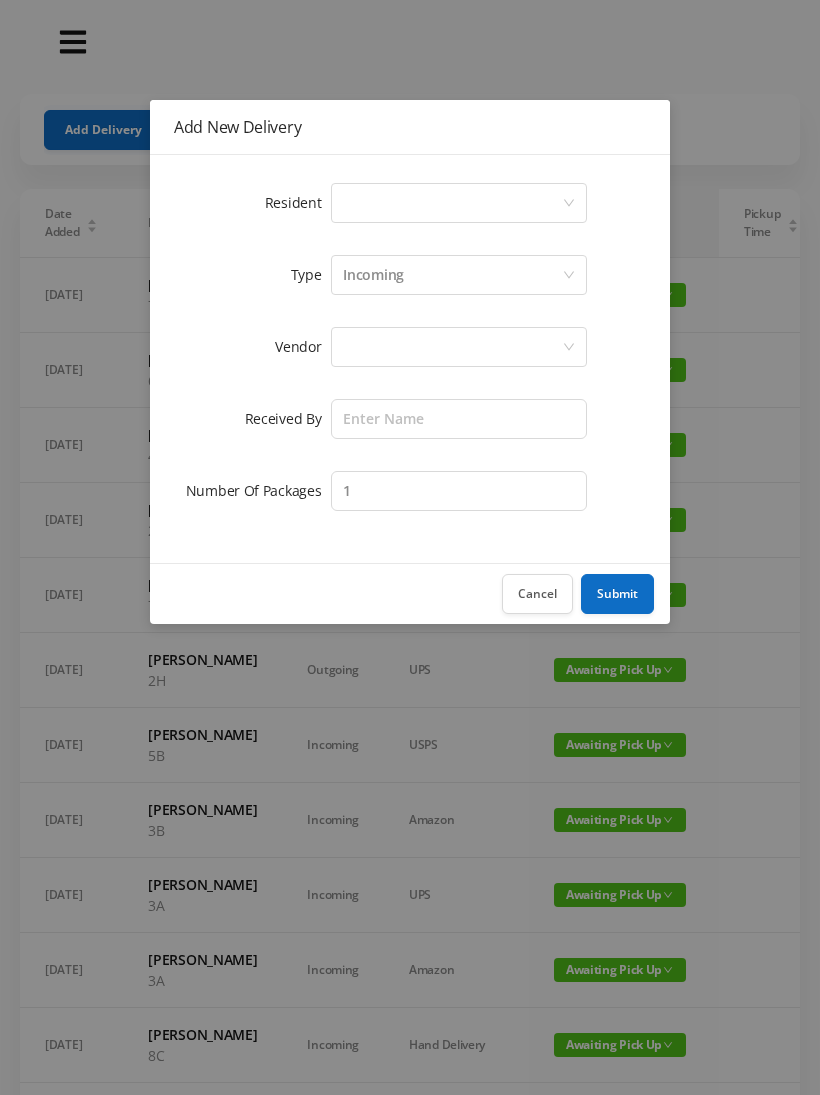 scroll, scrollTop: 0, scrollLeft: 0, axis: both 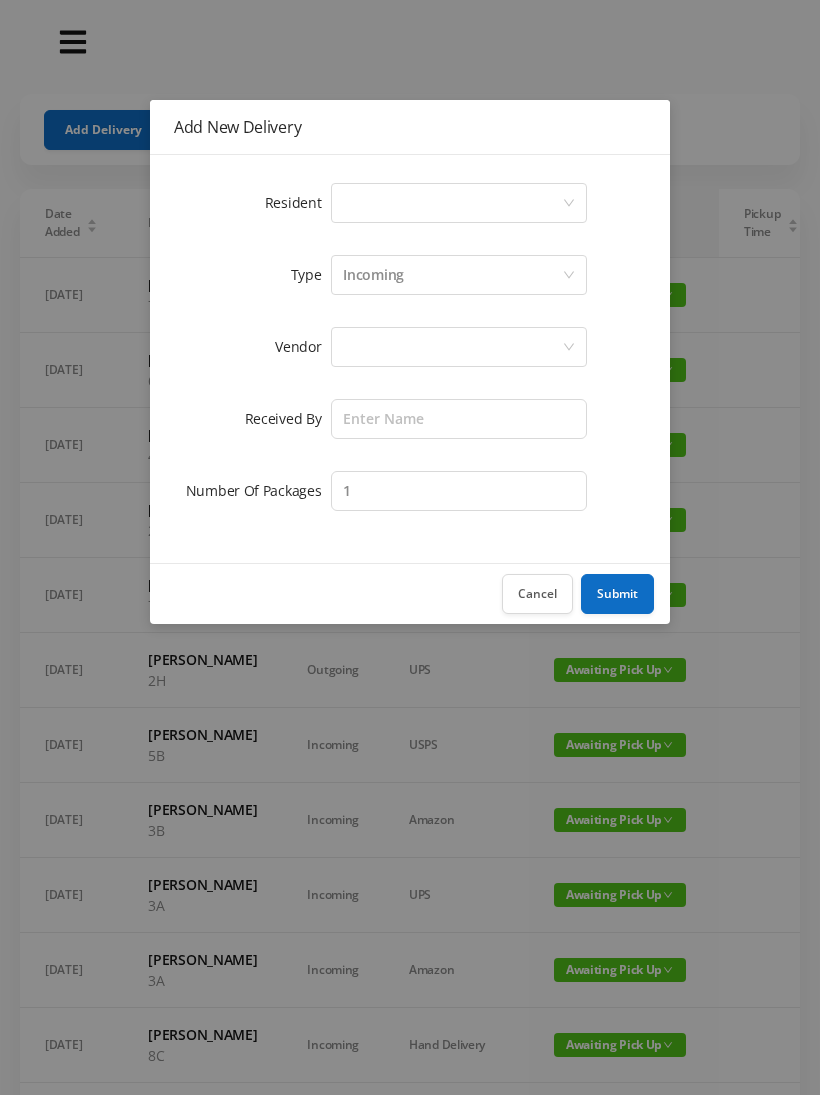 click on "Resident Select a person   Type Incoming Vendor Received By Number Of Packages 1" at bounding box center (410, 359) 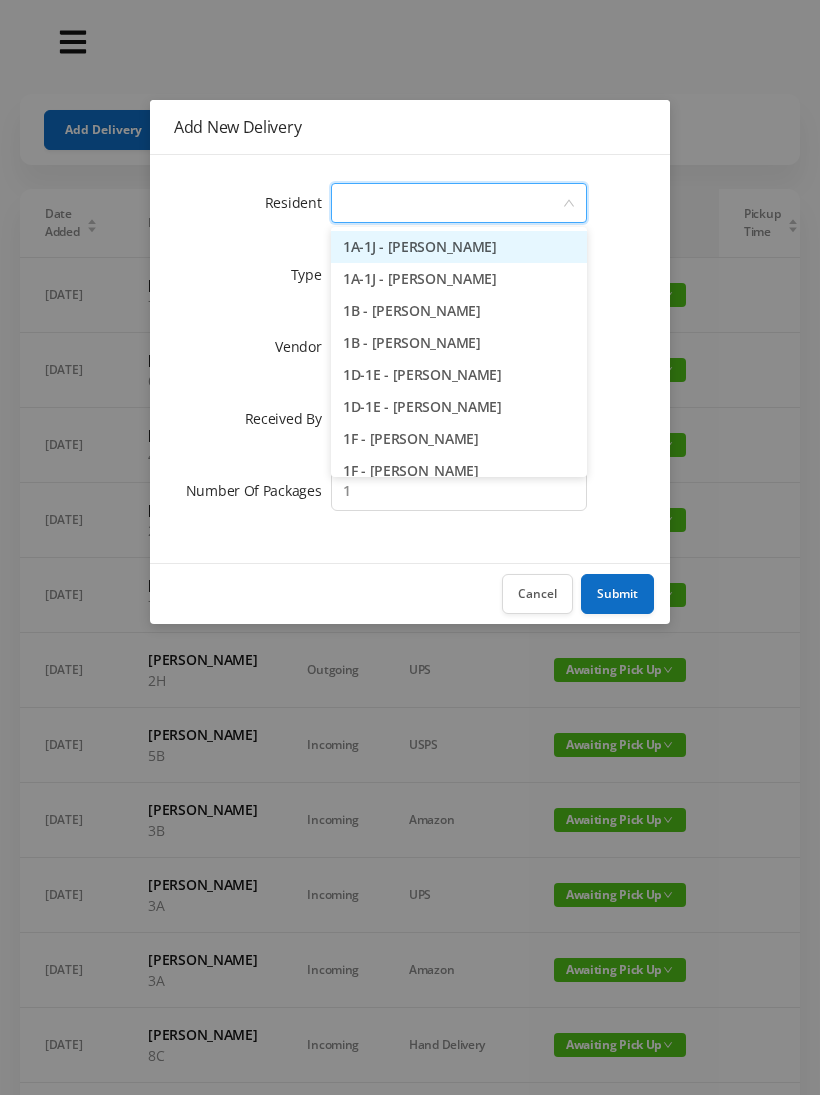 type on "2" 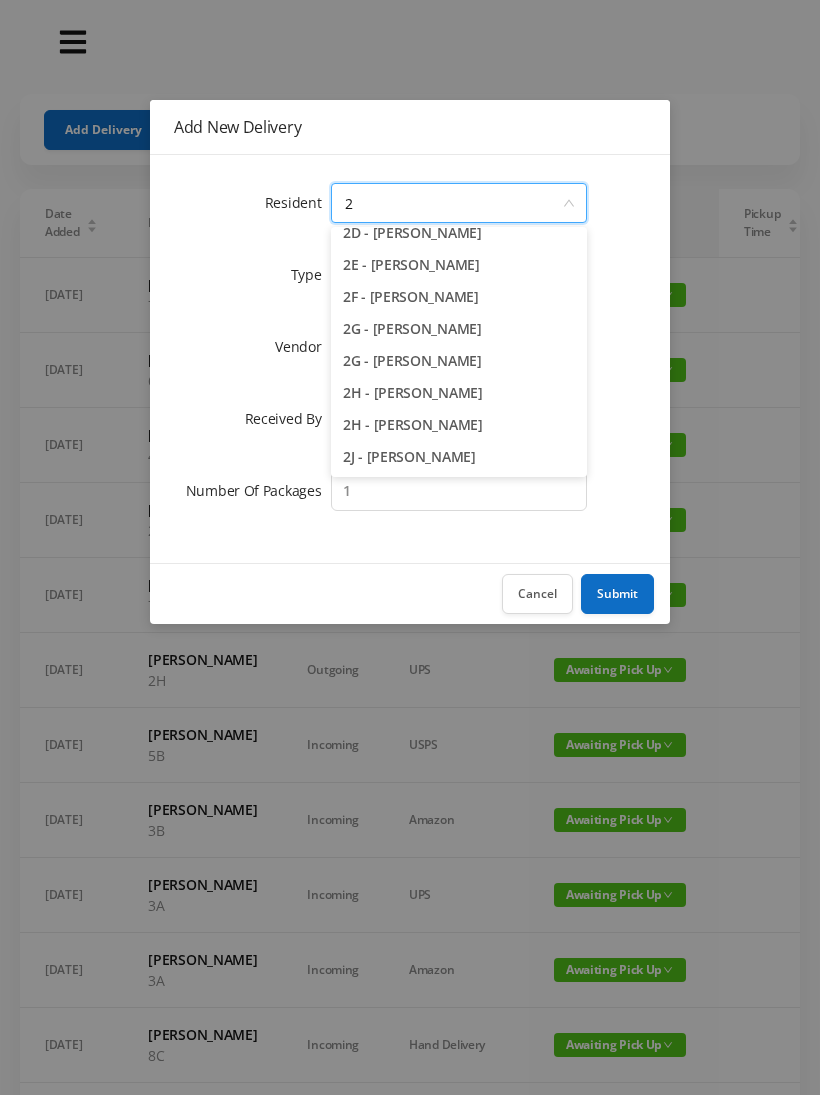 scroll, scrollTop: 206, scrollLeft: 0, axis: vertical 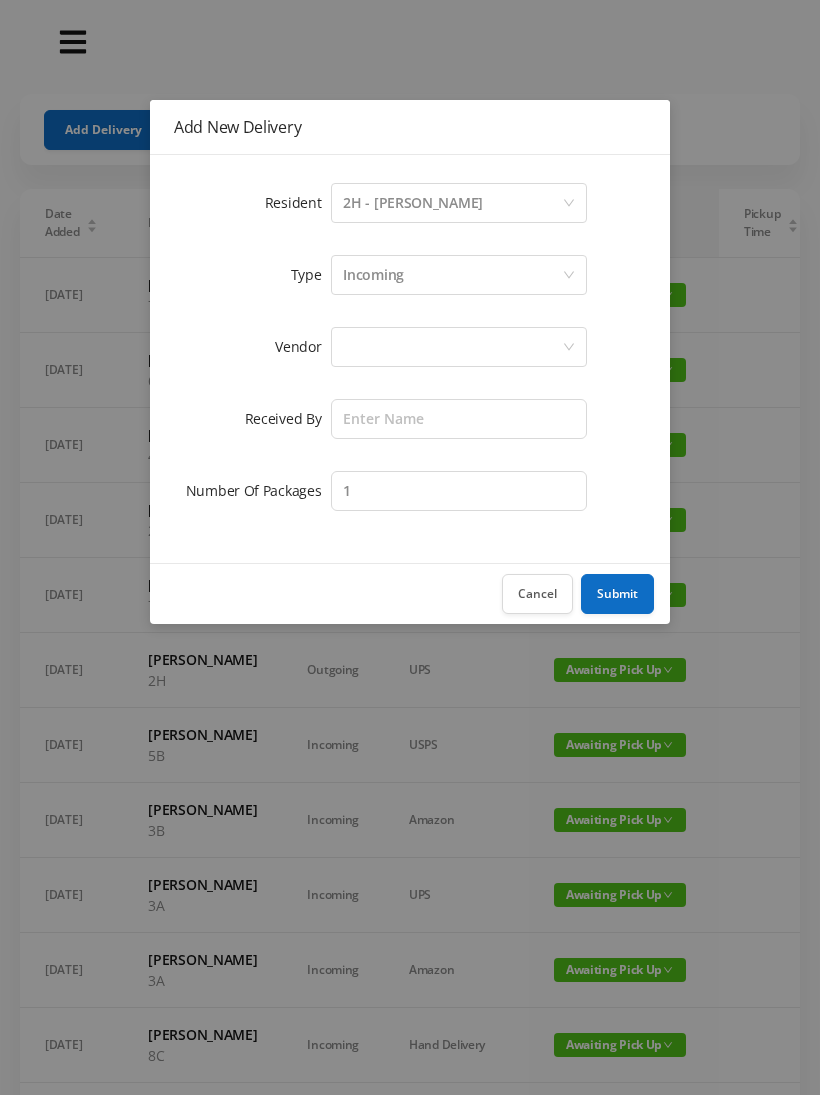 click at bounding box center [452, 347] 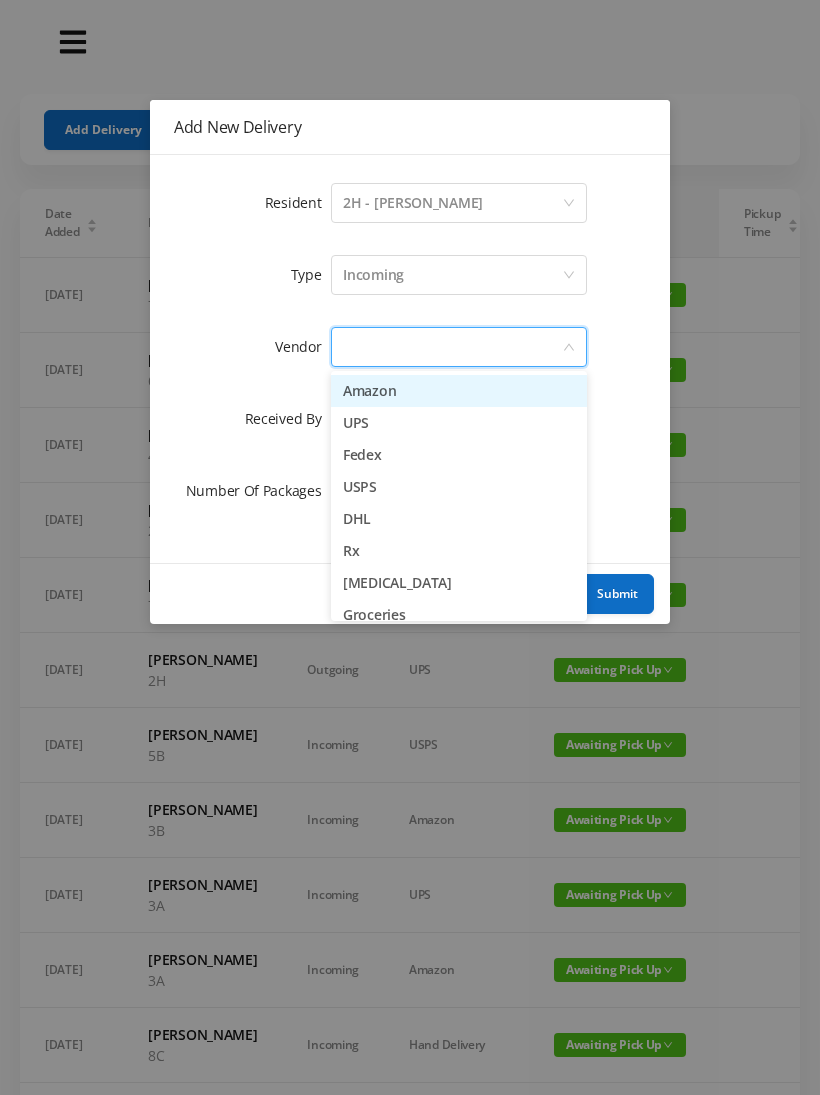 click on "Amazon" at bounding box center (459, 391) 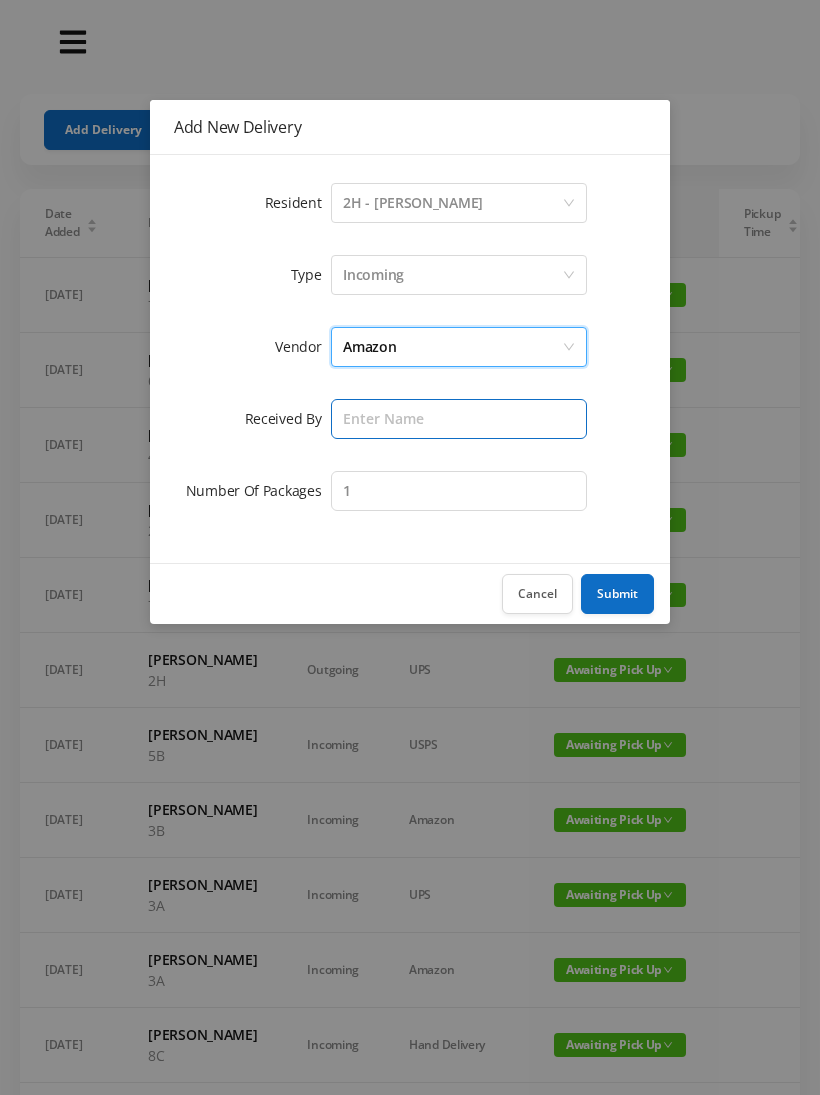 click at bounding box center (459, 419) 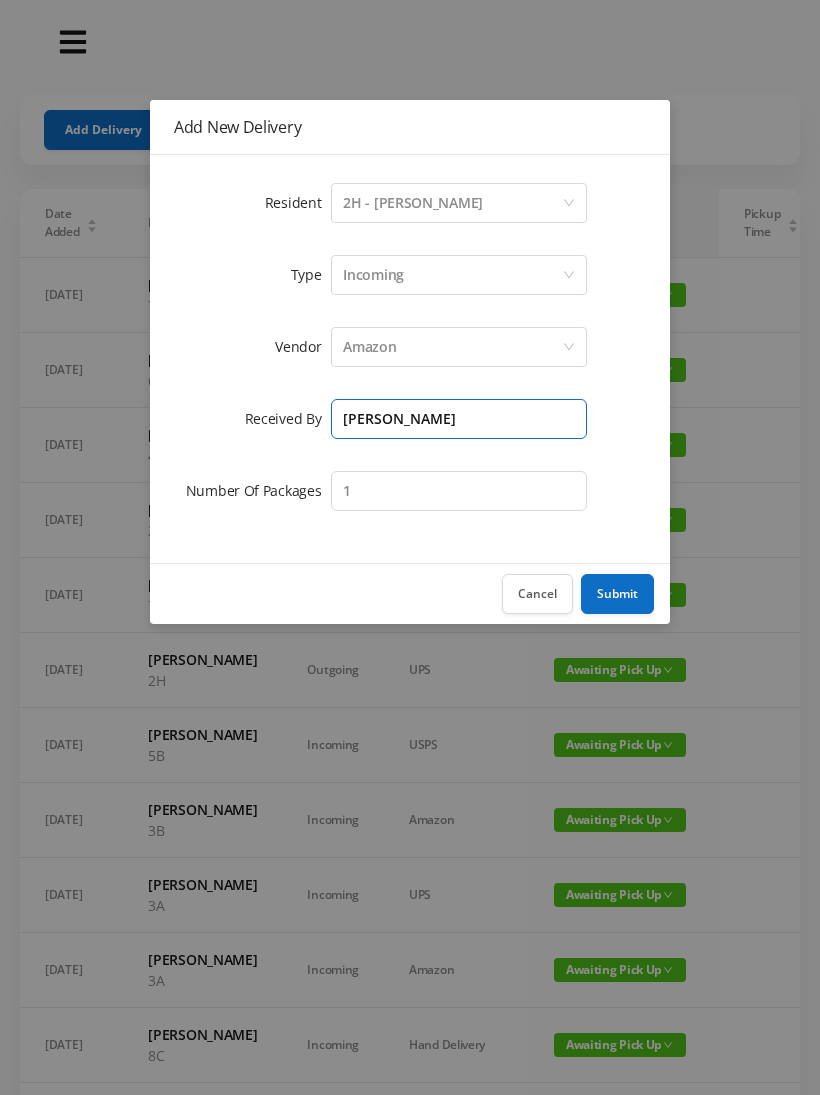 type on "[PERSON_NAME]" 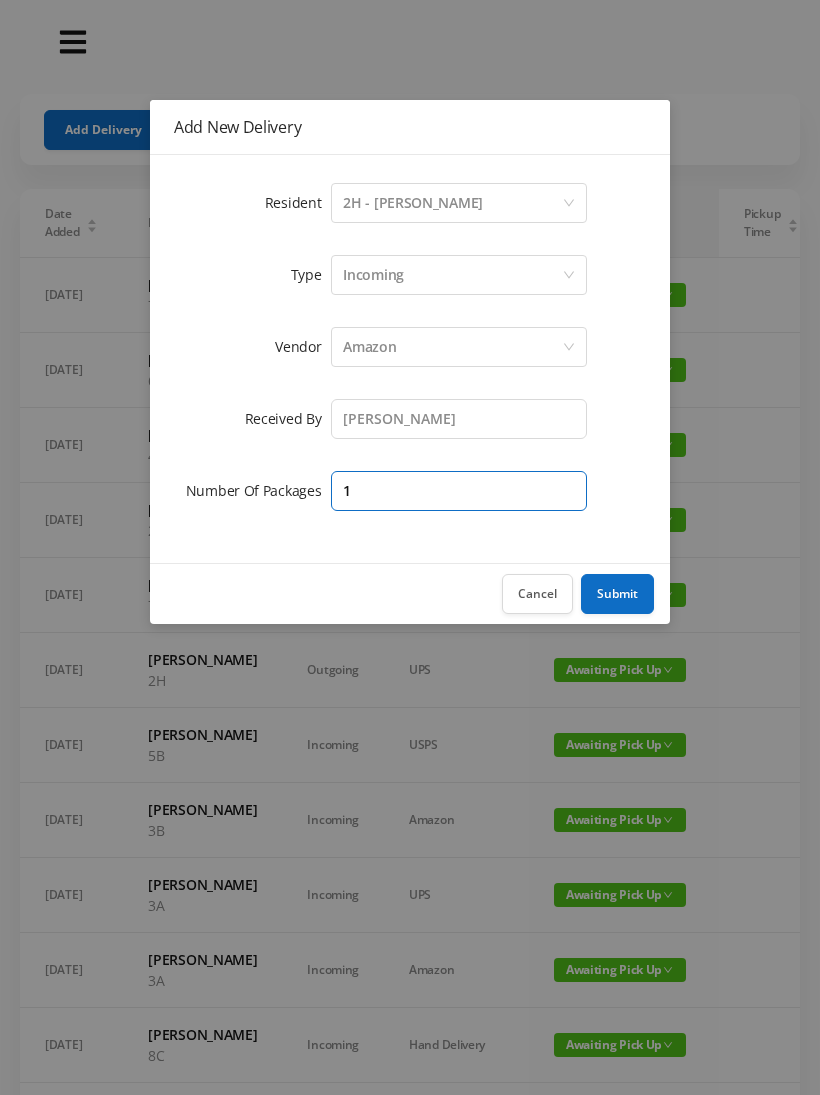 click on "1" at bounding box center [459, 491] 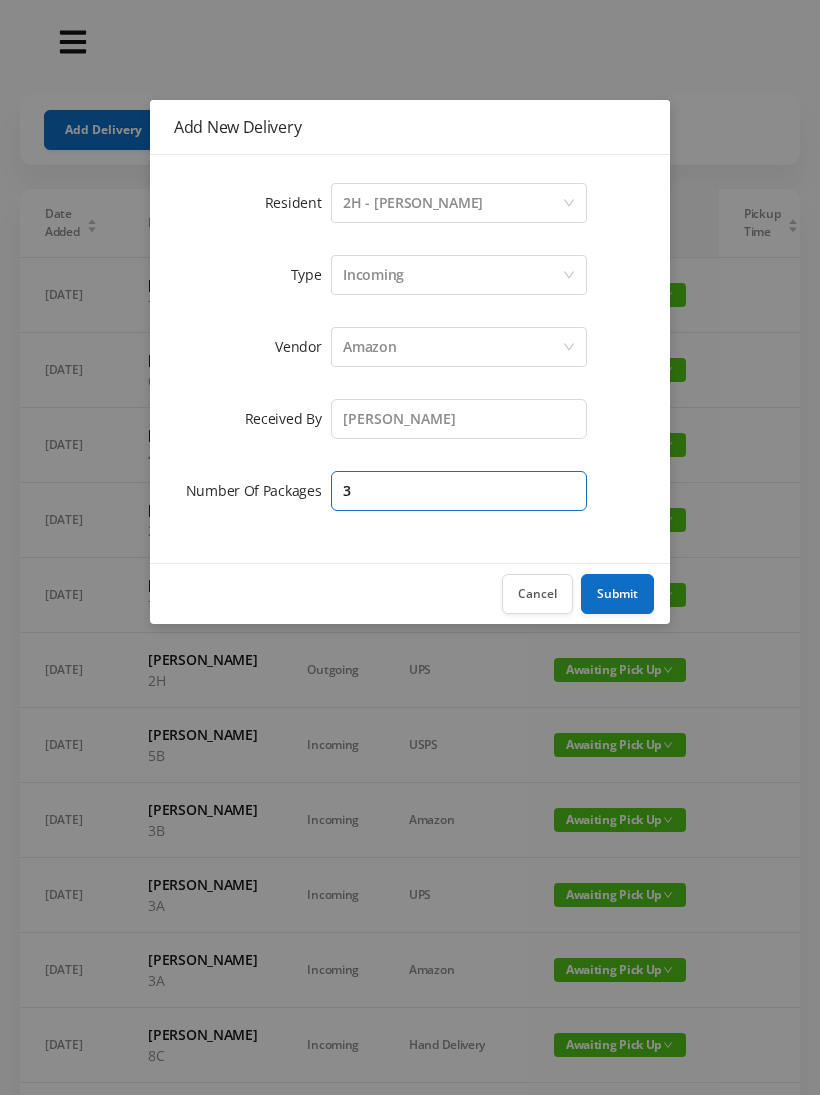 type on "3" 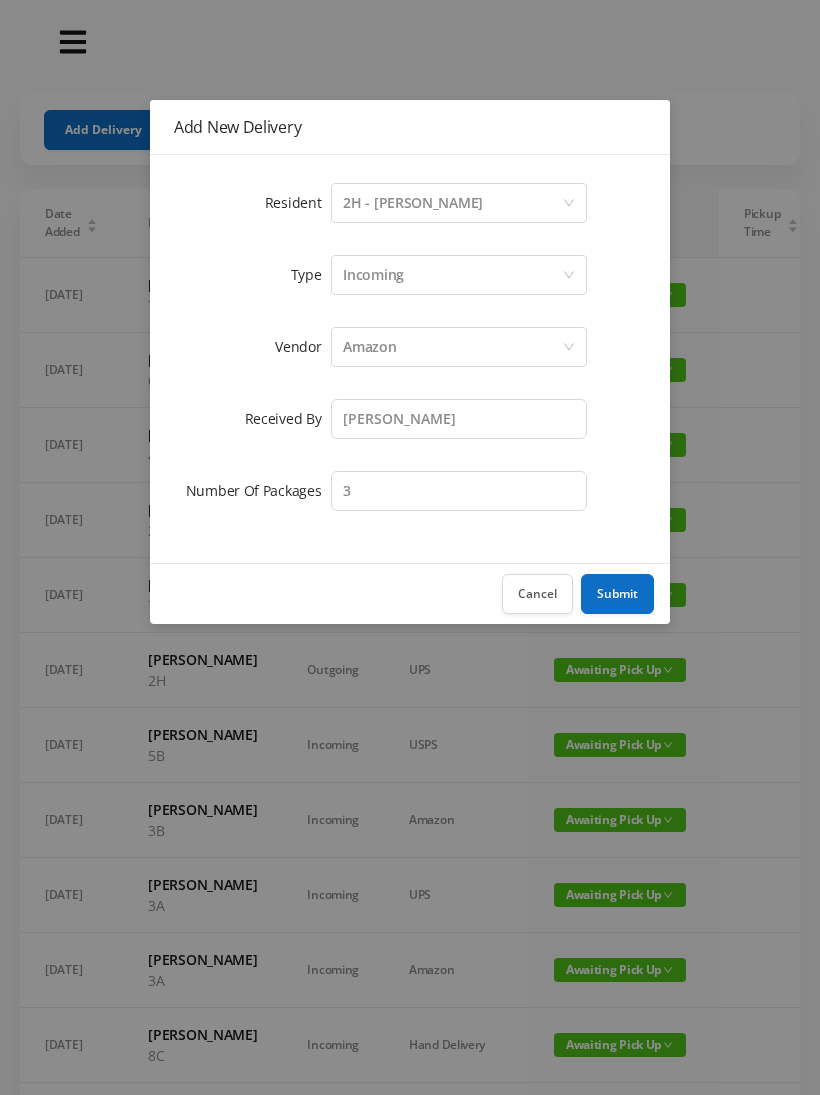 click on "Submit" at bounding box center (617, 594) 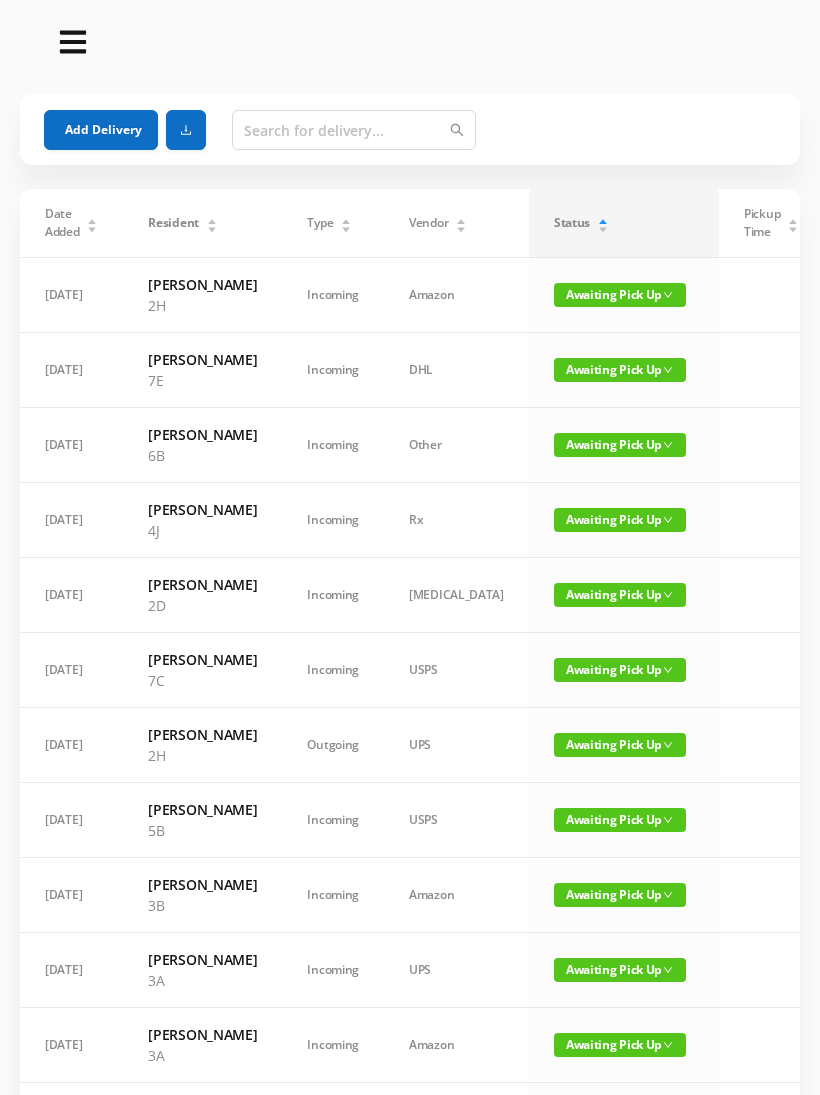 click on "Add Delivery" at bounding box center (101, 130) 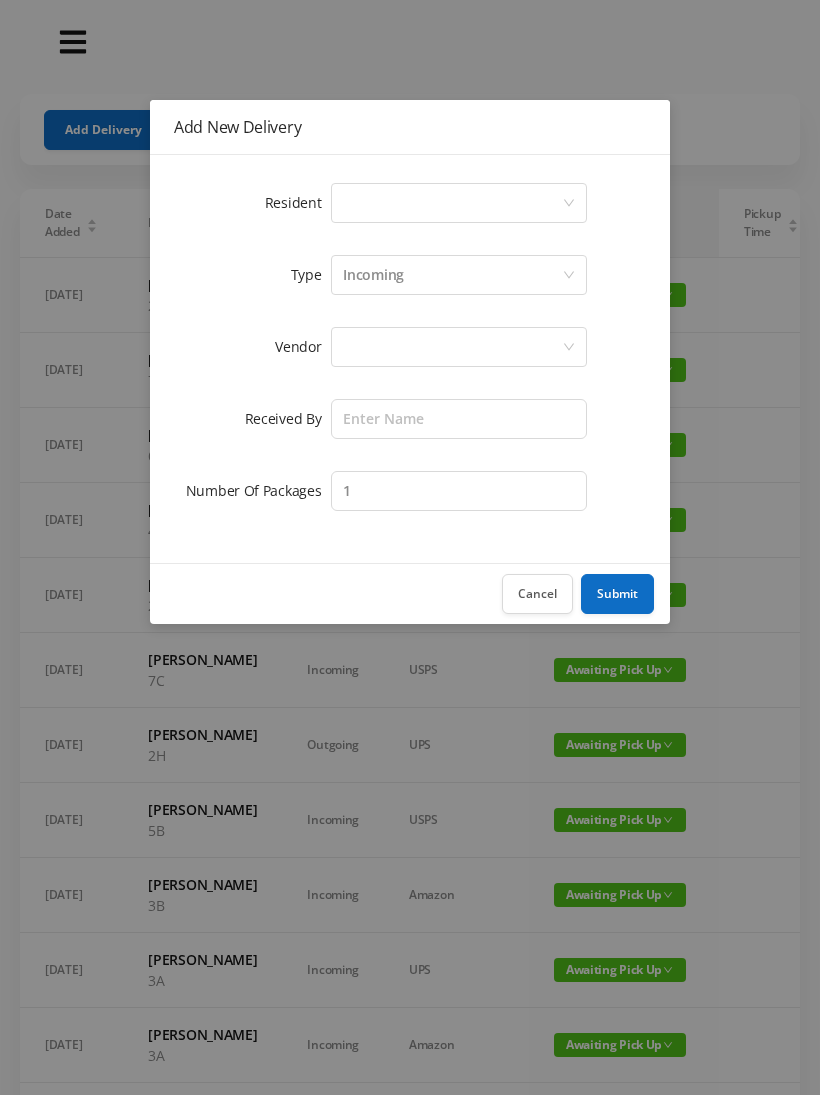 click on "Select a person" at bounding box center (452, 203) 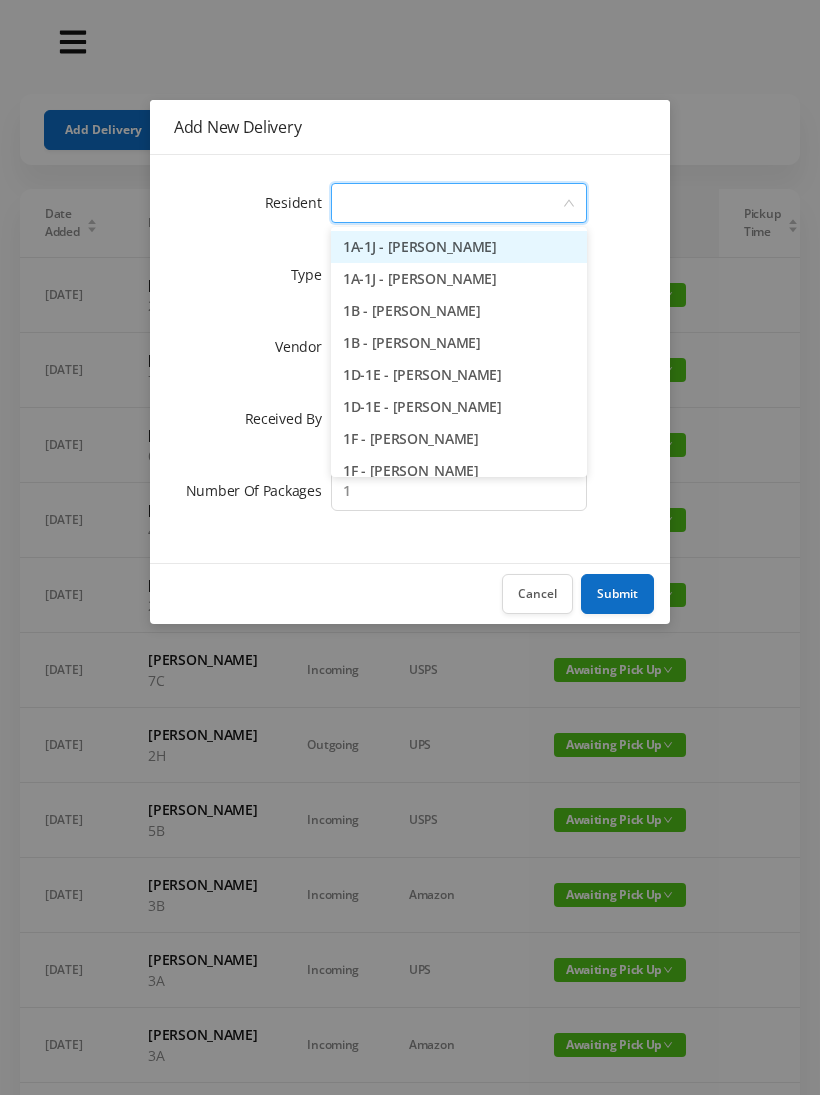 type on "8" 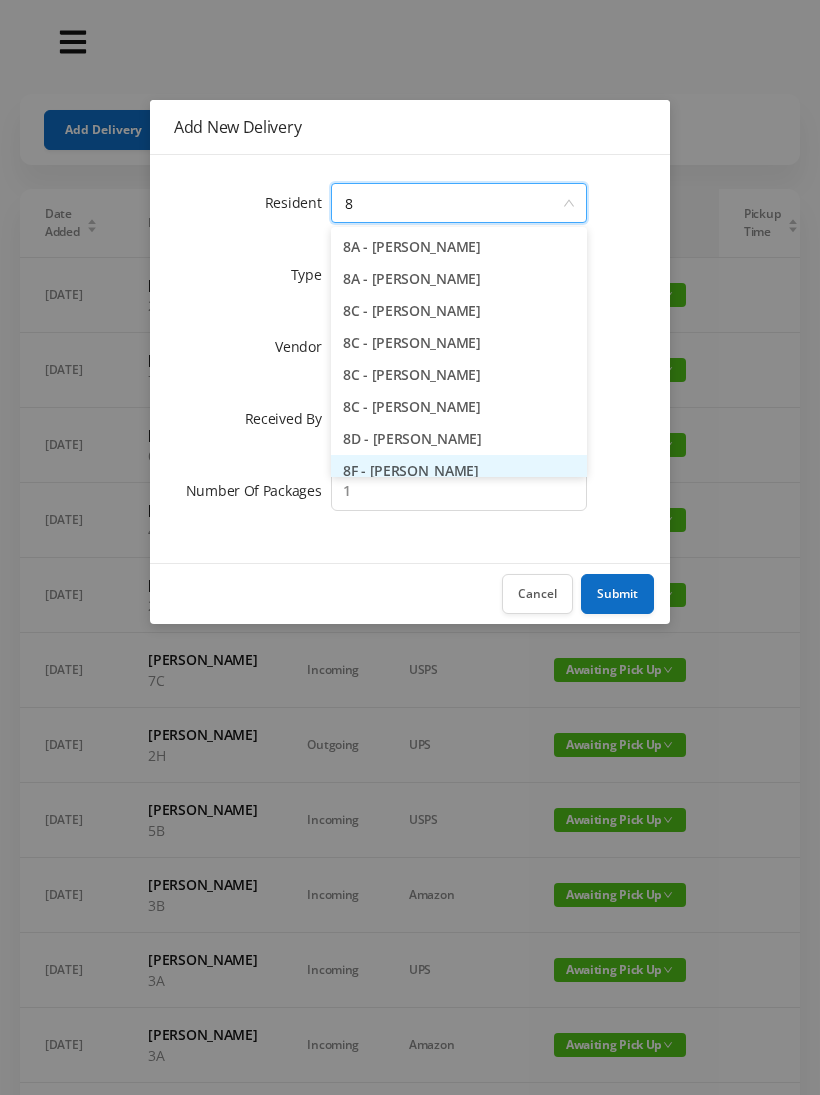 scroll, scrollTop: 10, scrollLeft: 0, axis: vertical 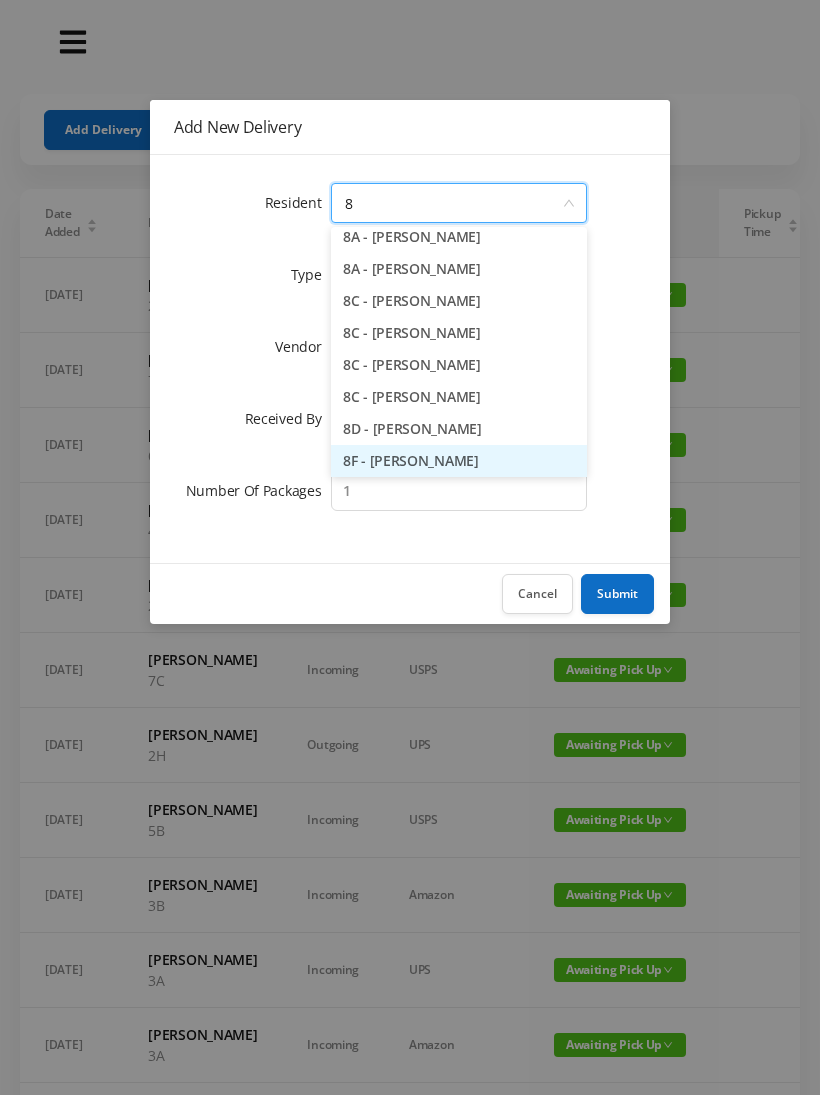 click on "8F - [PERSON_NAME]" at bounding box center [459, 461] 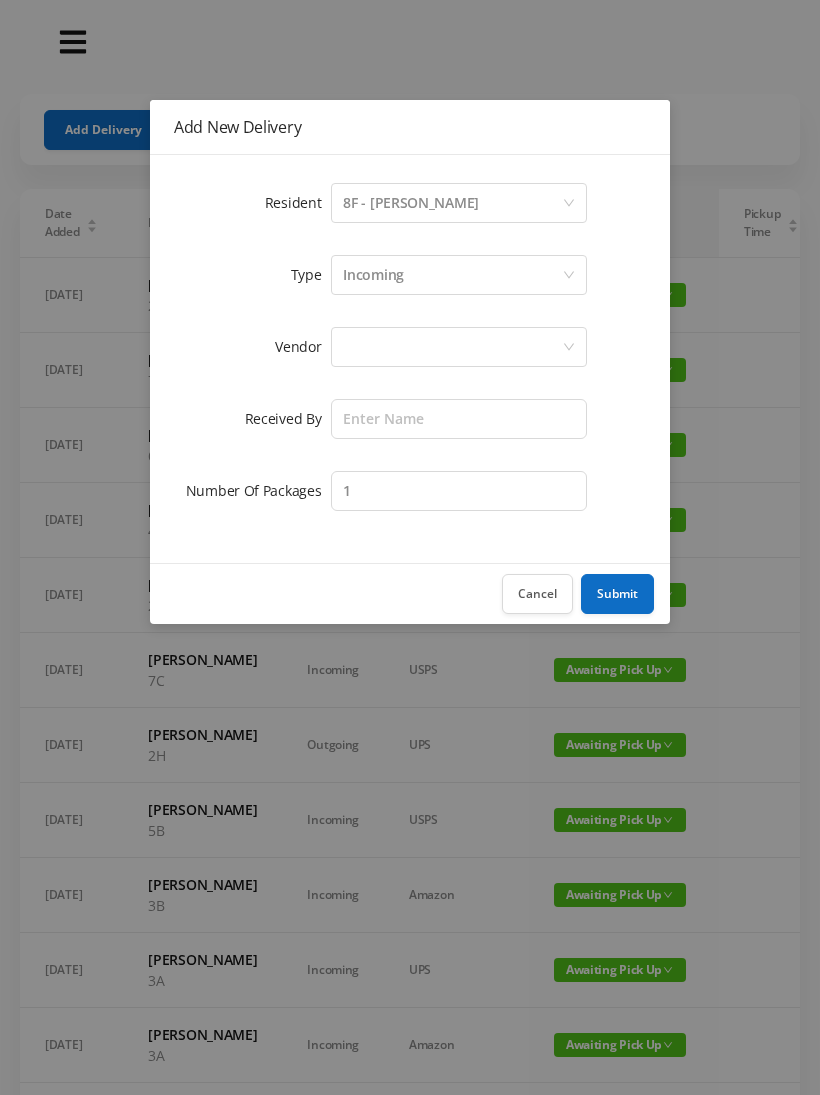 click at bounding box center [452, 347] 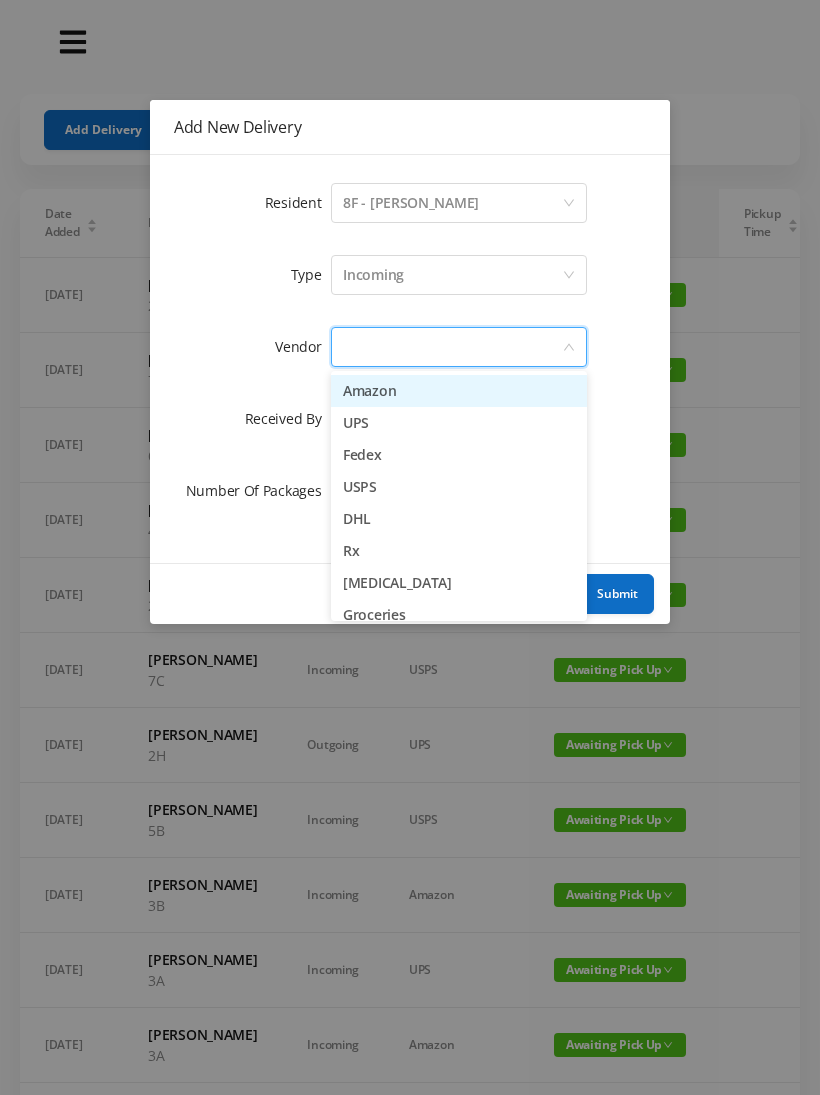 click on "Amazon" at bounding box center [459, 391] 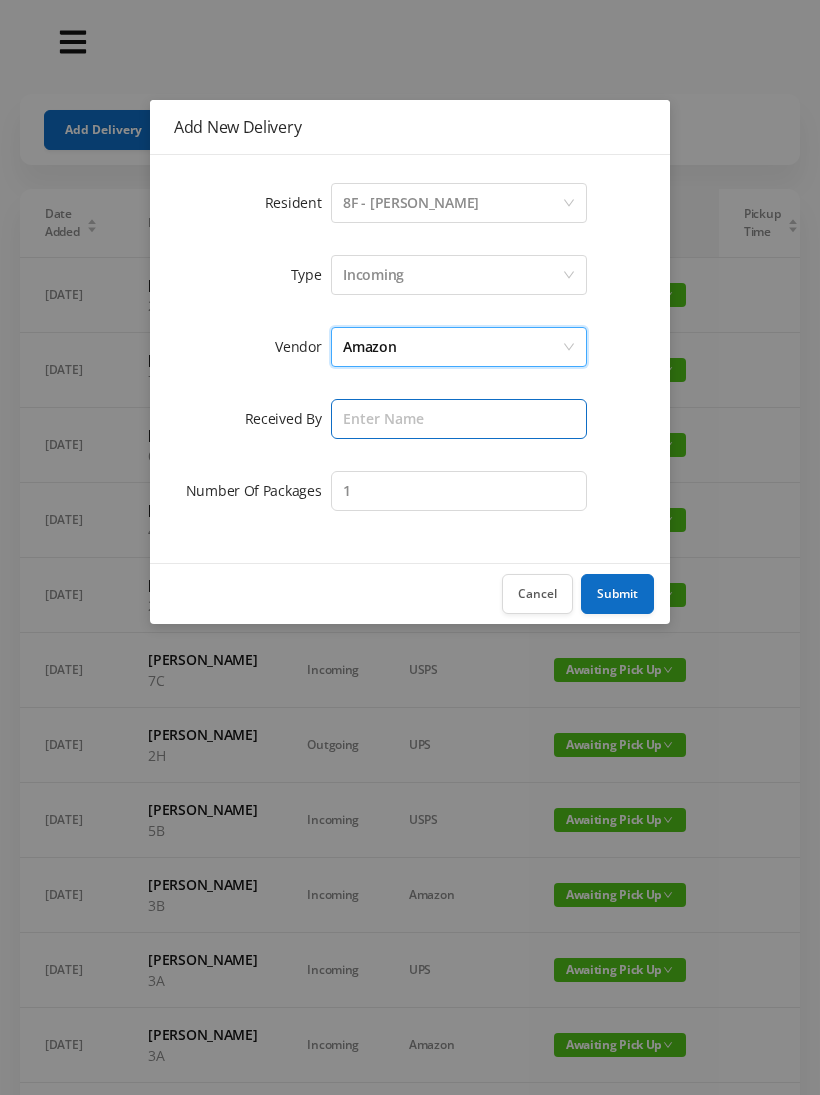 click at bounding box center [459, 419] 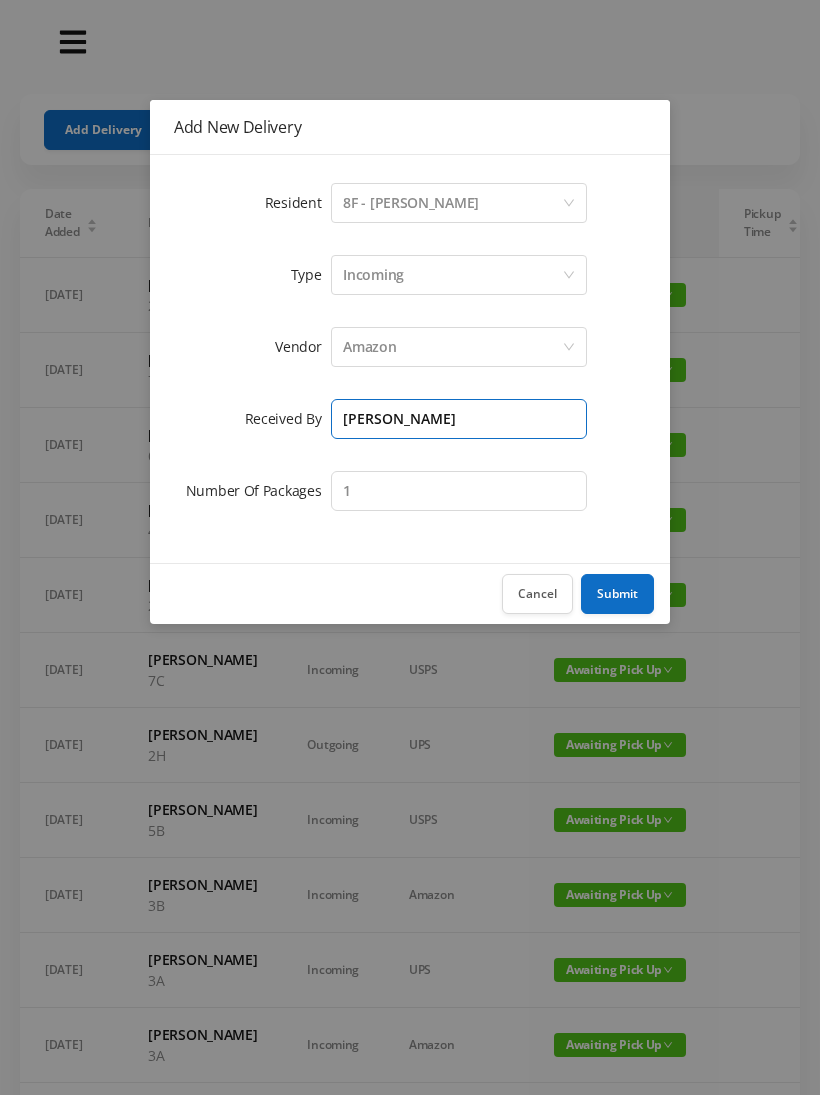 type on "[PERSON_NAME]" 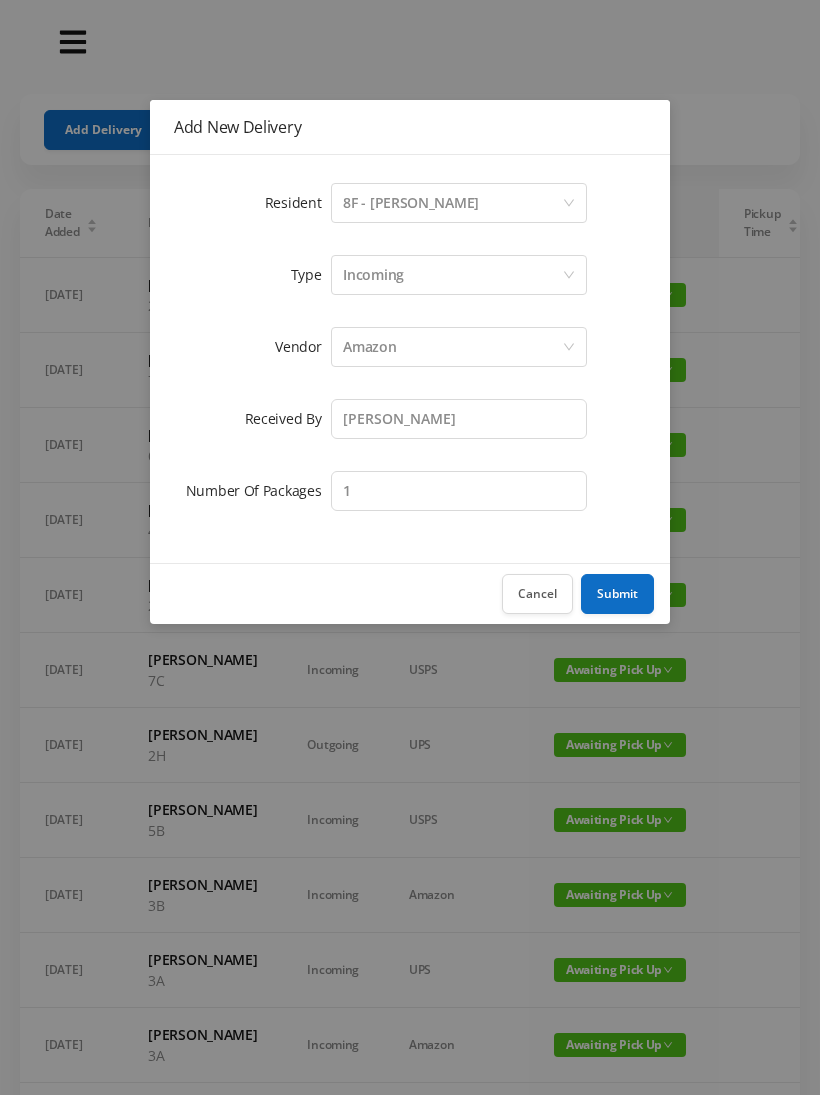 click on "Submit" at bounding box center (617, 594) 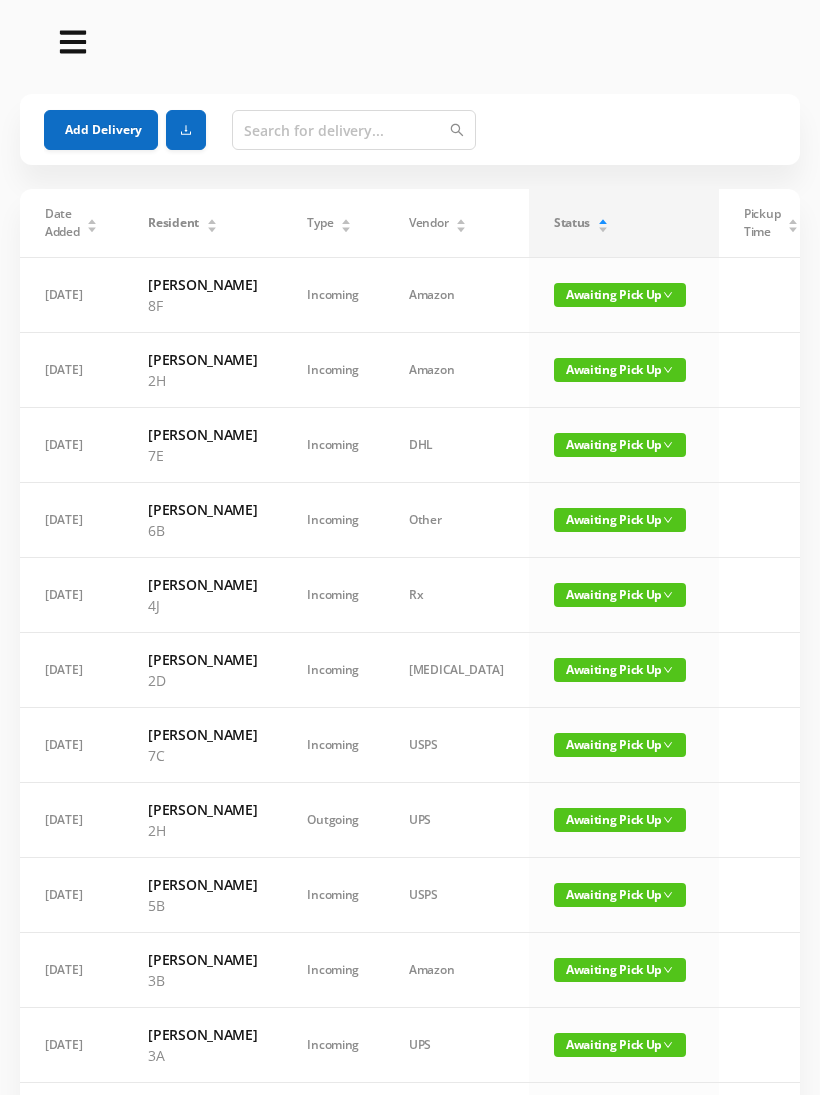 click on "Add Delivery" at bounding box center (101, 130) 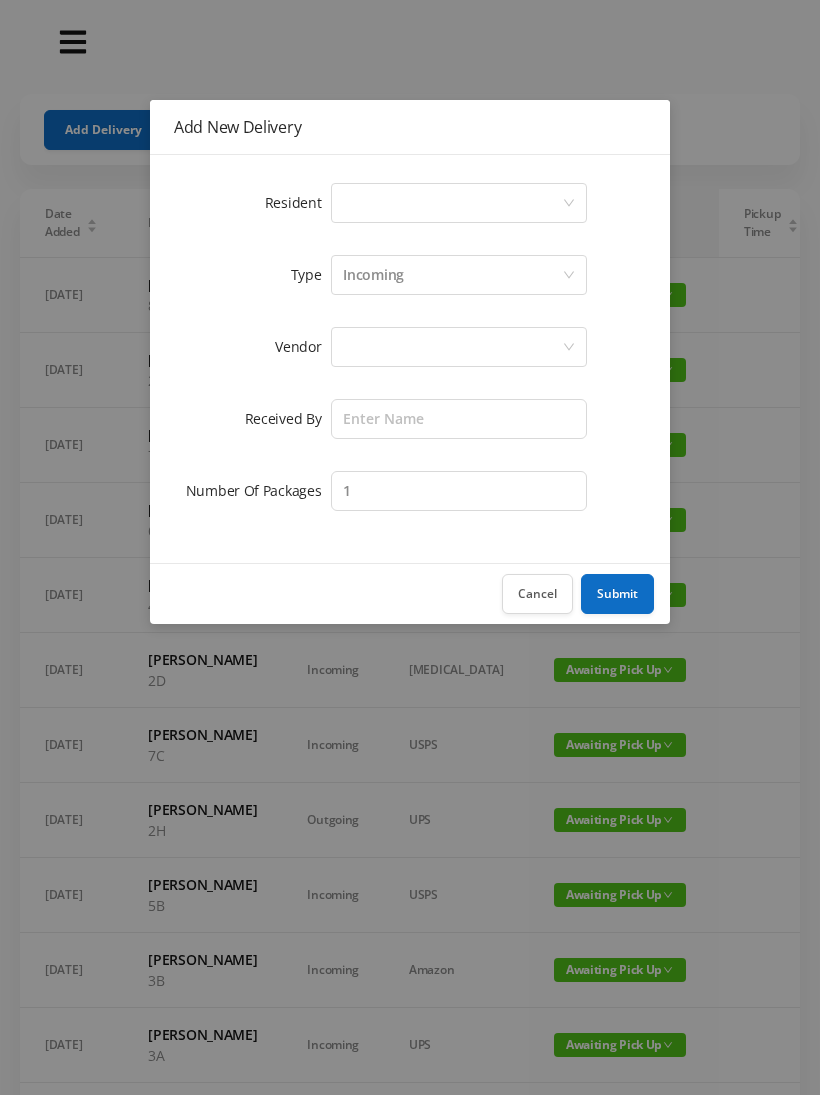 click on "Select a person" at bounding box center (452, 203) 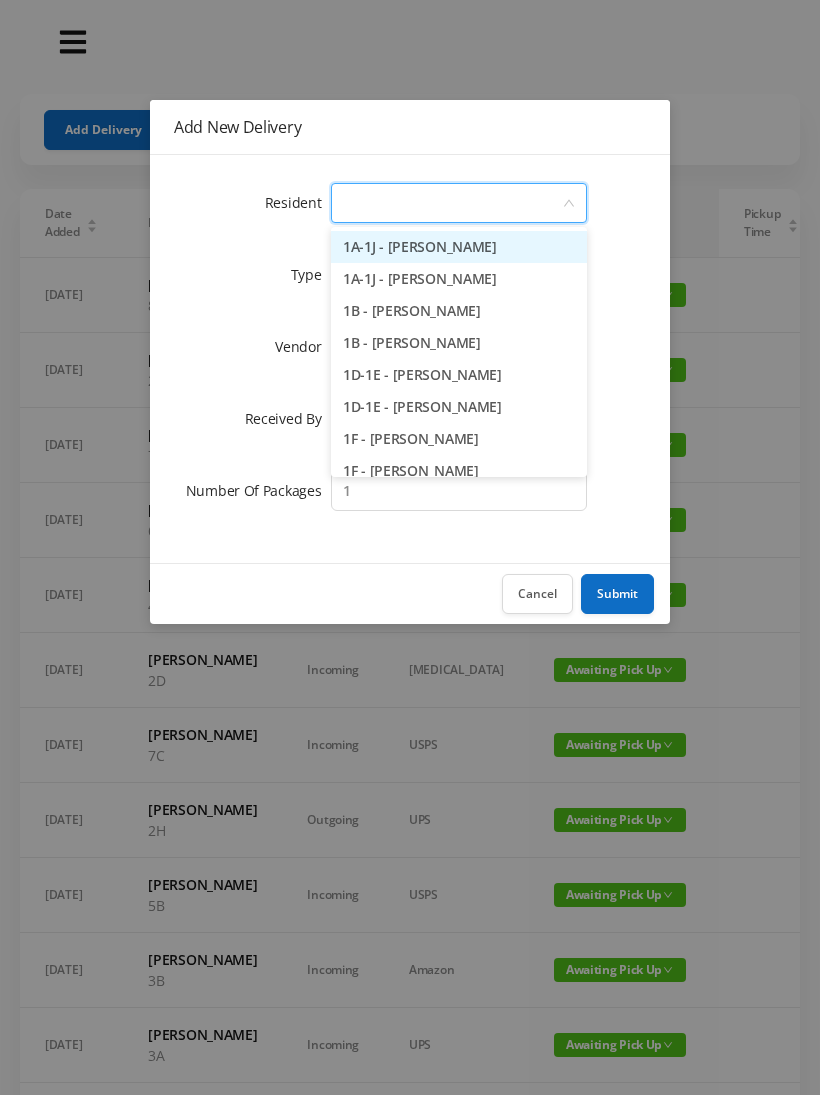 type on "4" 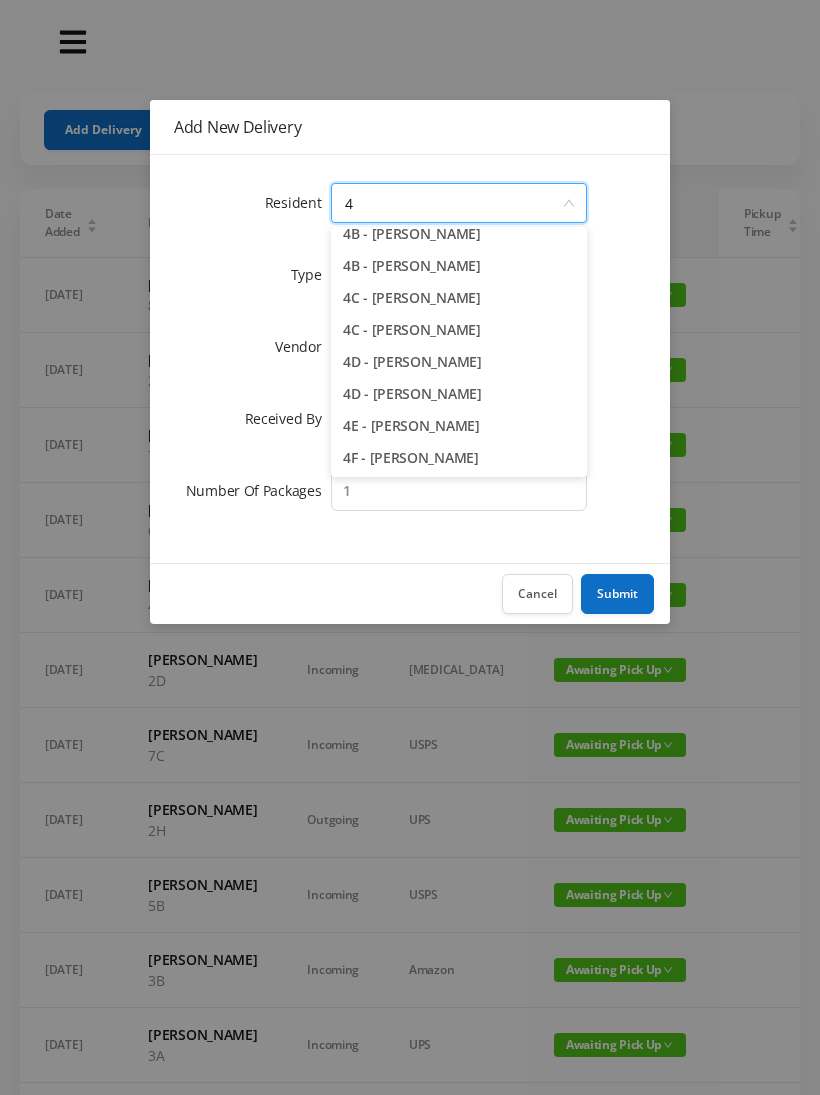 scroll, scrollTop: 110, scrollLeft: 0, axis: vertical 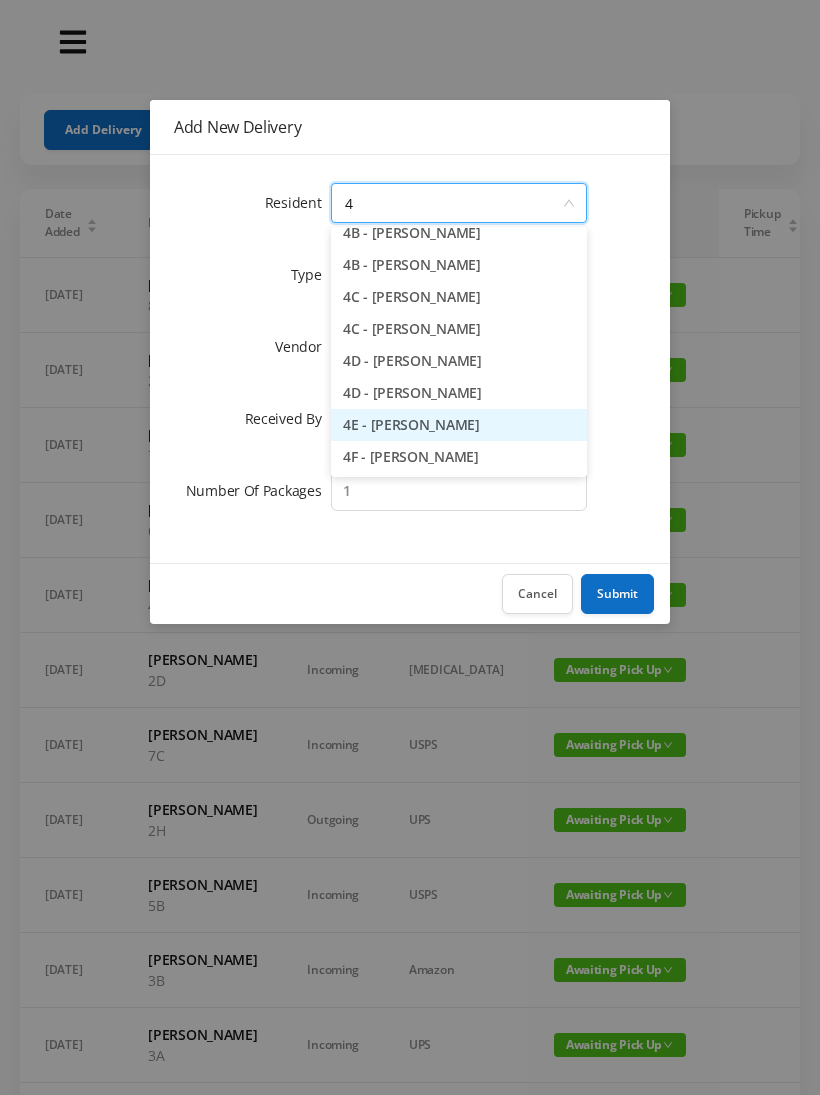 click on "4E - [PERSON_NAME]" at bounding box center [459, 425] 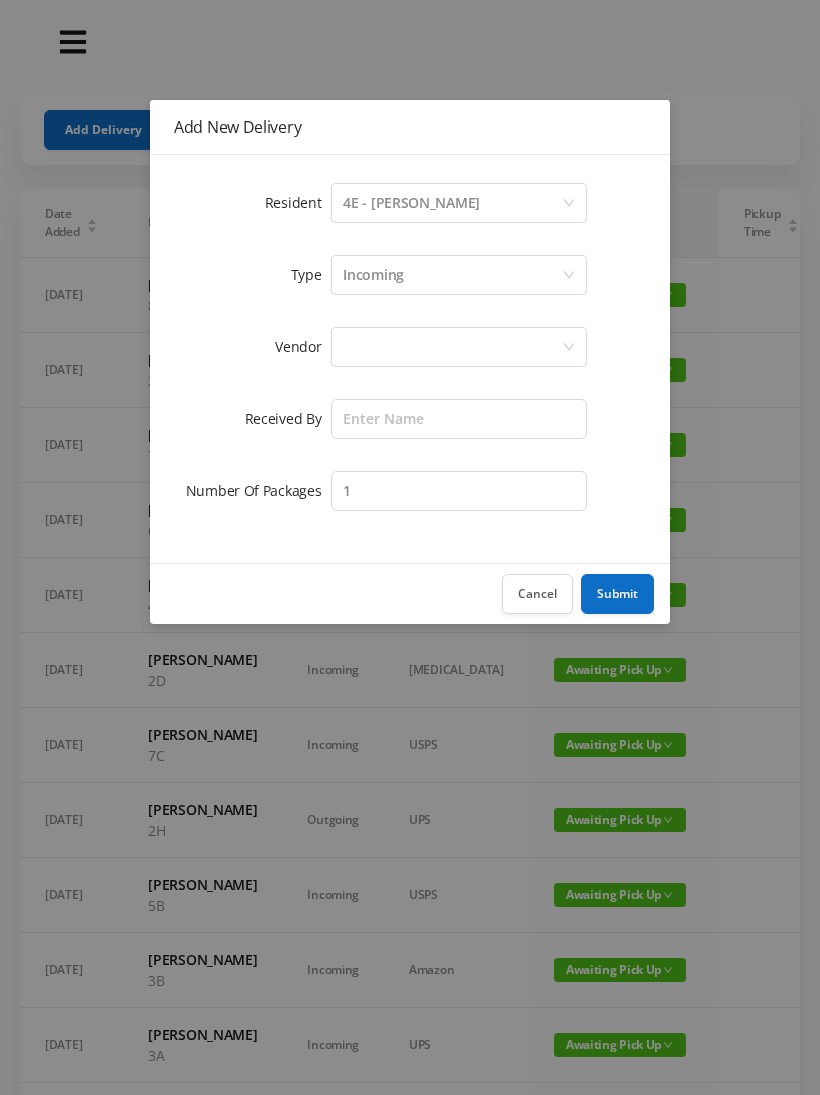 click at bounding box center (452, 347) 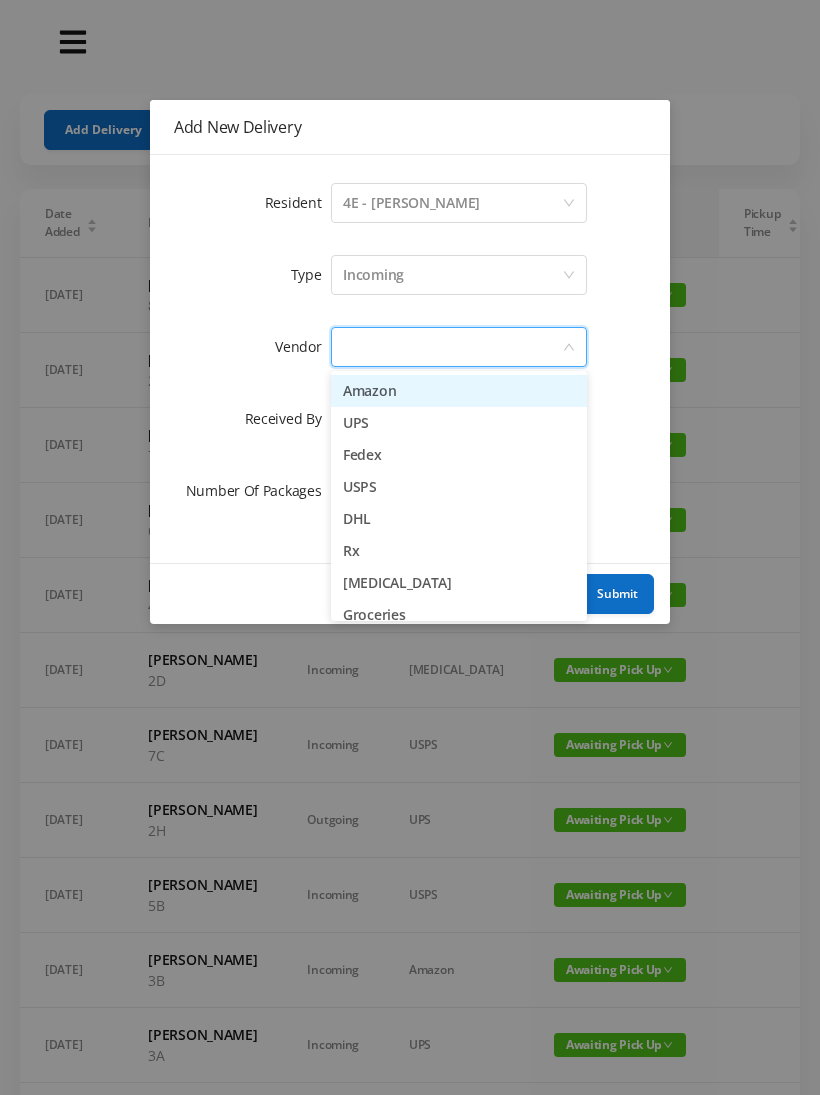click on "Amazon" at bounding box center [459, 391] 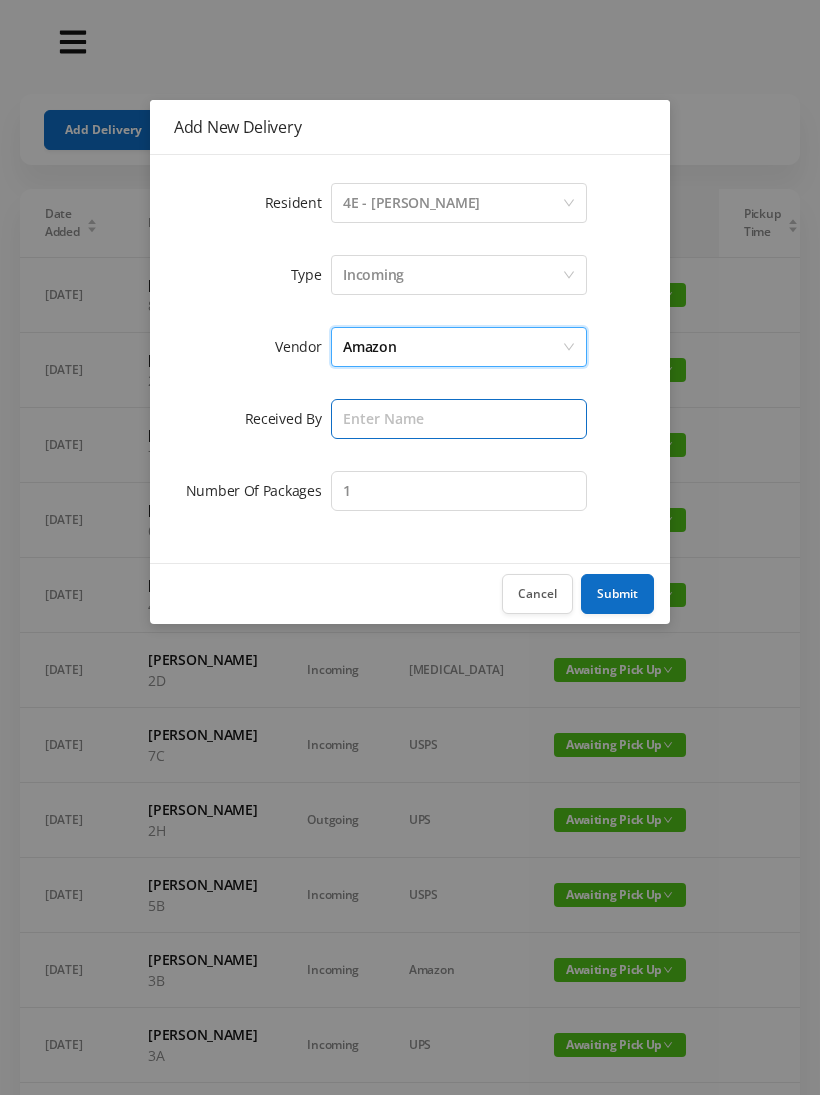 click at bounding box center [459, 419] 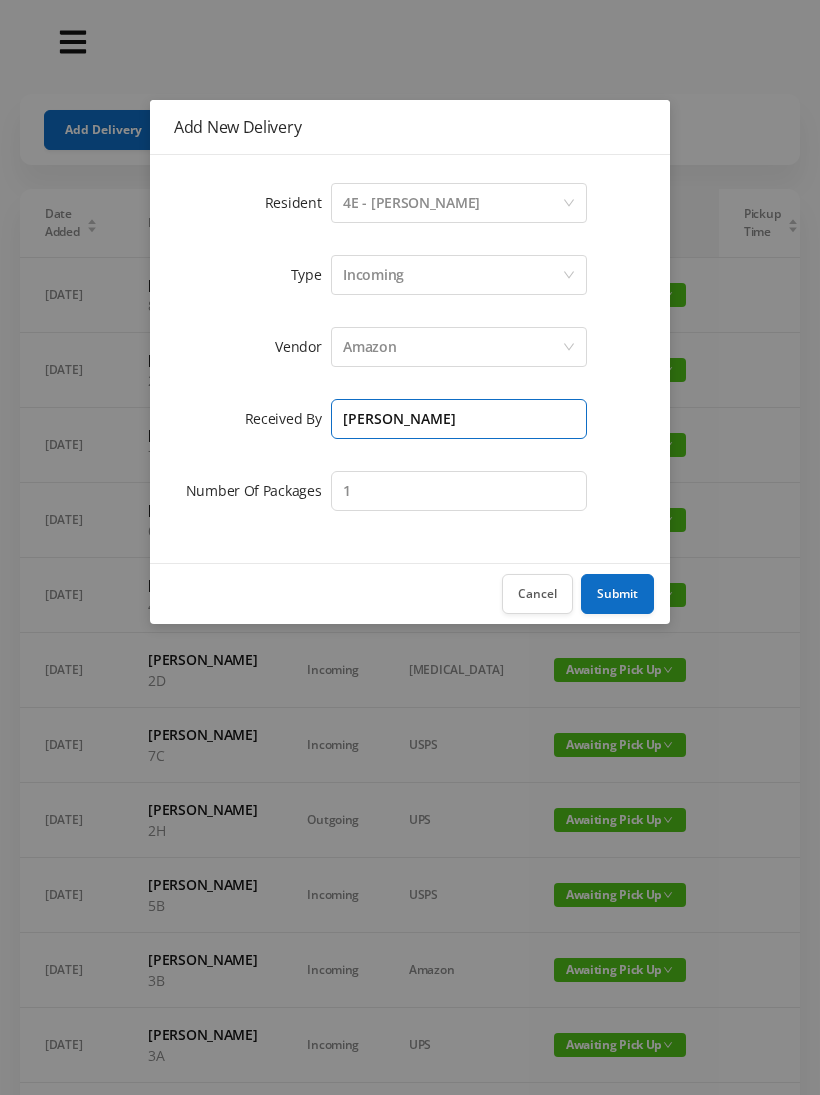 type on "[PERSON_NAME]" 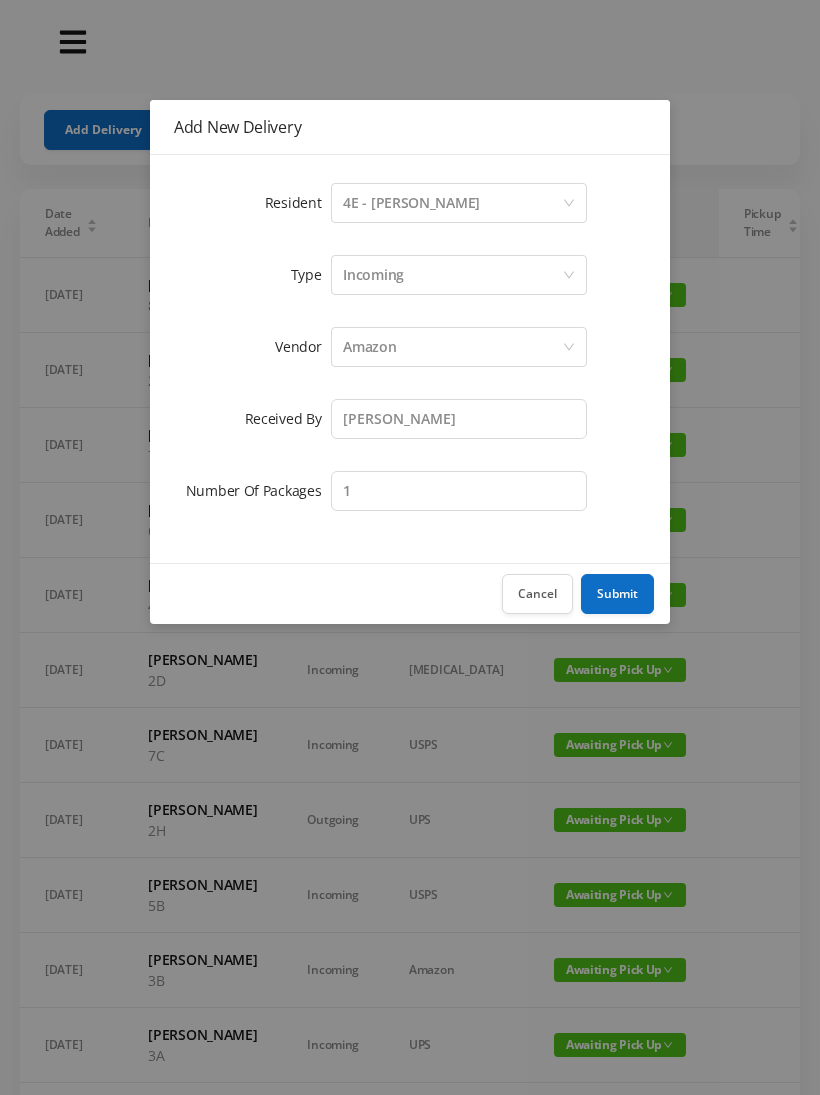 click on "Submit" at bounding box center (617, 594) 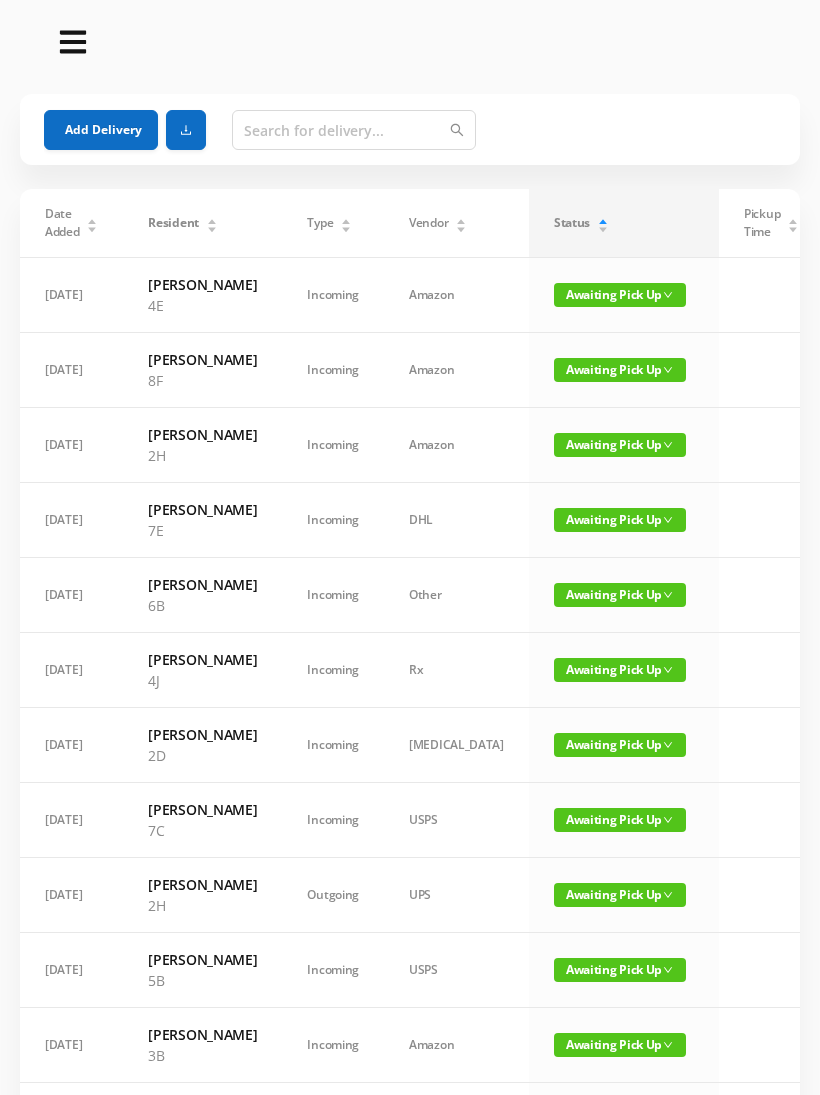 click on "Add Delivery" at bounding box center (101, 130) 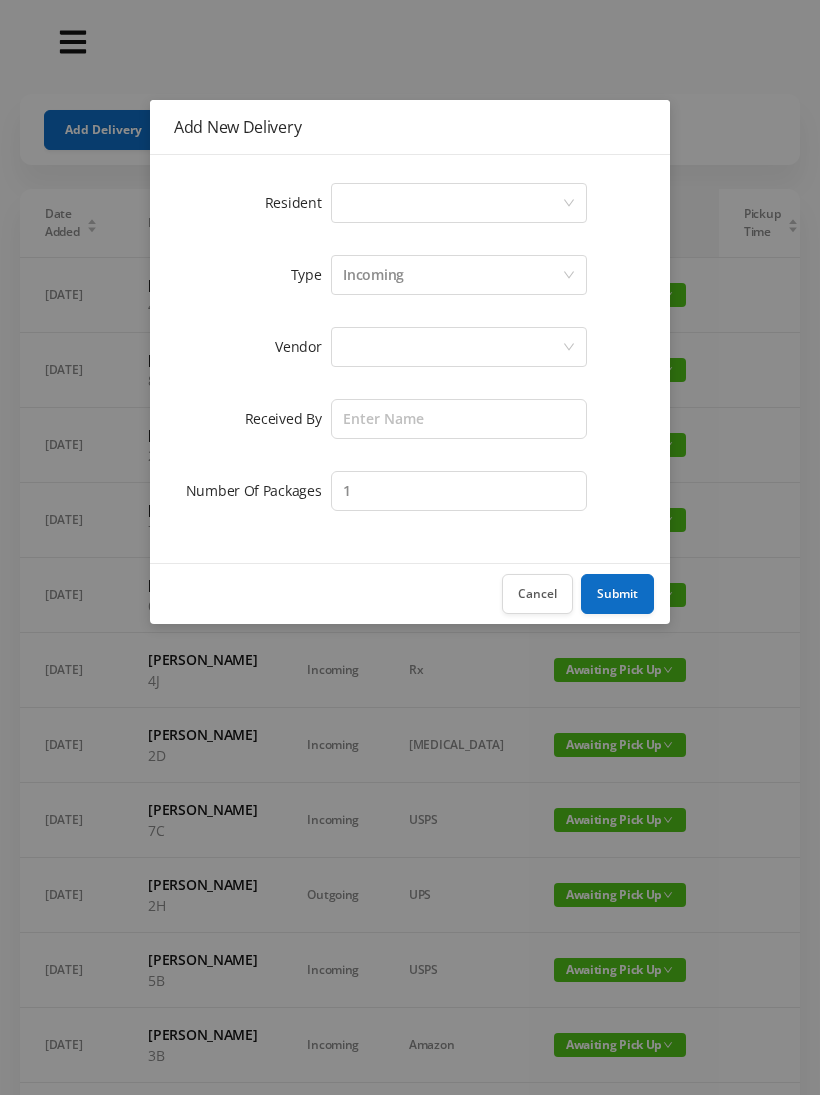 click on "Select a person" at bounding box center [452, 203] 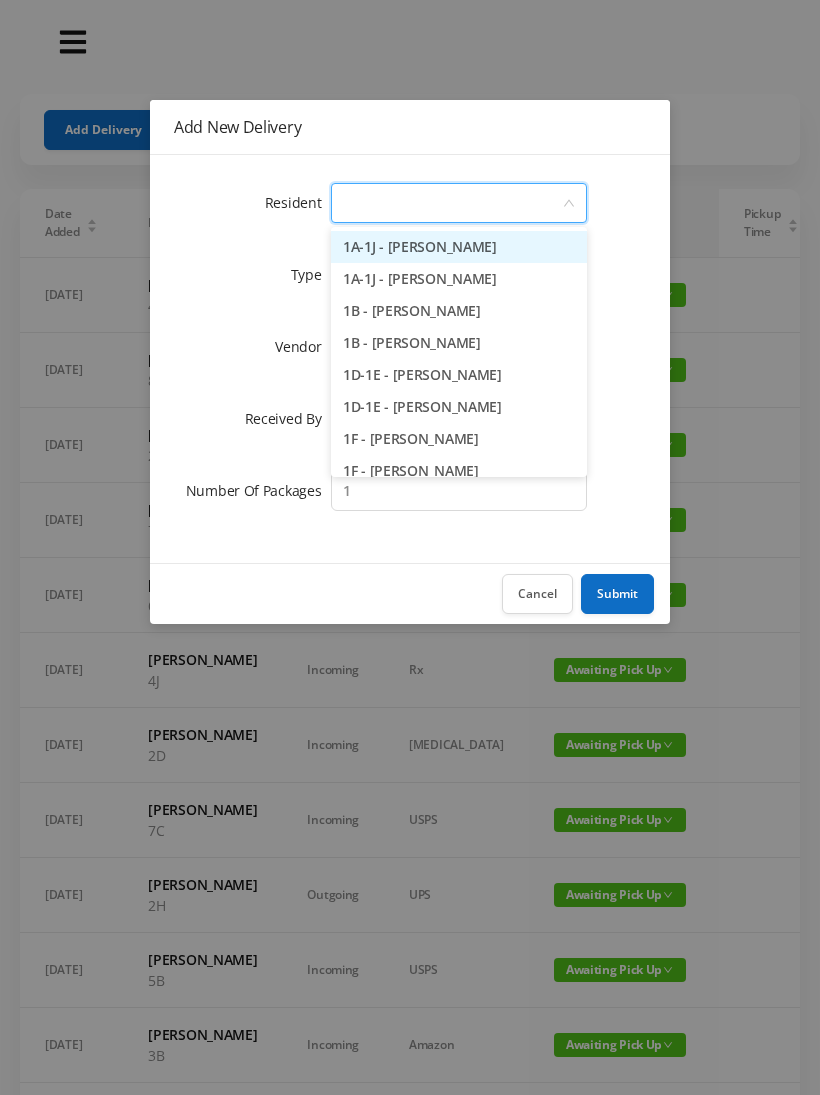 type on "2" 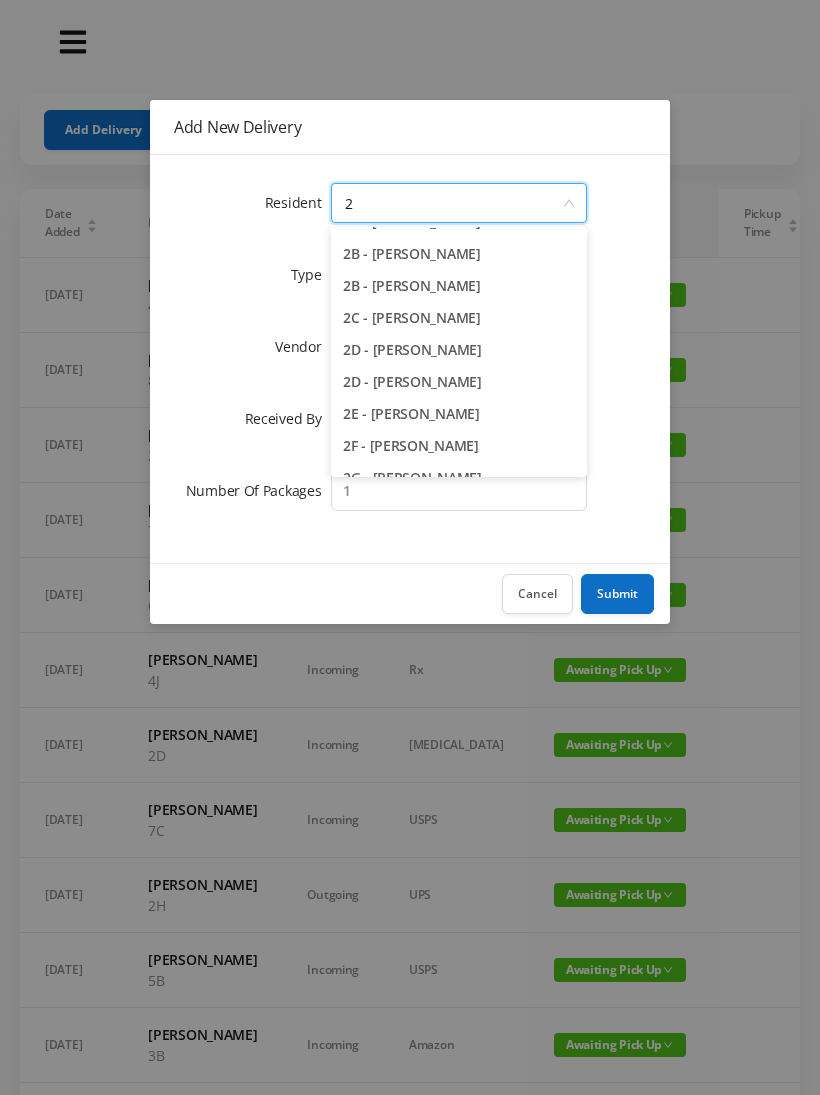 scroll, scrollTop: 58, scrollLeft: 0, axis: vertical 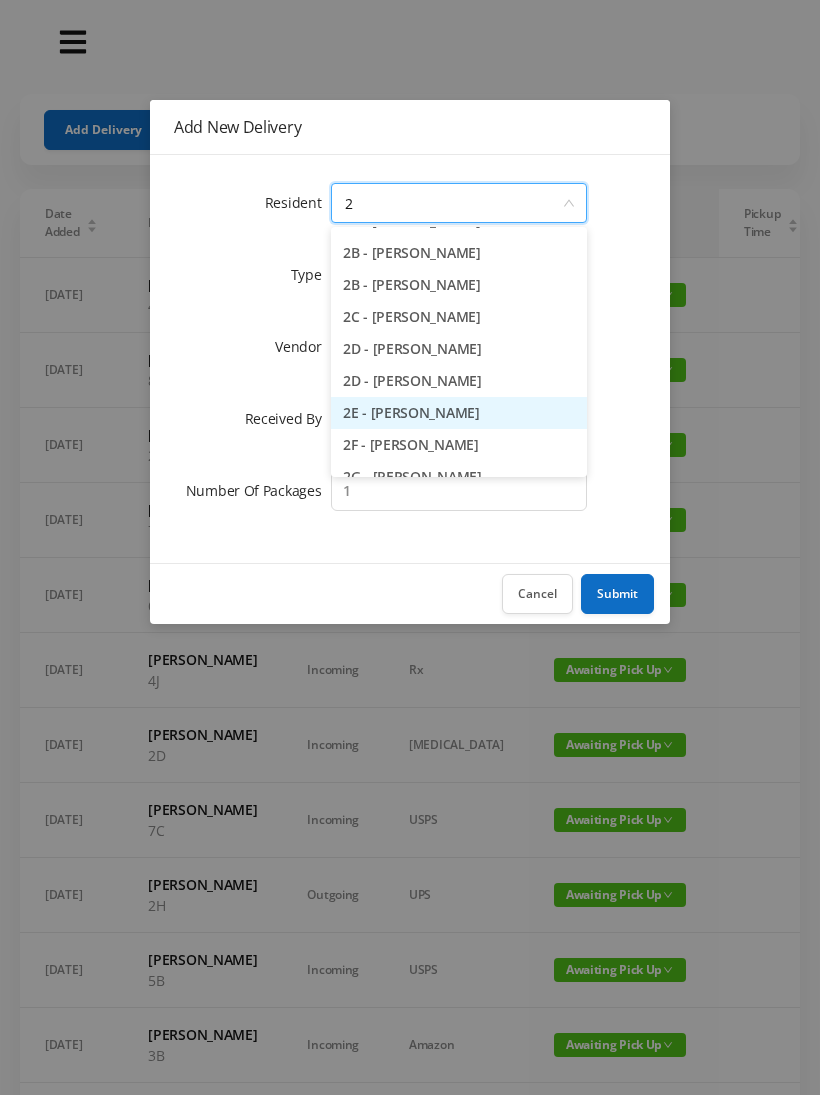 click on "2E - [PERSON_NAME]" at bounding box center (459, 413) 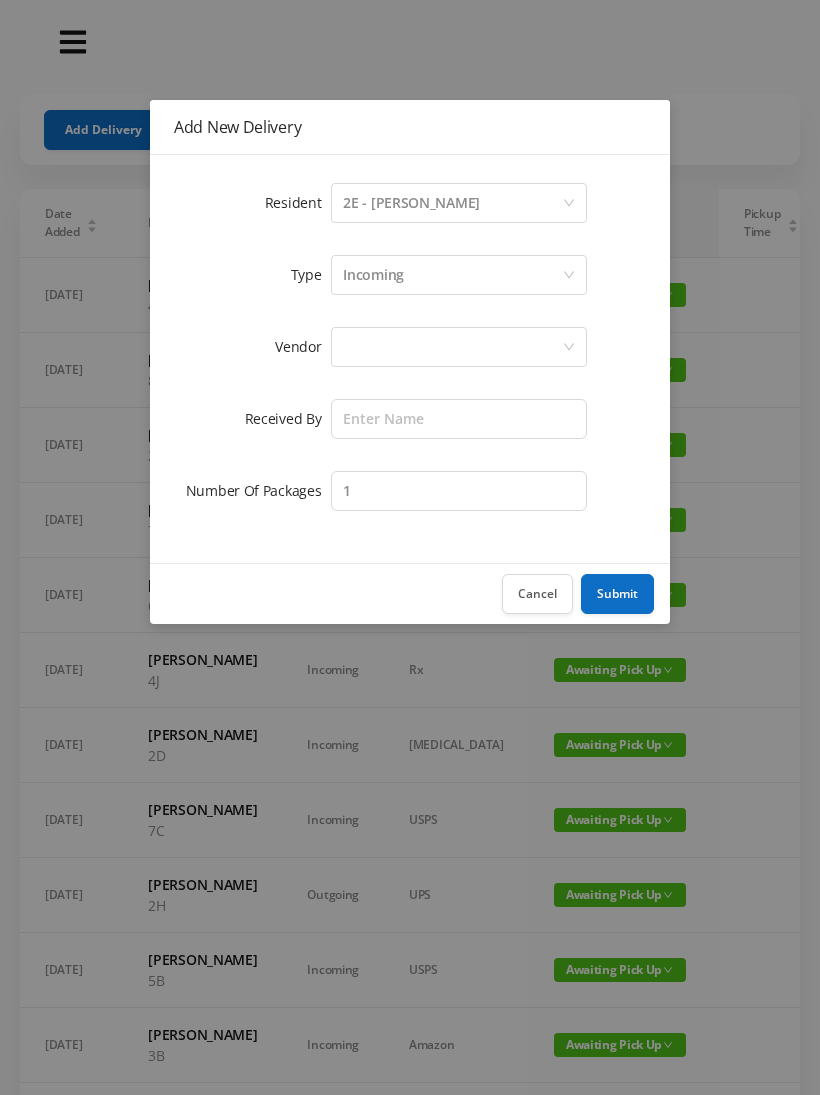 click at bounding box center [452, 347] 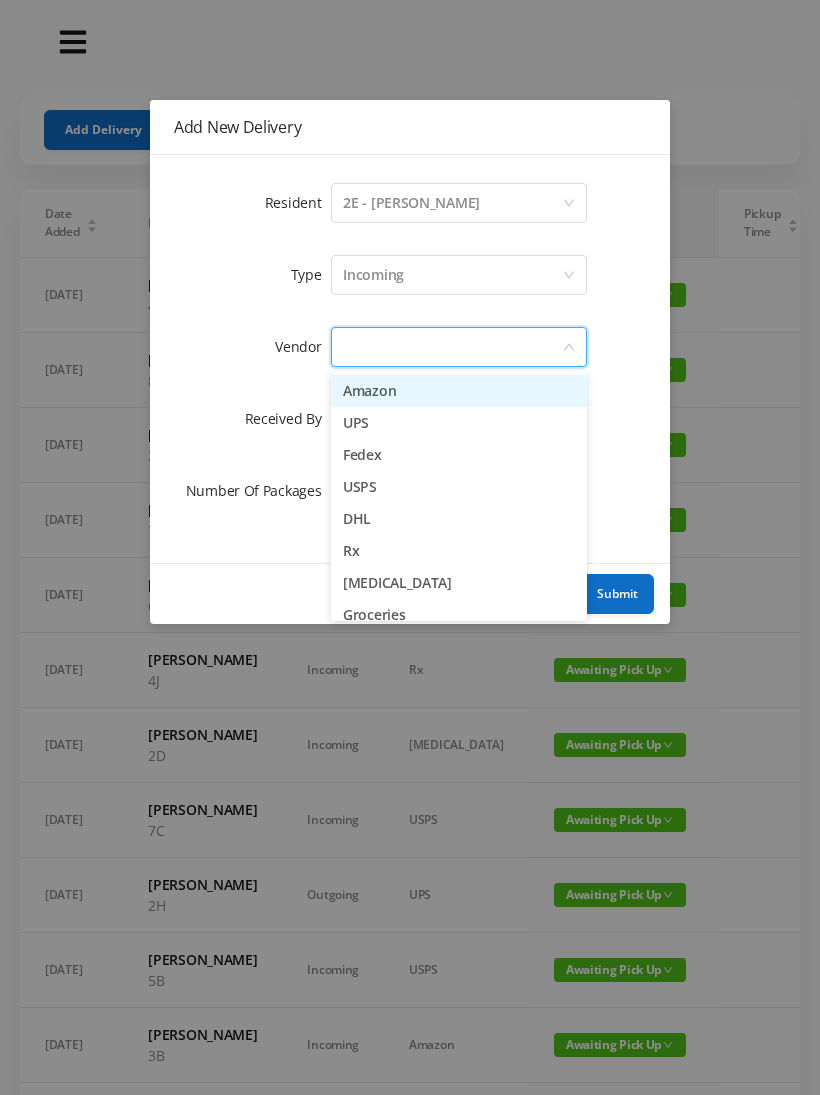 click on "Amazon" at bounding box center (459, 391) 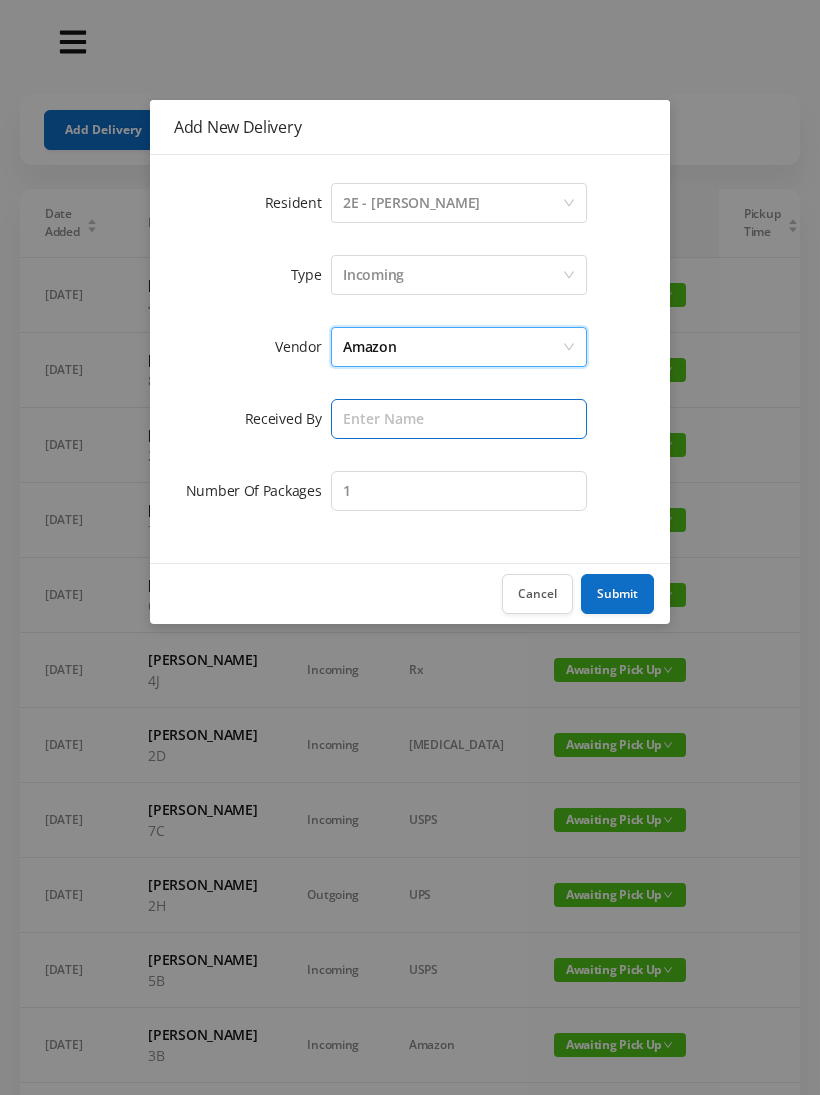 click at bounding box center [459, 419] 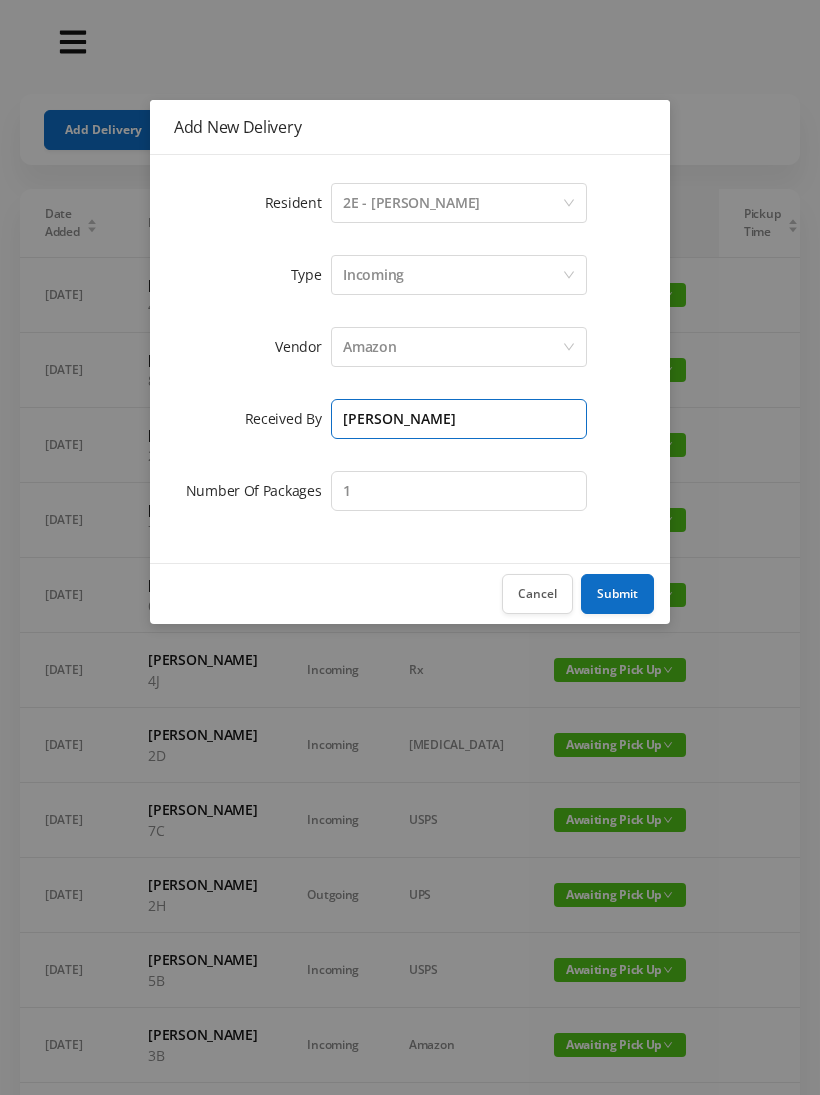 type on "[PERSON_NAME]" 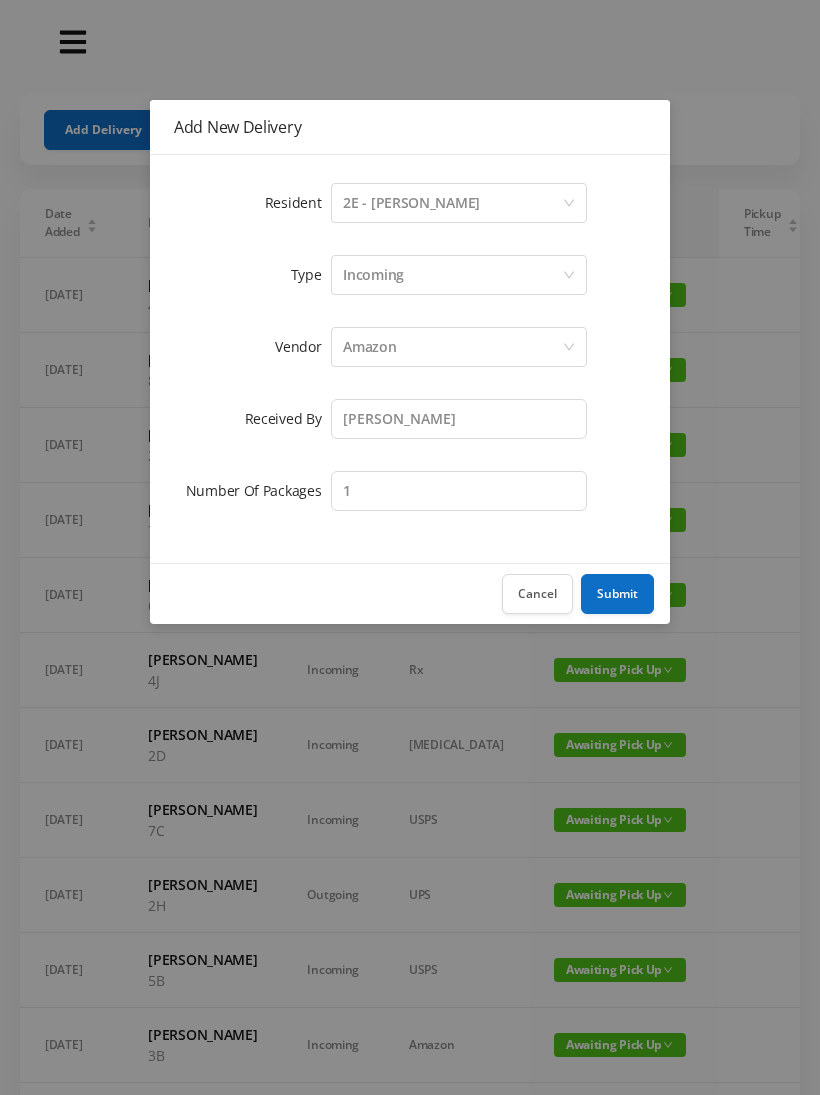 click on "Submit" at bounding box center [617, 594] 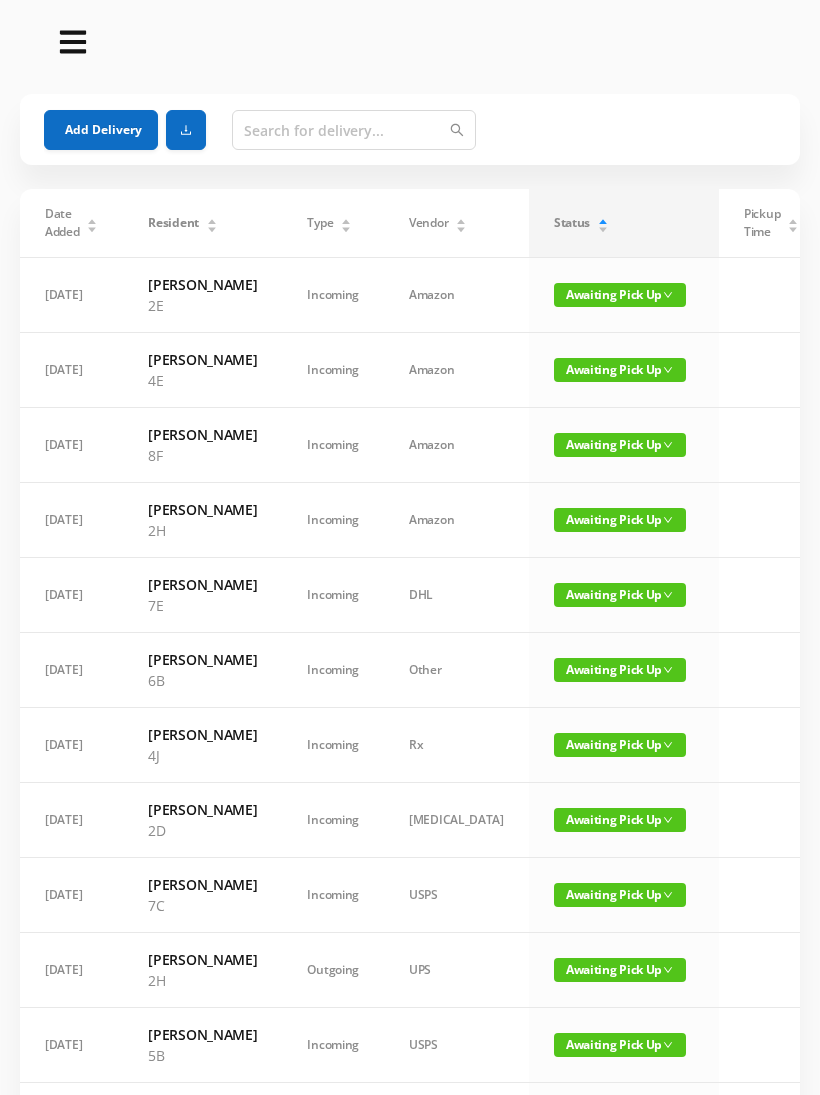 click on "Add Delivery" at bounding box center (101, 130) 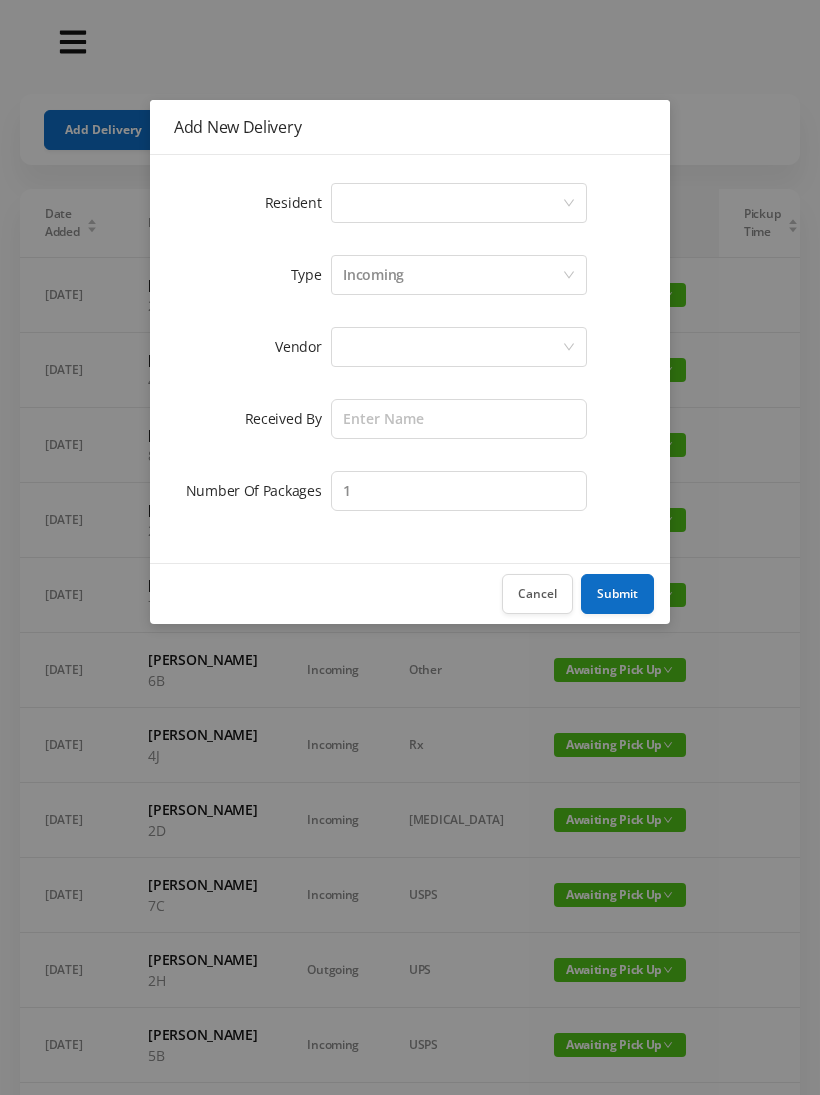 click on "Select a person" at bounding box center (452, 203) 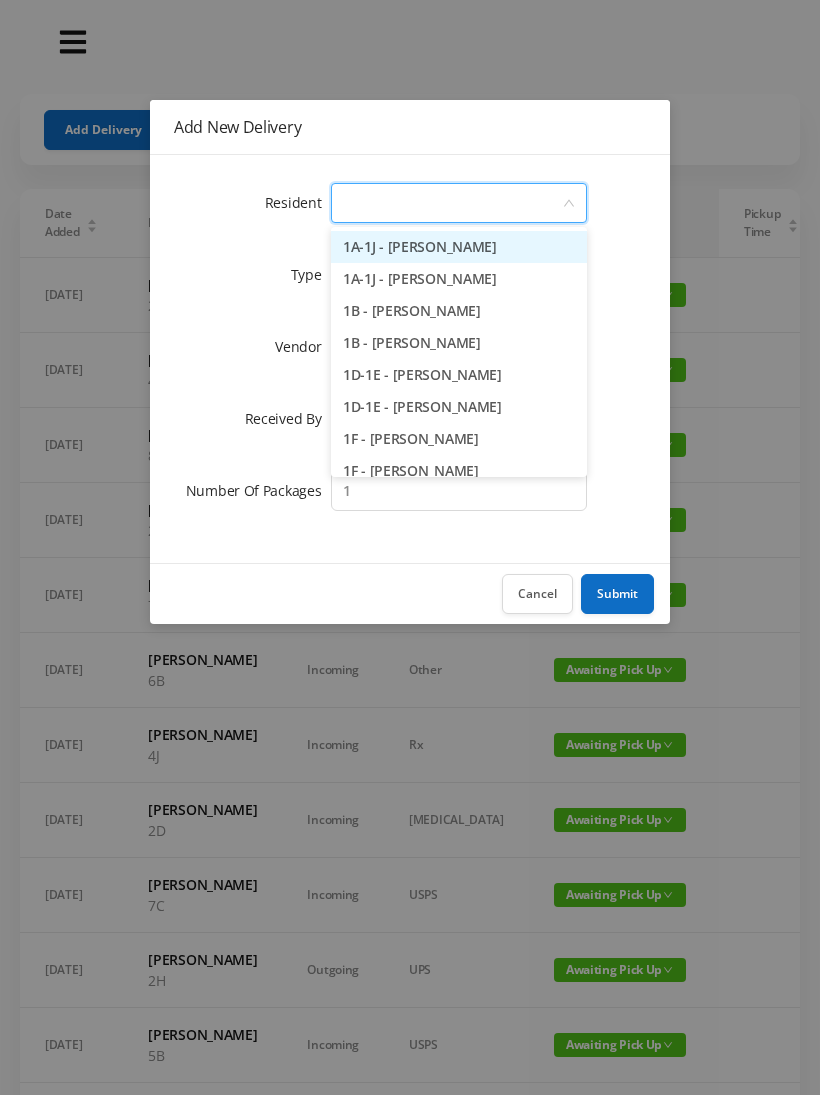 type on "2" 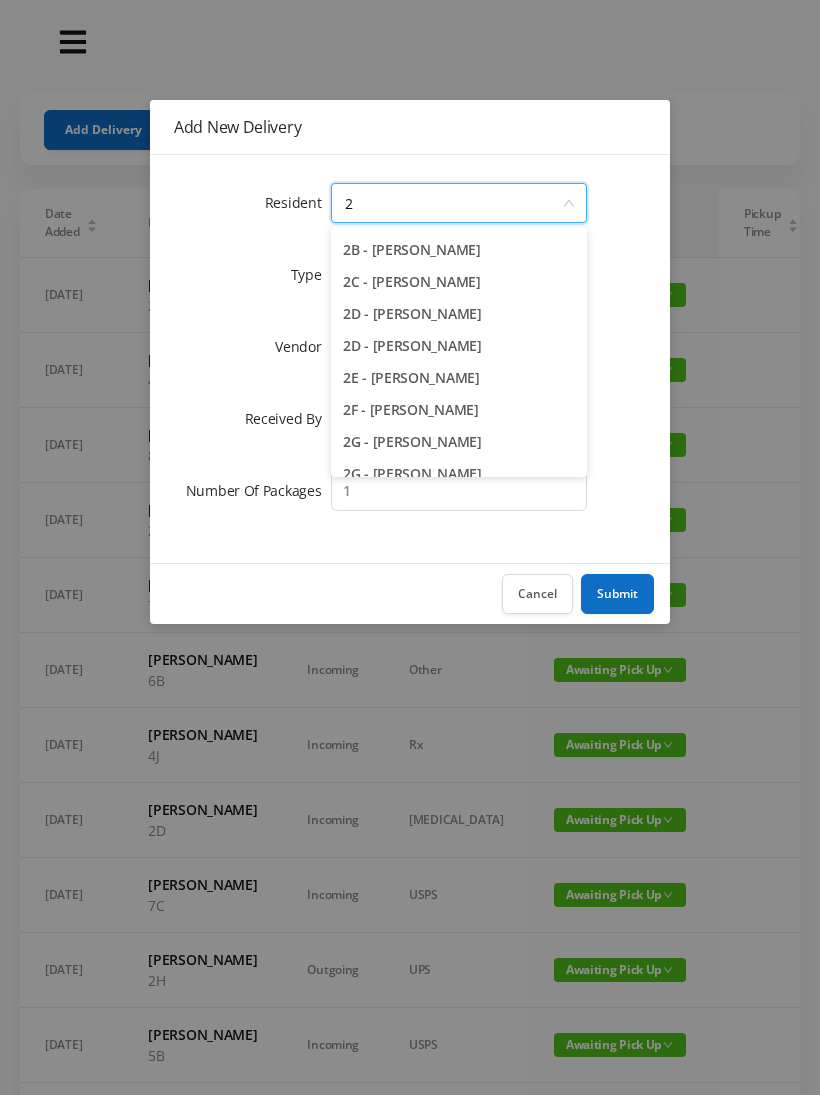 scroll, scrollTop: 102, scrollLeft: 0, axis: vertical 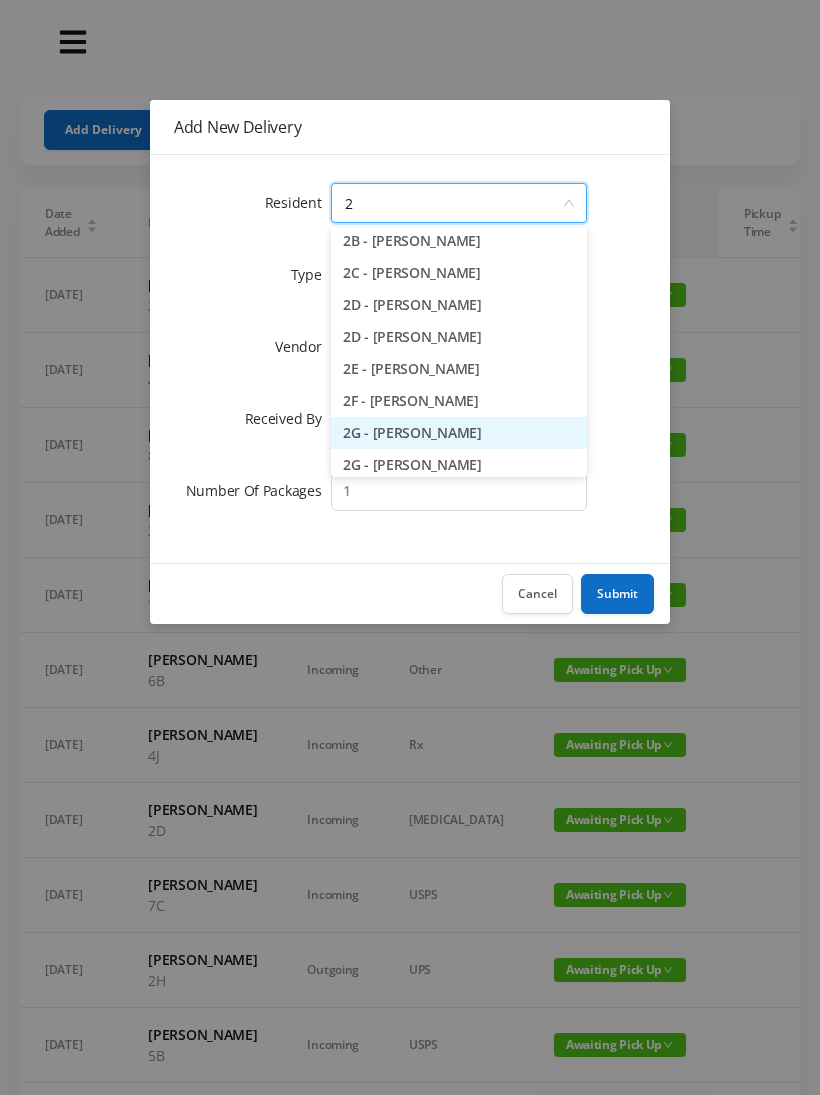 click on "2G - [PERSON_NAME]" at bounding box center [459, 433] 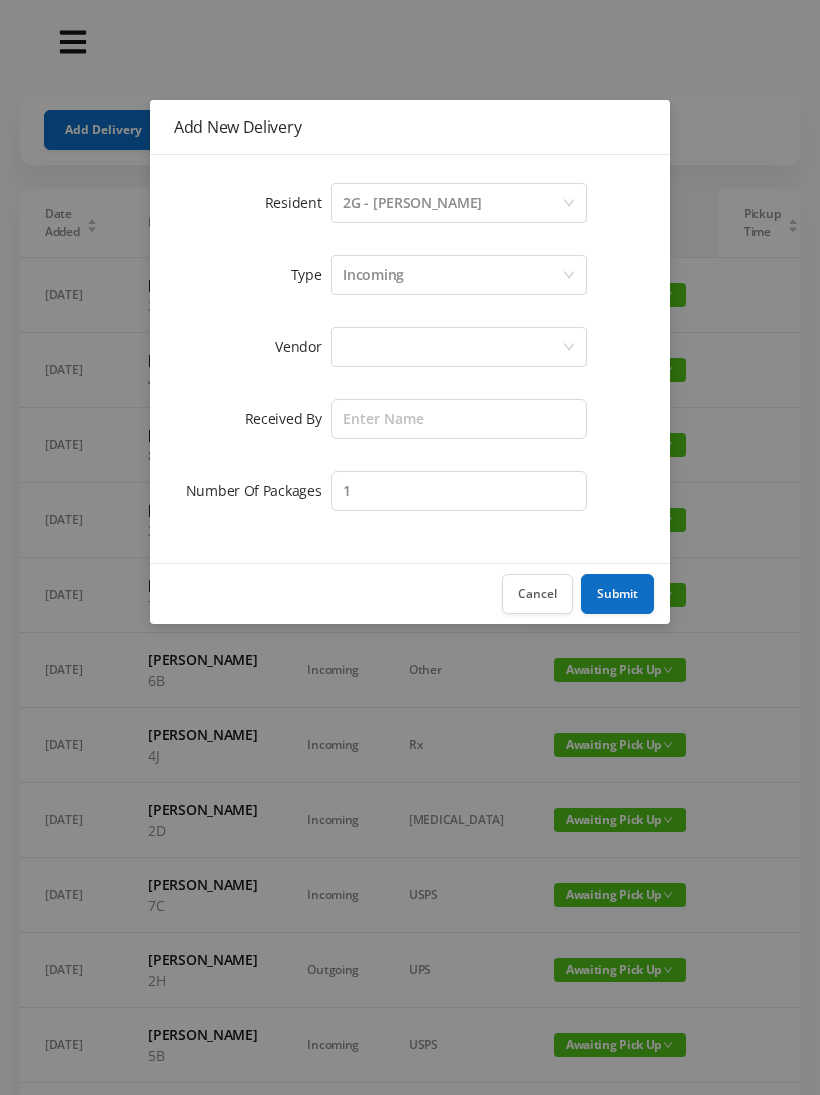 click at bounding box center [452, 347] 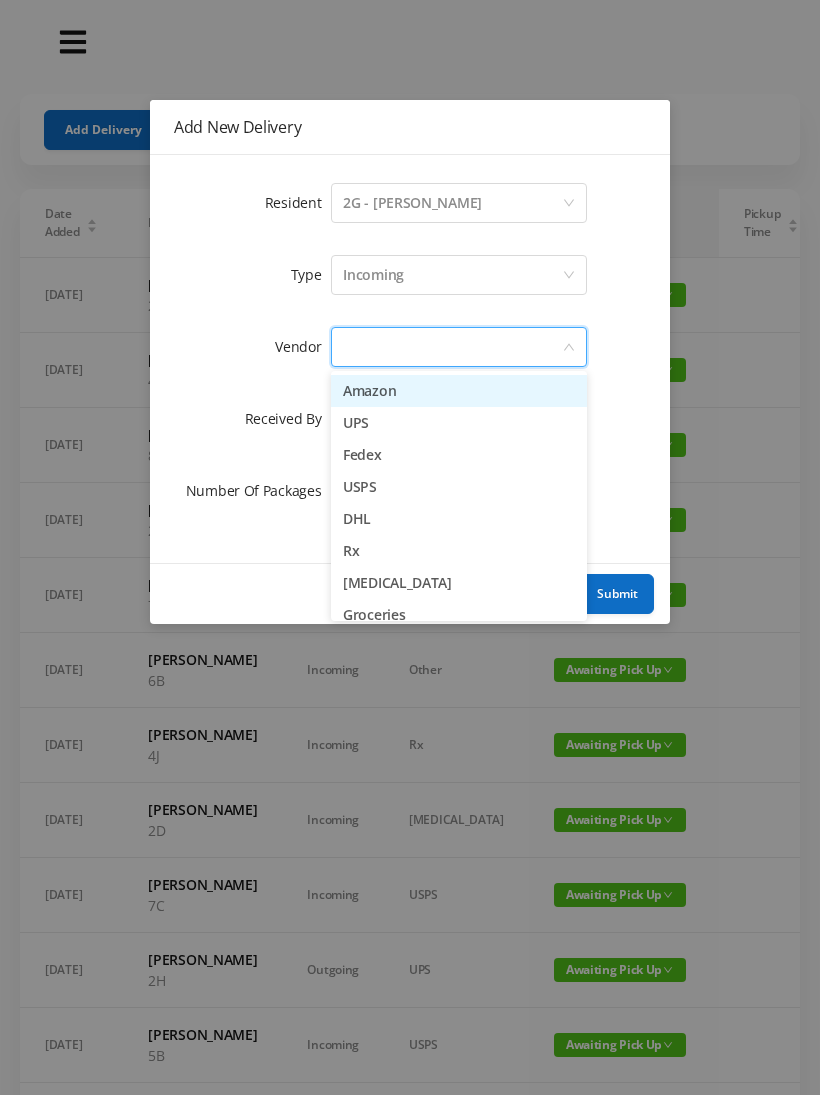 click on "Amazon" at bounding box center [459, 391] 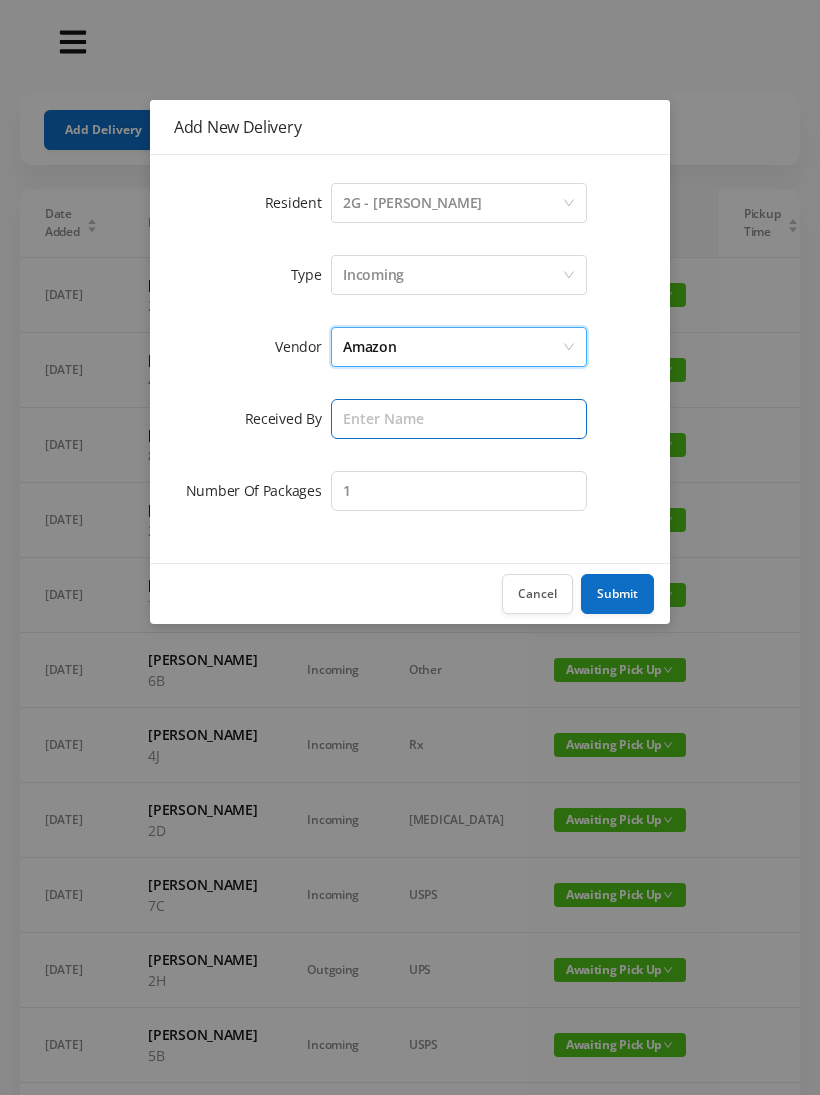 click at bounding box center (459, 419) 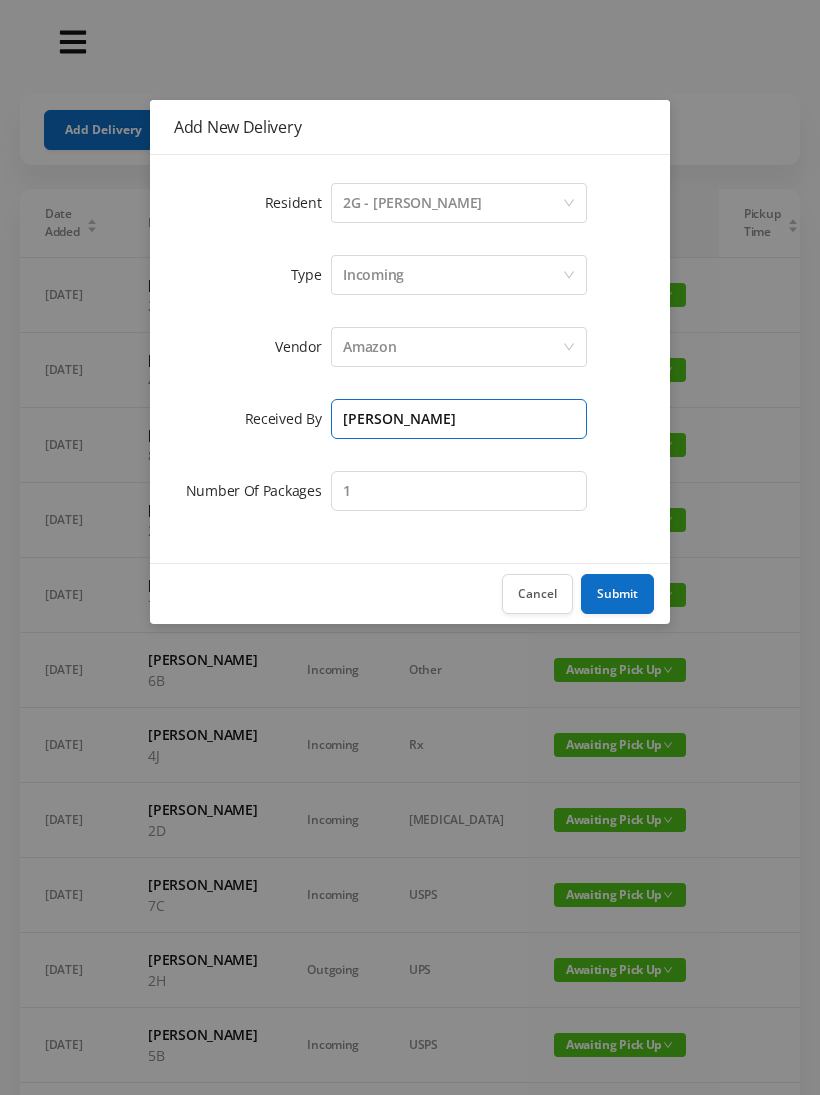type on "[PERSON_NAME]" 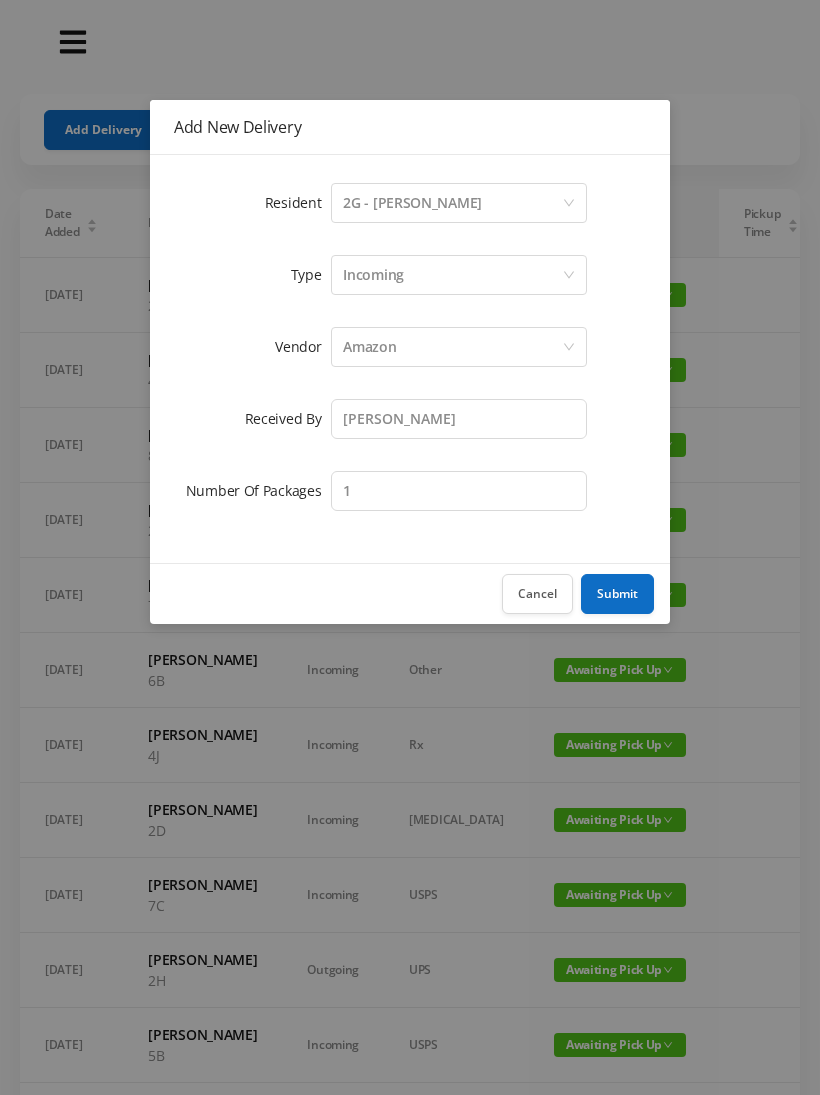 click on "Submit" at bounding box center [617, 594] 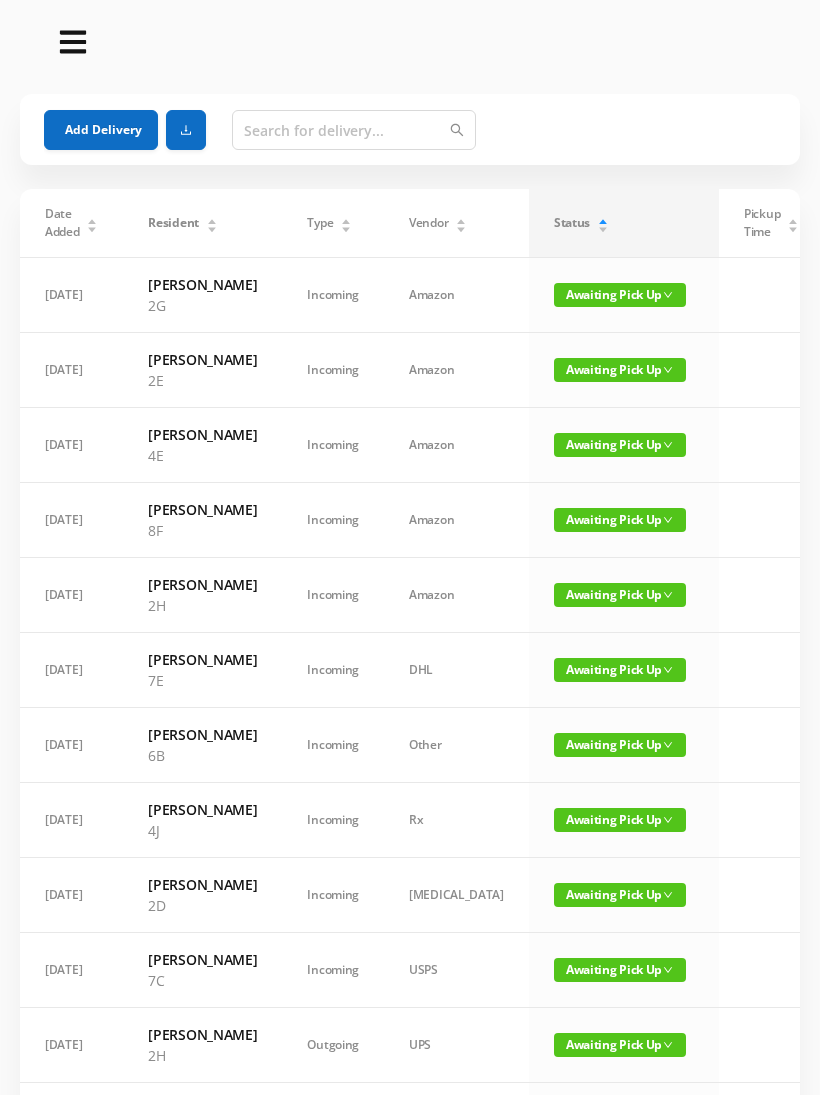 click on "Add Delivery" at bounding box center [101, 130] 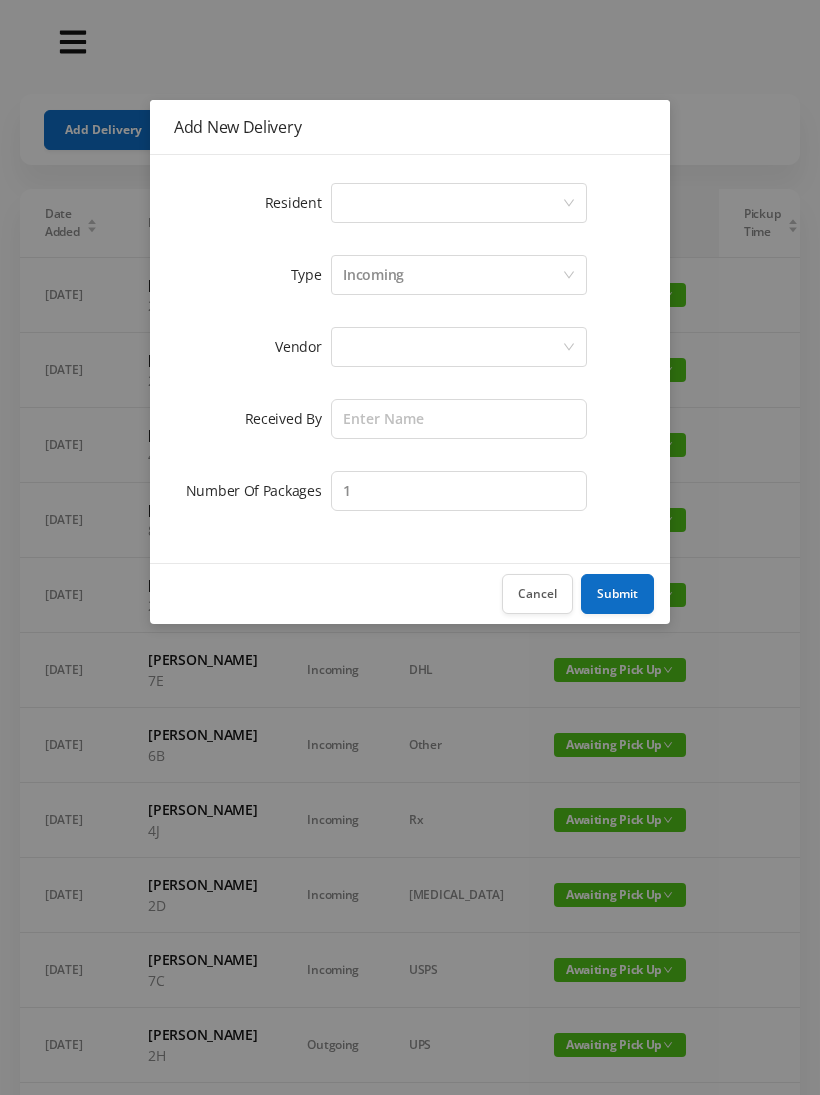 click on "Select a person" at bounding box center (452, 203) 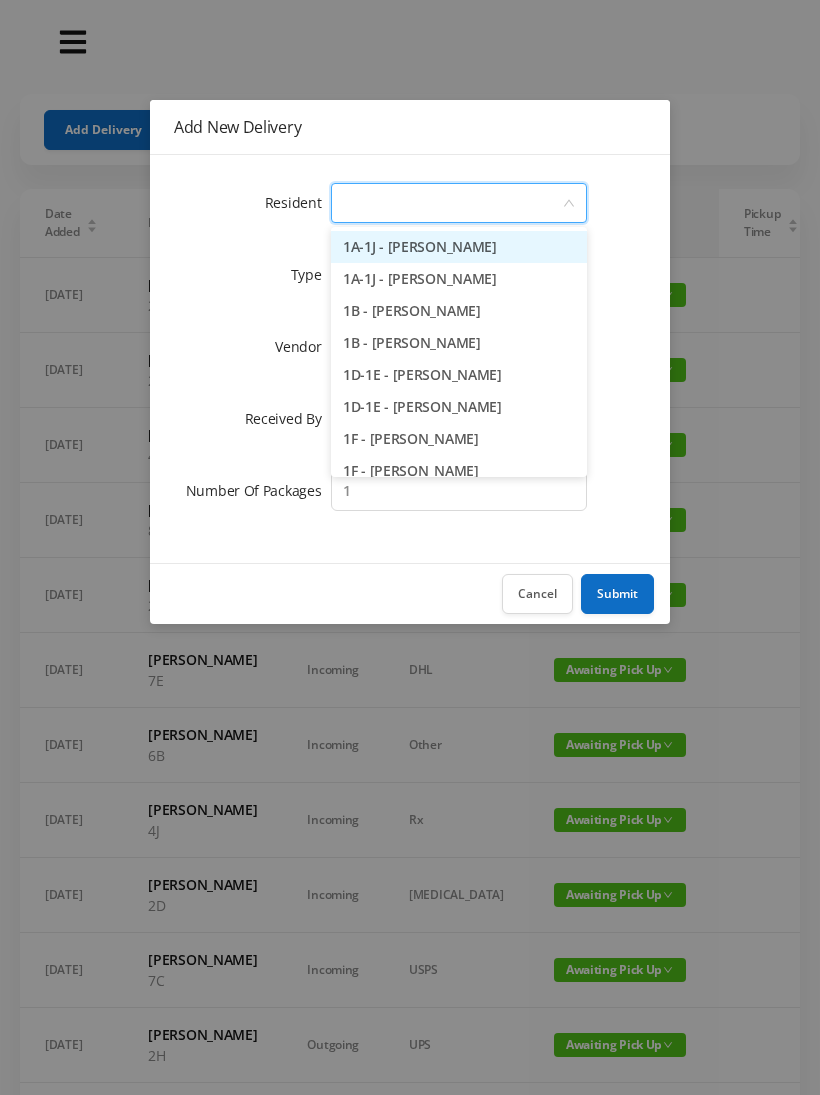type on "4" 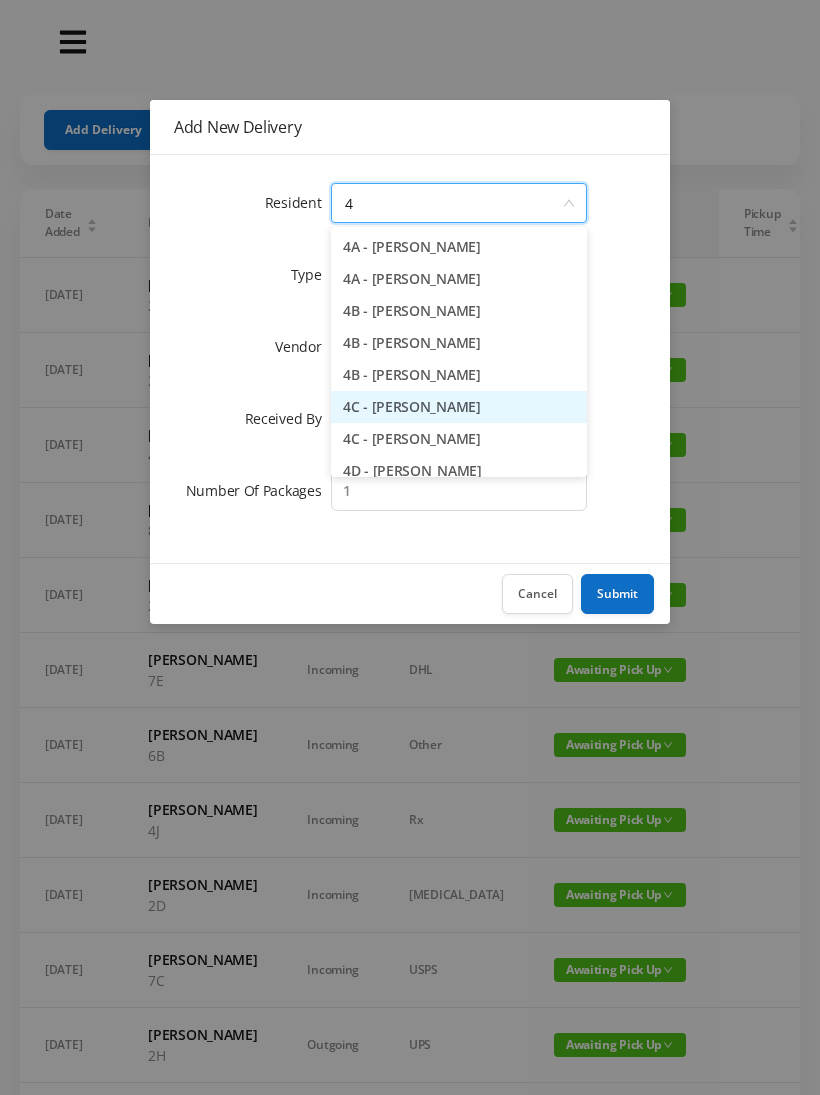click on "4C - [PERSON_NAME]" at bounding box center (459, 407) 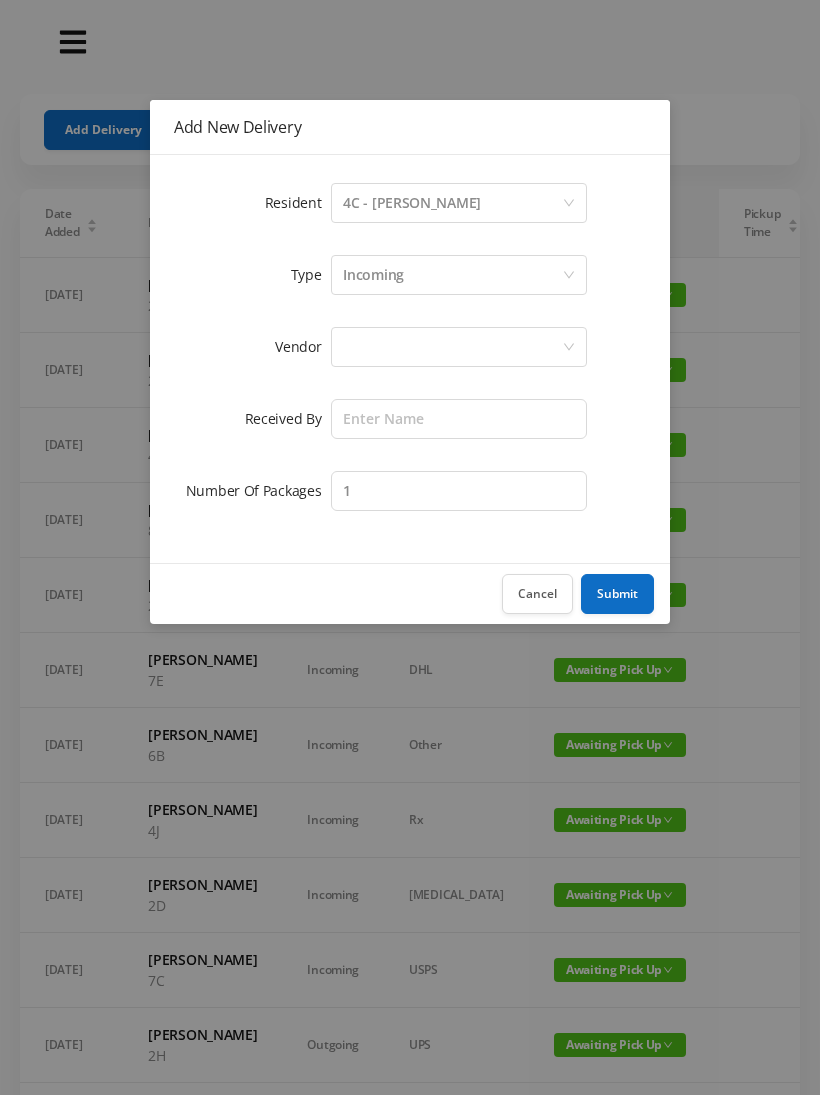 click at bounding box center [452, 347] 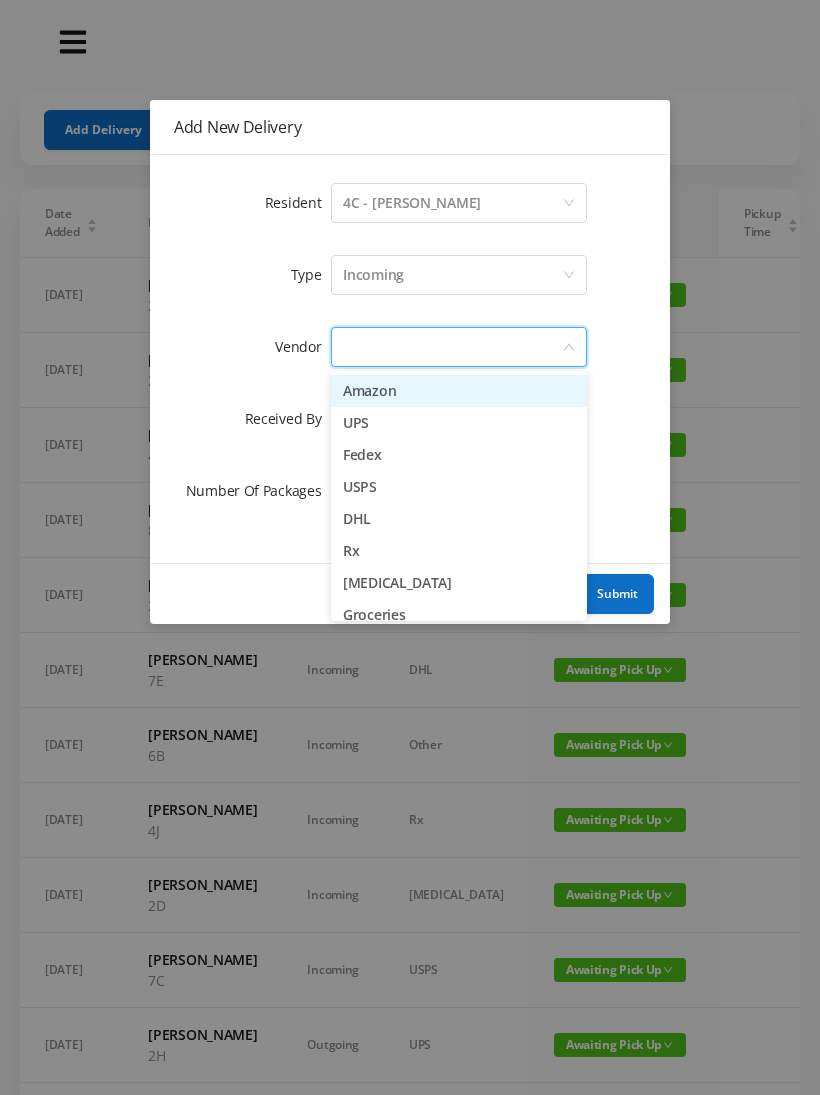 click on "Amazon" at bounding box center [459, 391] 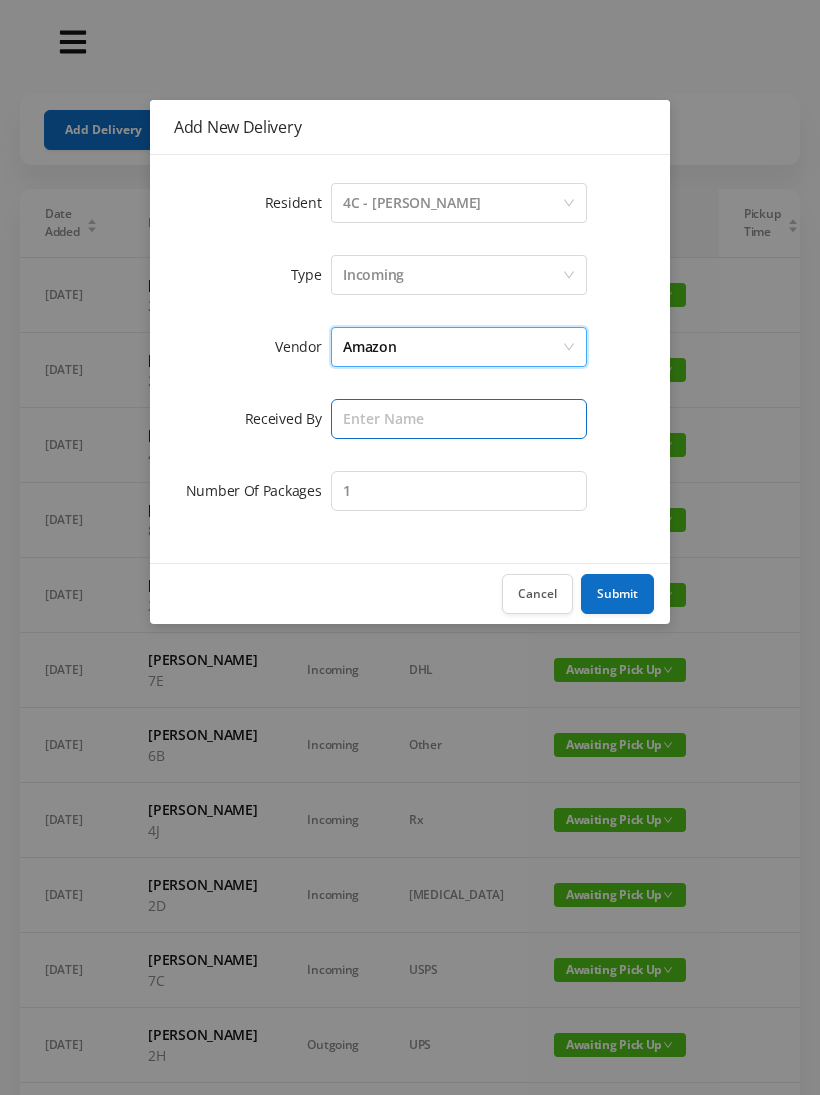 click at bounding box center (459, 419) 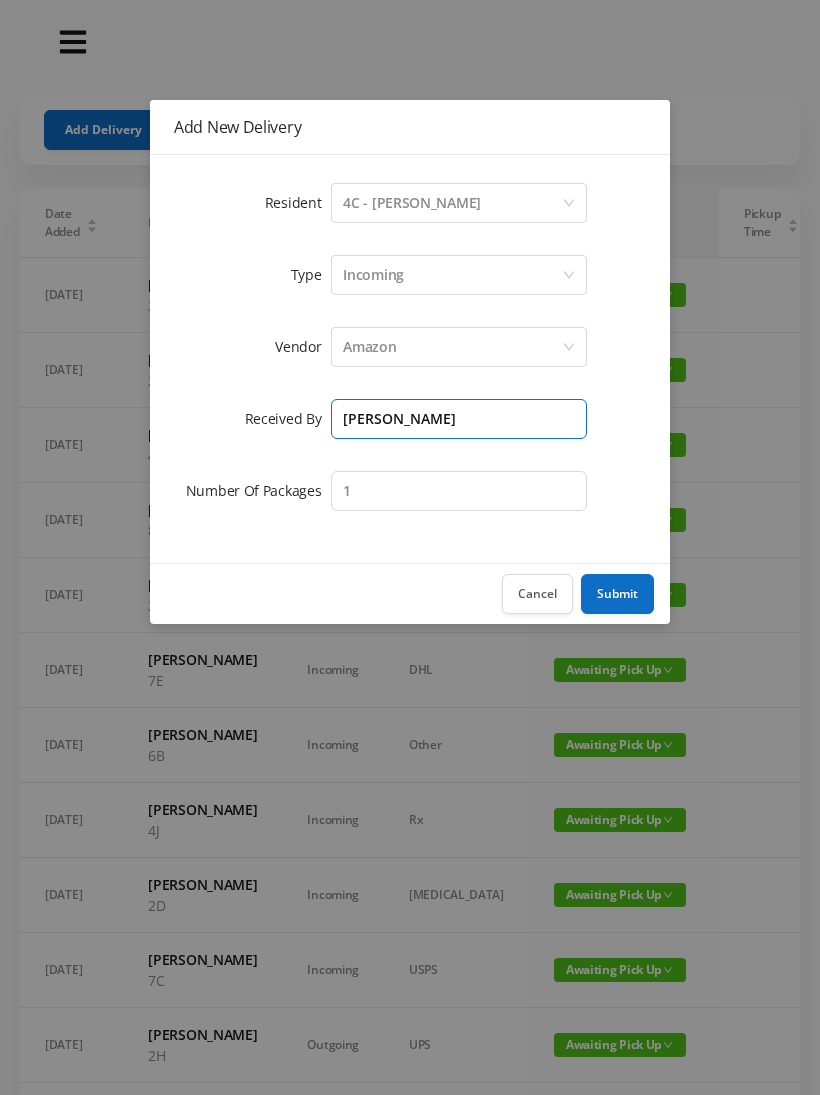 type on "[PERSON_NAME]" 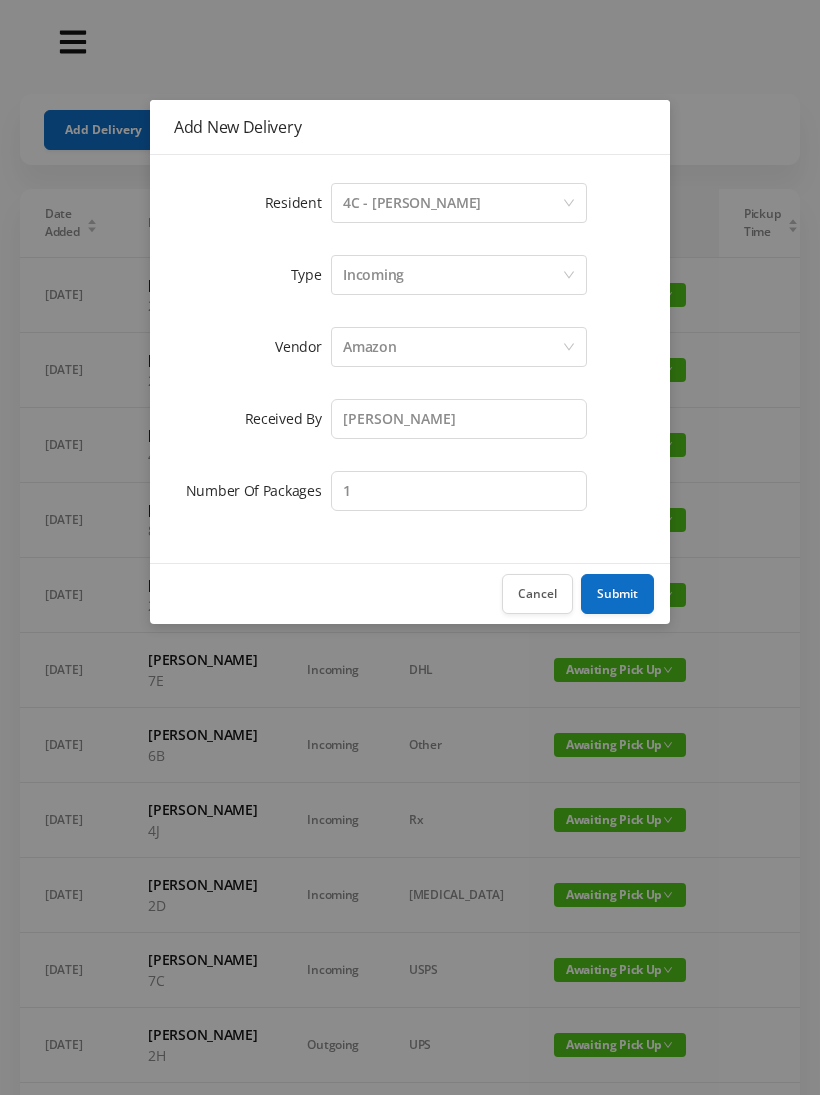 click on "Submit" at bounding box center (617, 594) 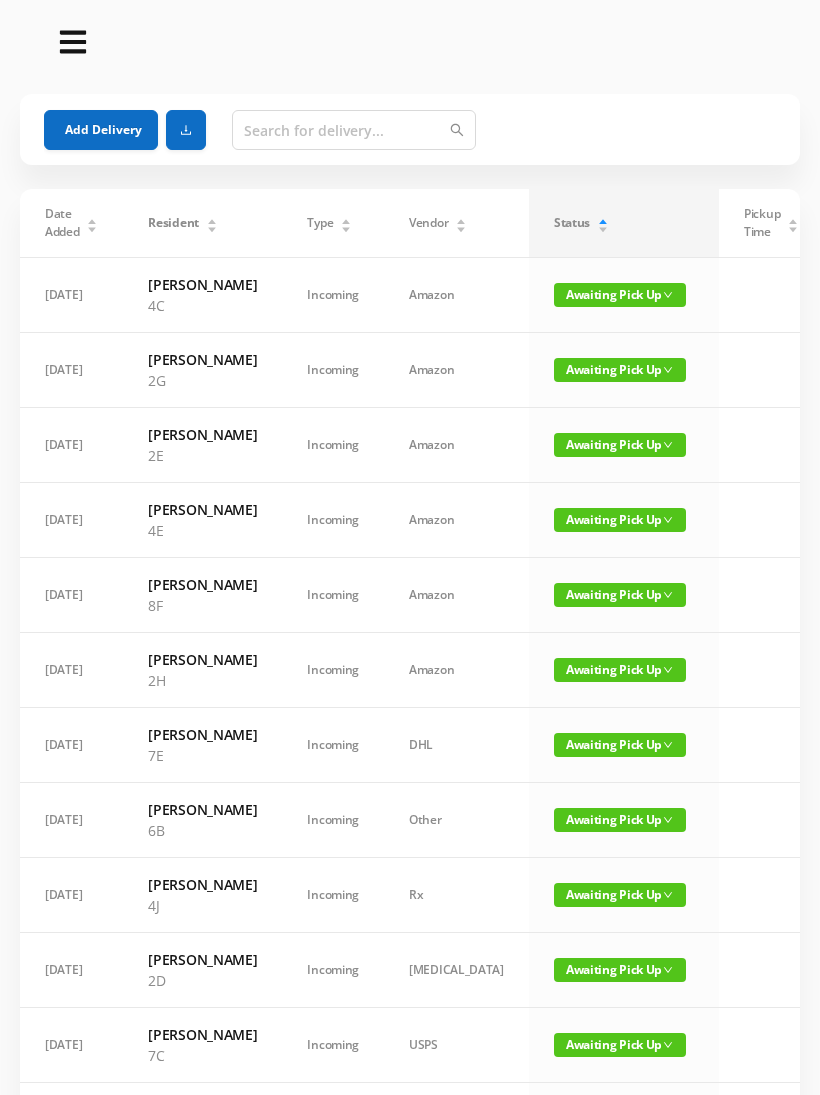 click on "Add Delivery" at bounding box center [101, 130] 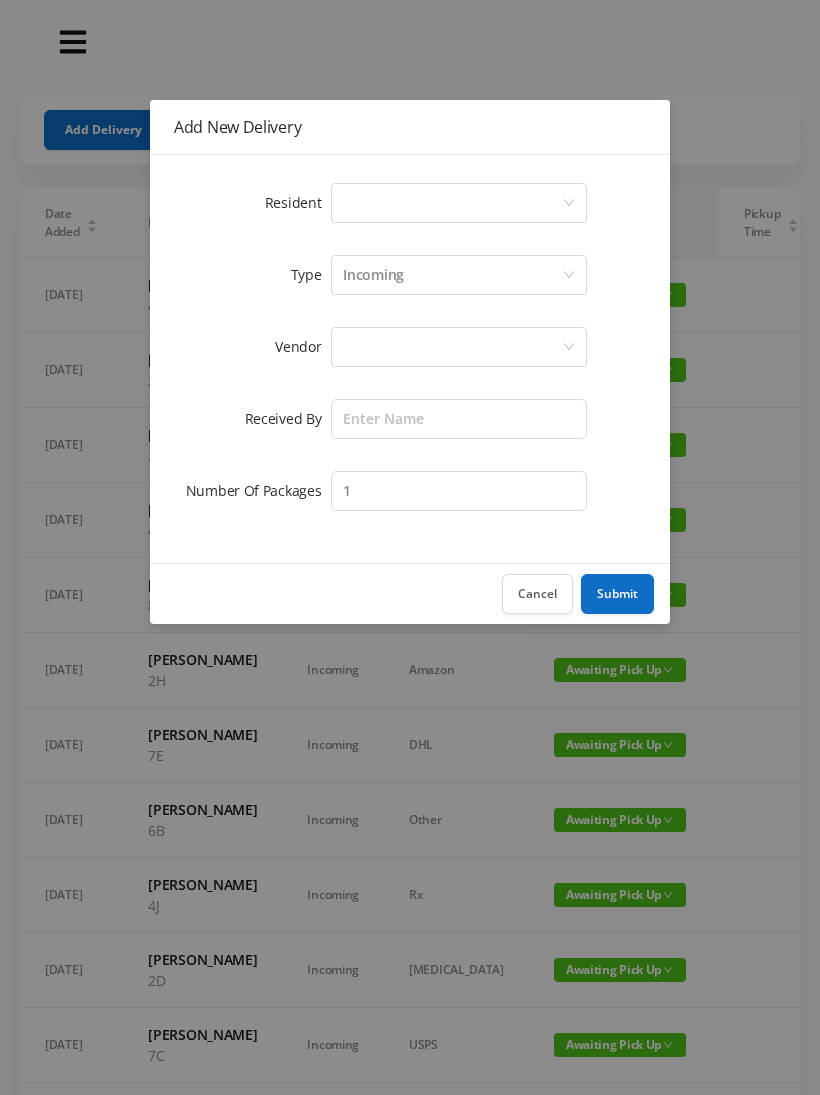 click on "Select a person" at bounding box center (452, 203) 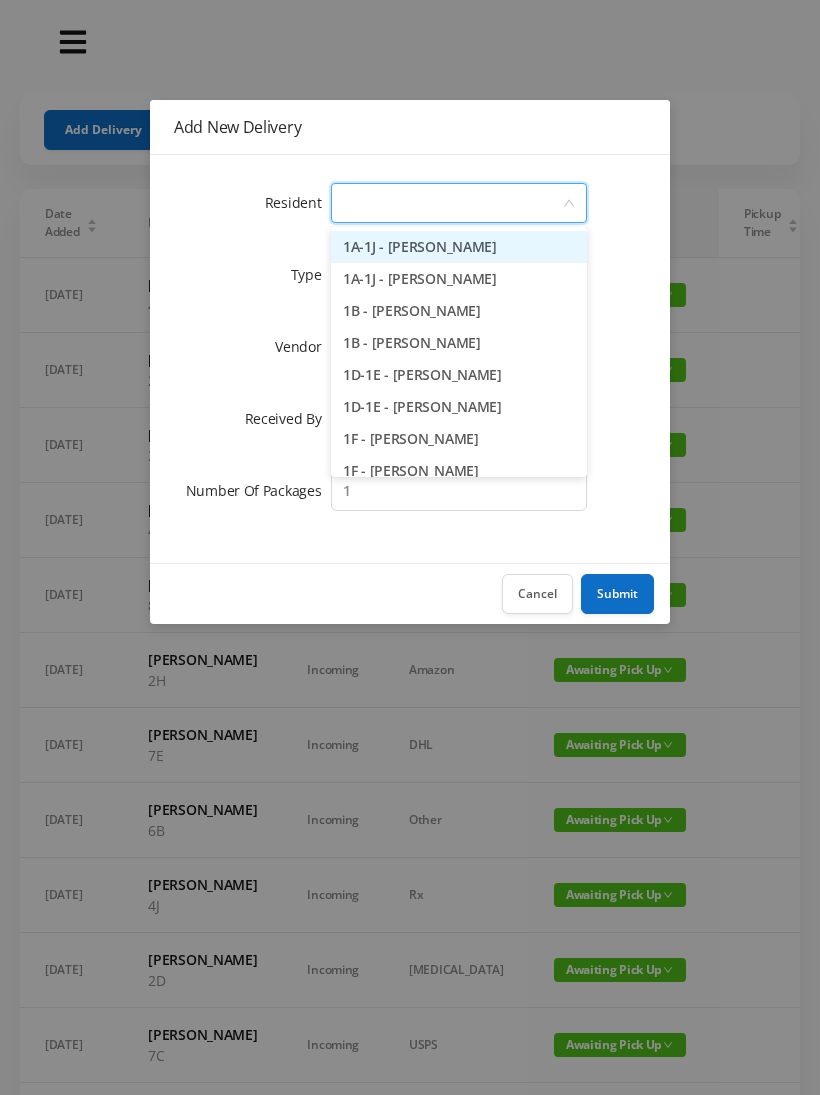 type on "7" 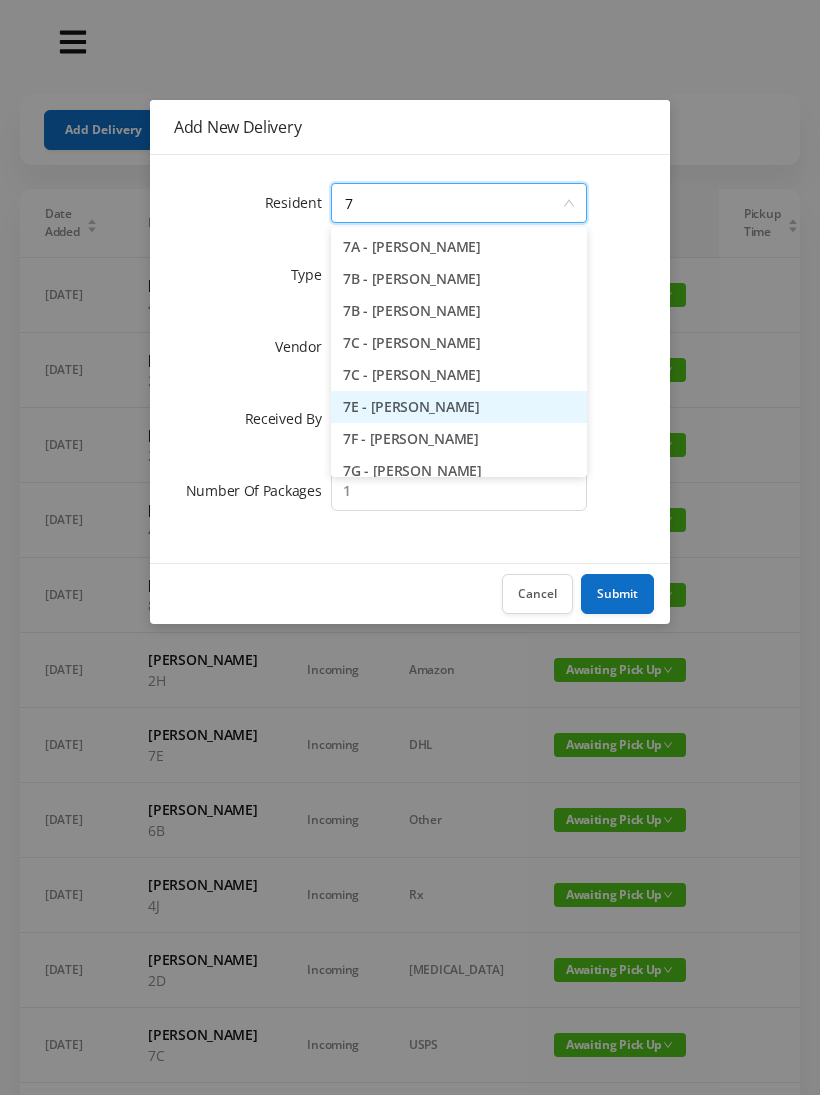 click on "7E - [PERSON_NAME]" at bounding box center [459, 407] 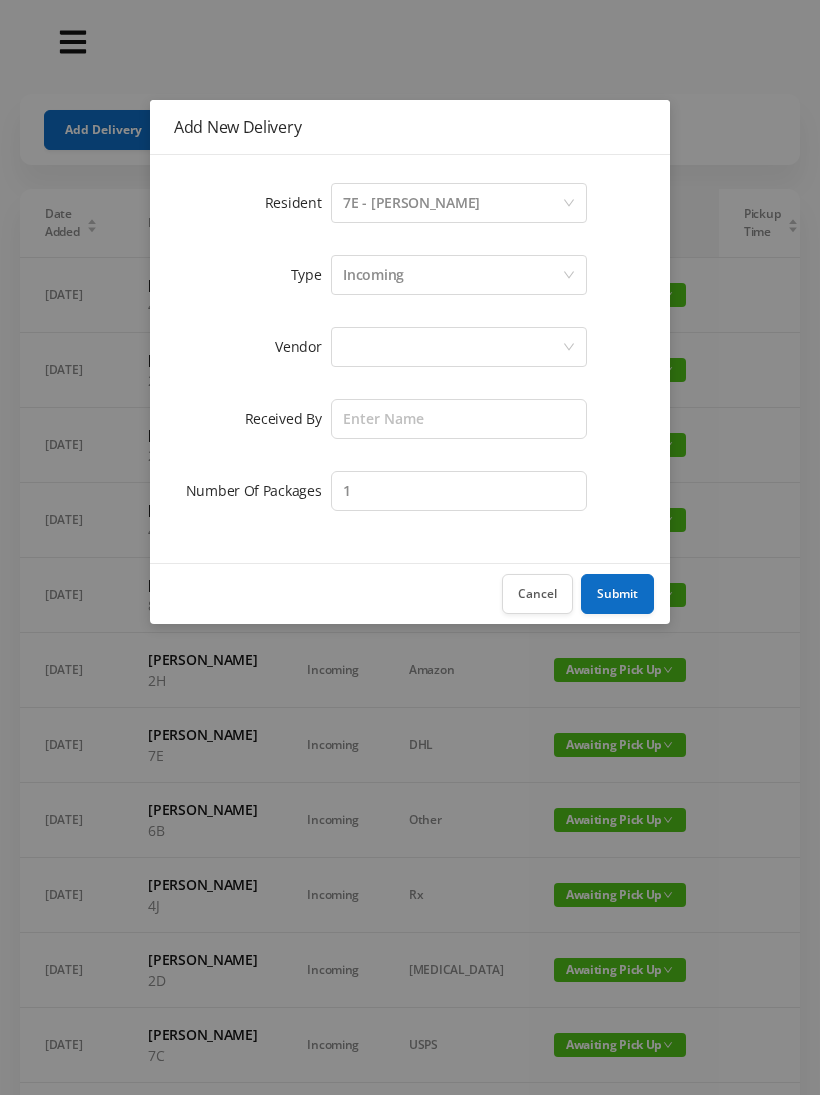 click at bounding box center [452, 347] 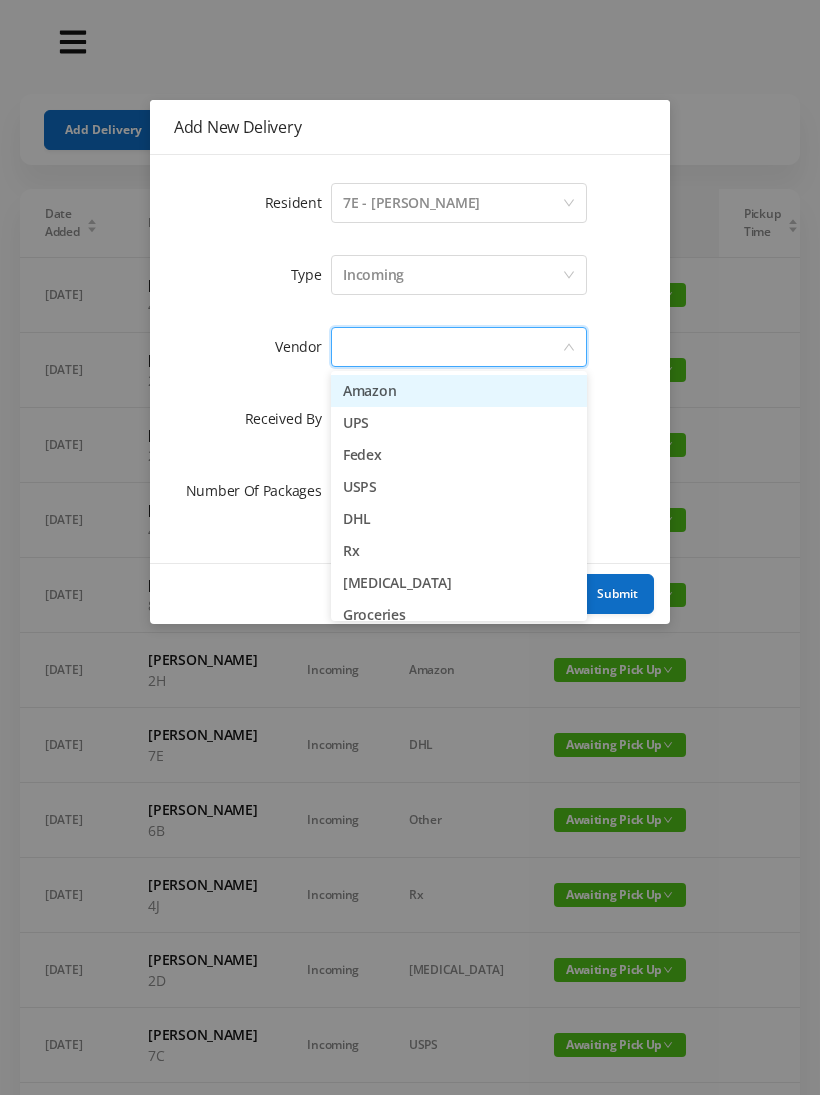 click on "Amazon" at bounding box center [459, 391] 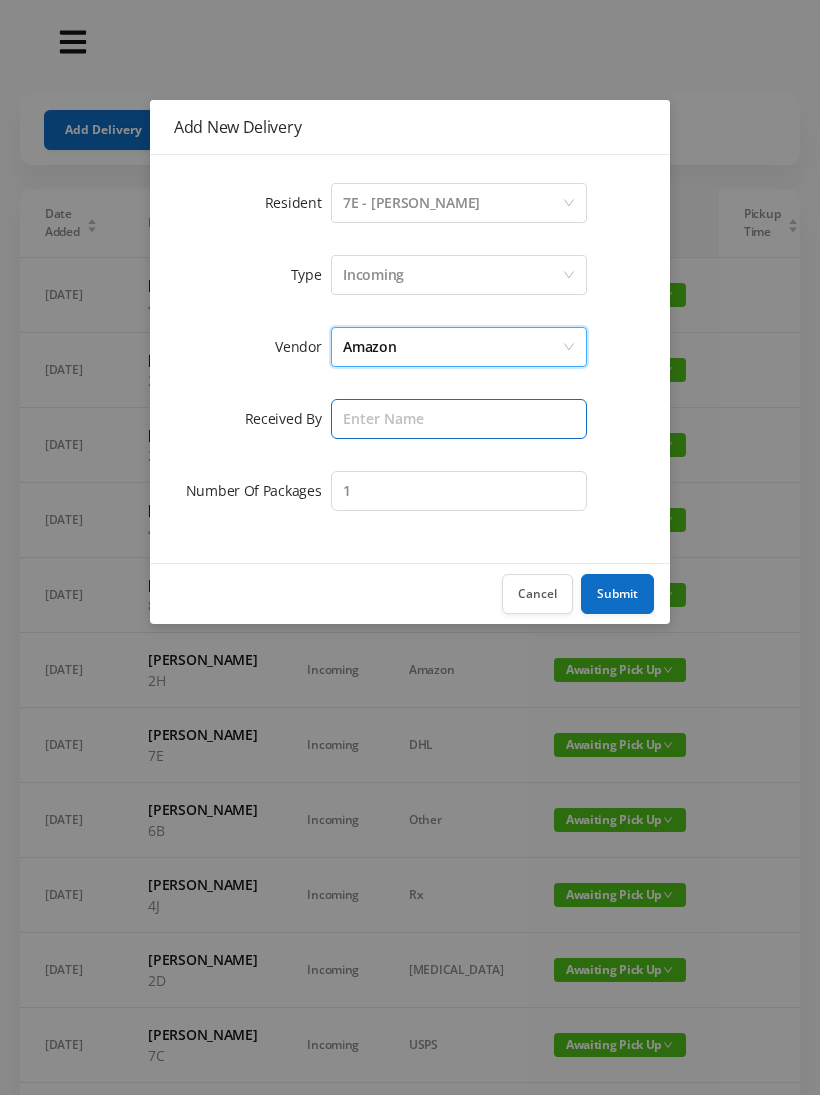 click at bounding box center [459, 419] 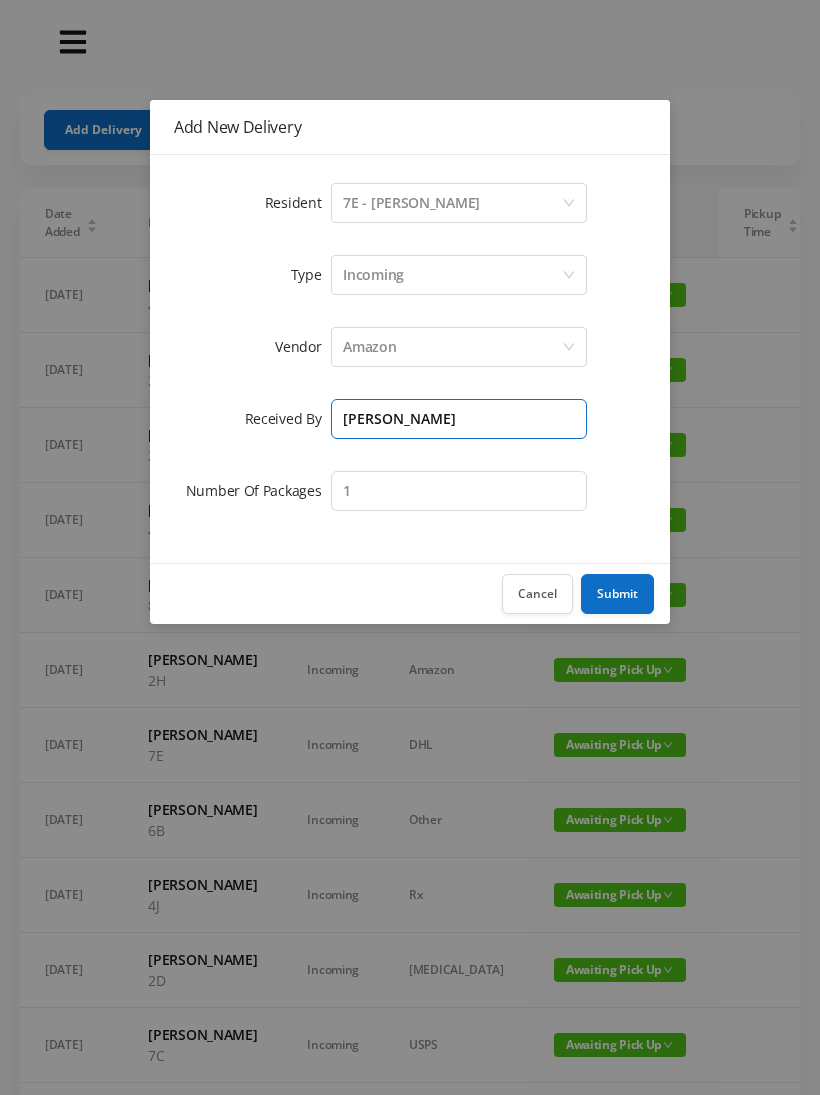 type on "[PERSON_NAME]" 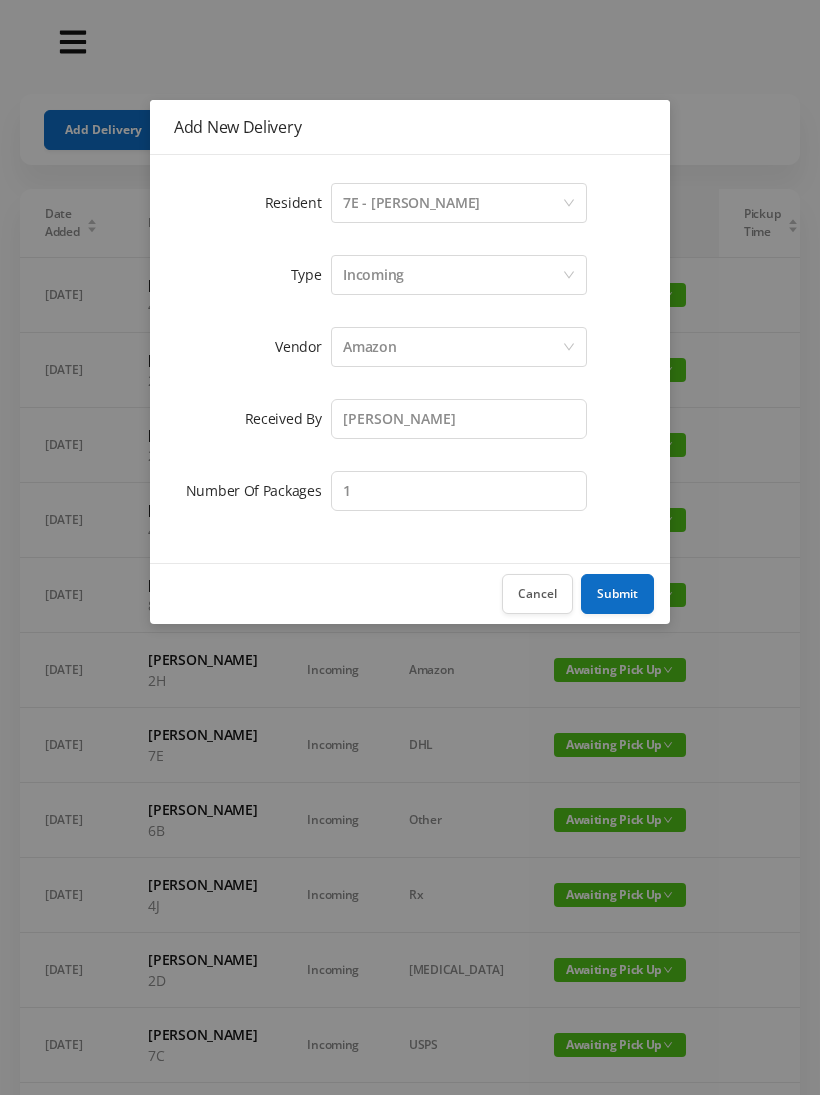 click on "Submit" at bounding box center (617, 594) 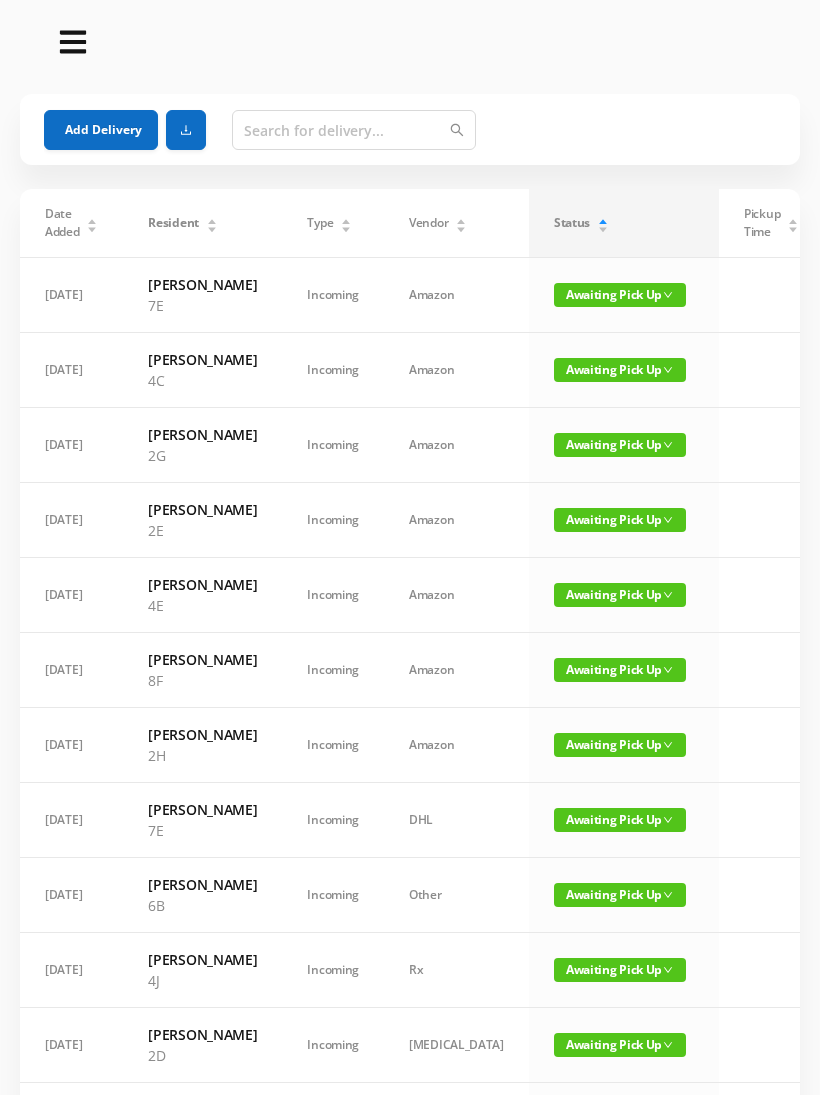 click on "Add Delivery" at bounding box center (101, 130) 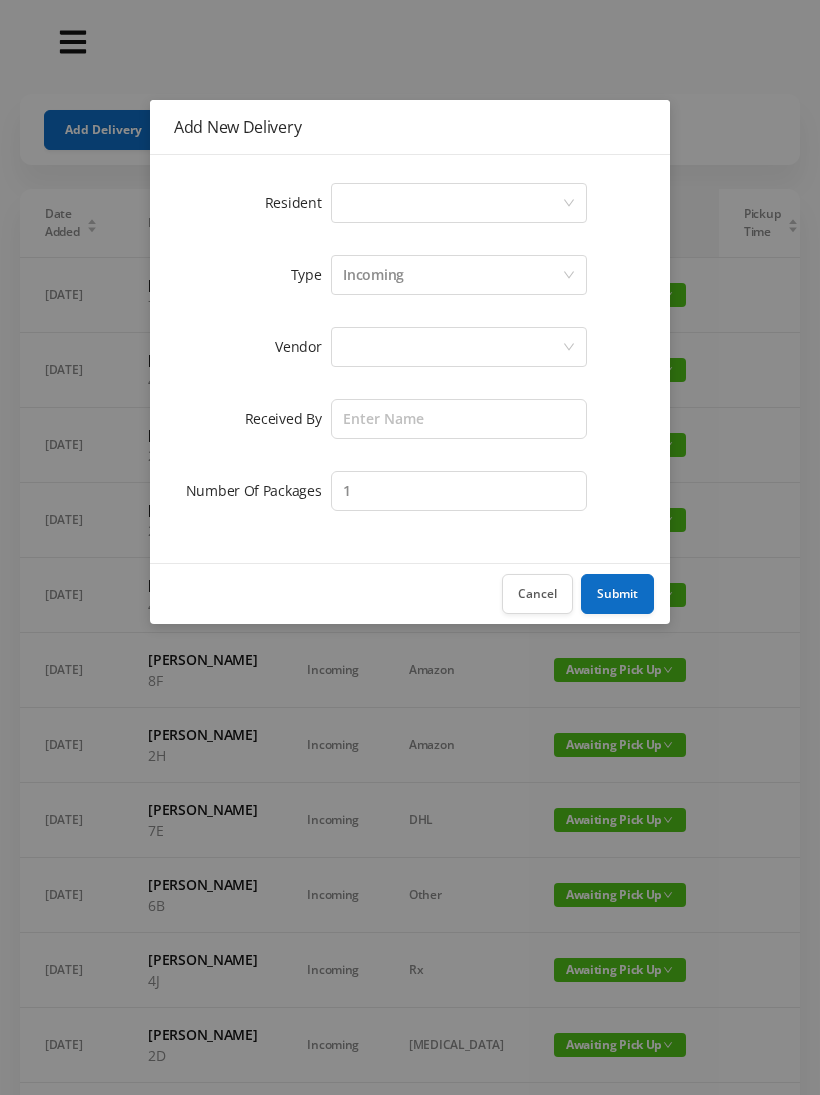 click on "Select a person" at bounding box center [452, 203] 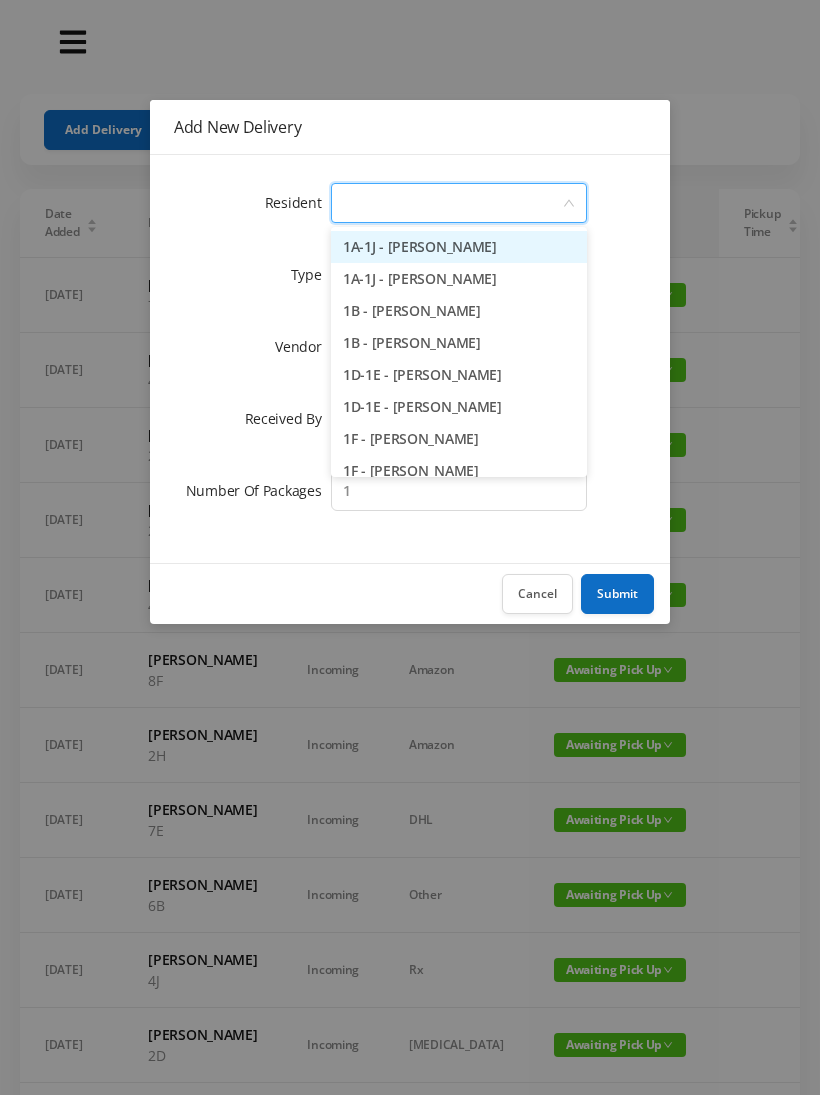 type on "6" 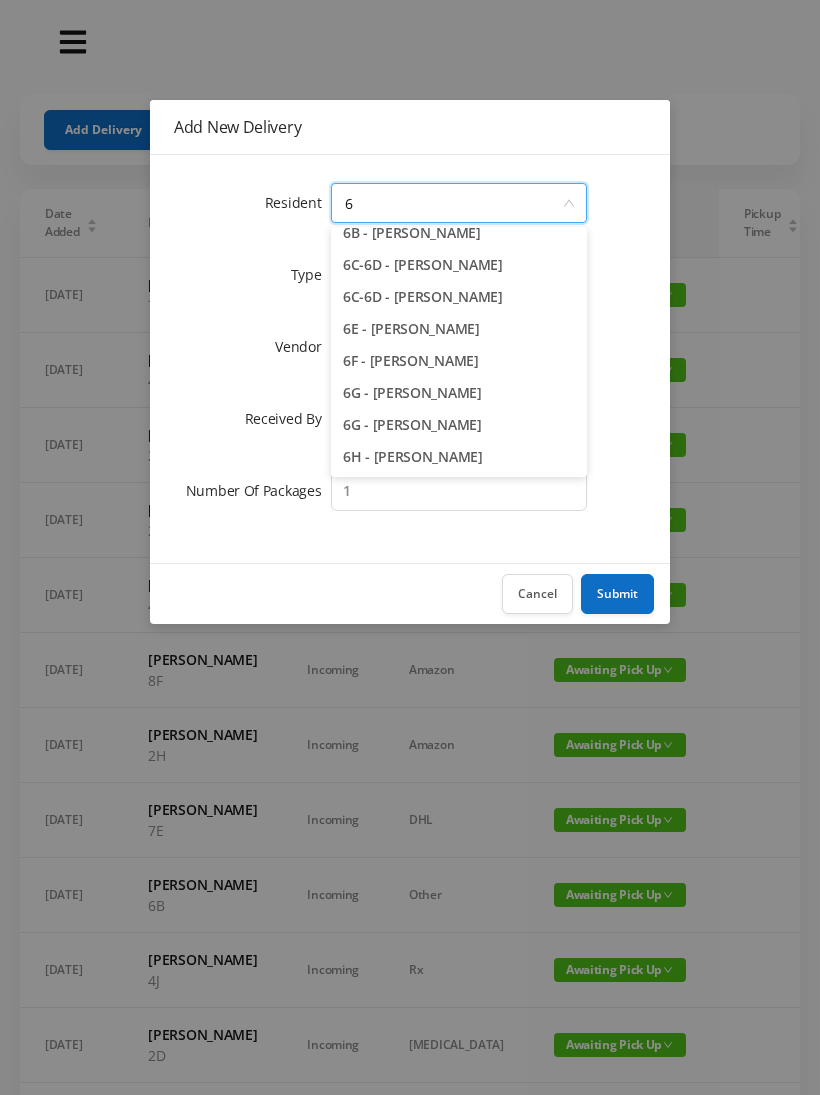 scroll, scrollTop: 142, scrollLeft: 0, axis: vertical 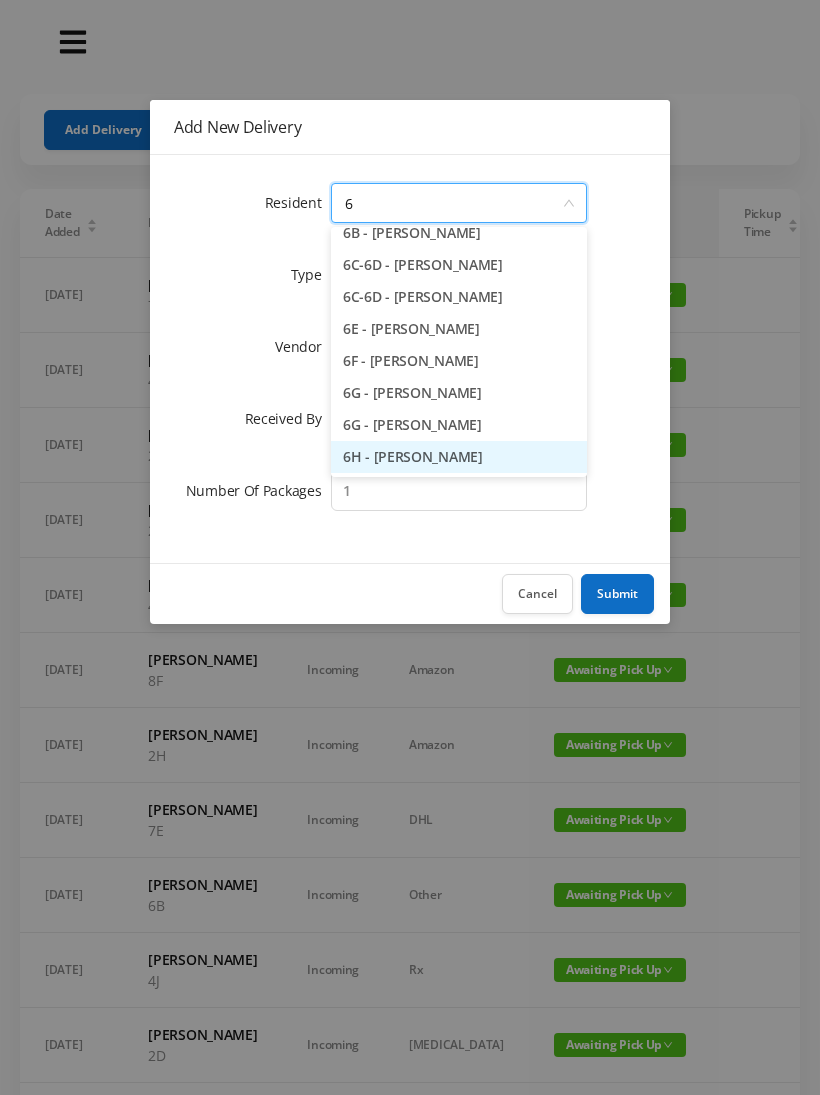 click on "6H - [PERSON_NAME]" at bounding box center (459, 457) 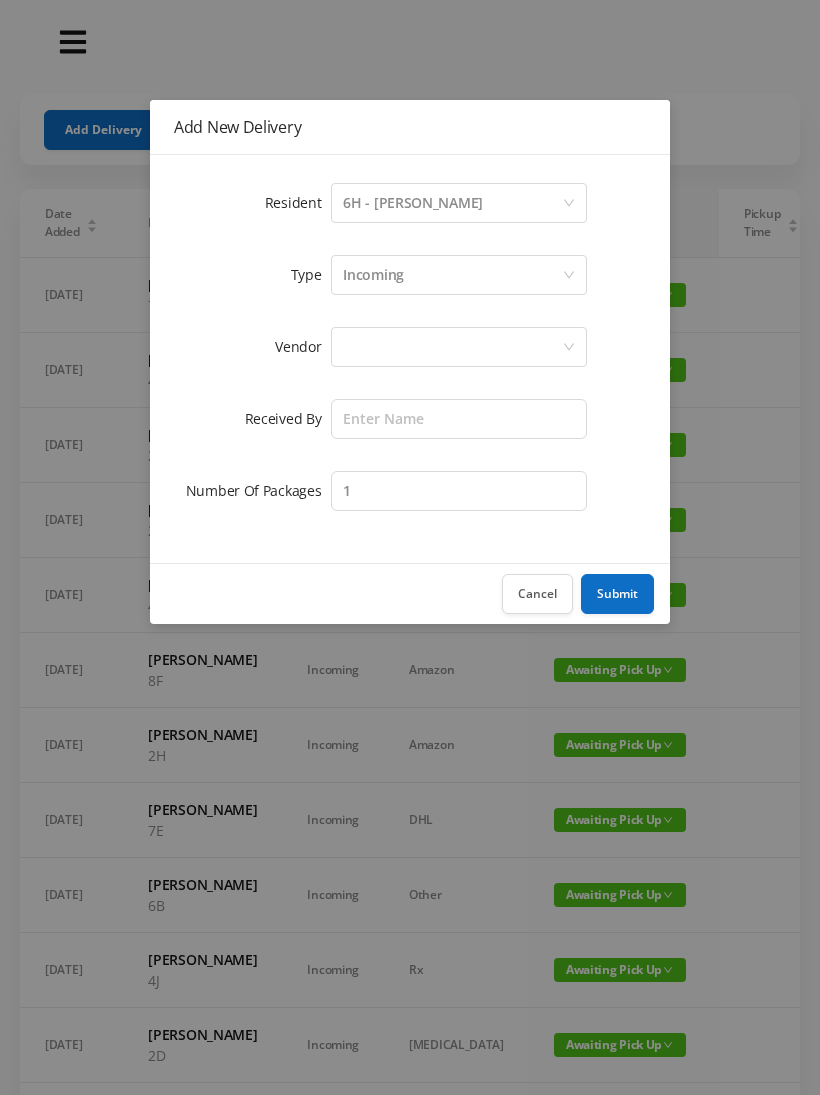 click at bounding box center (452, 347) 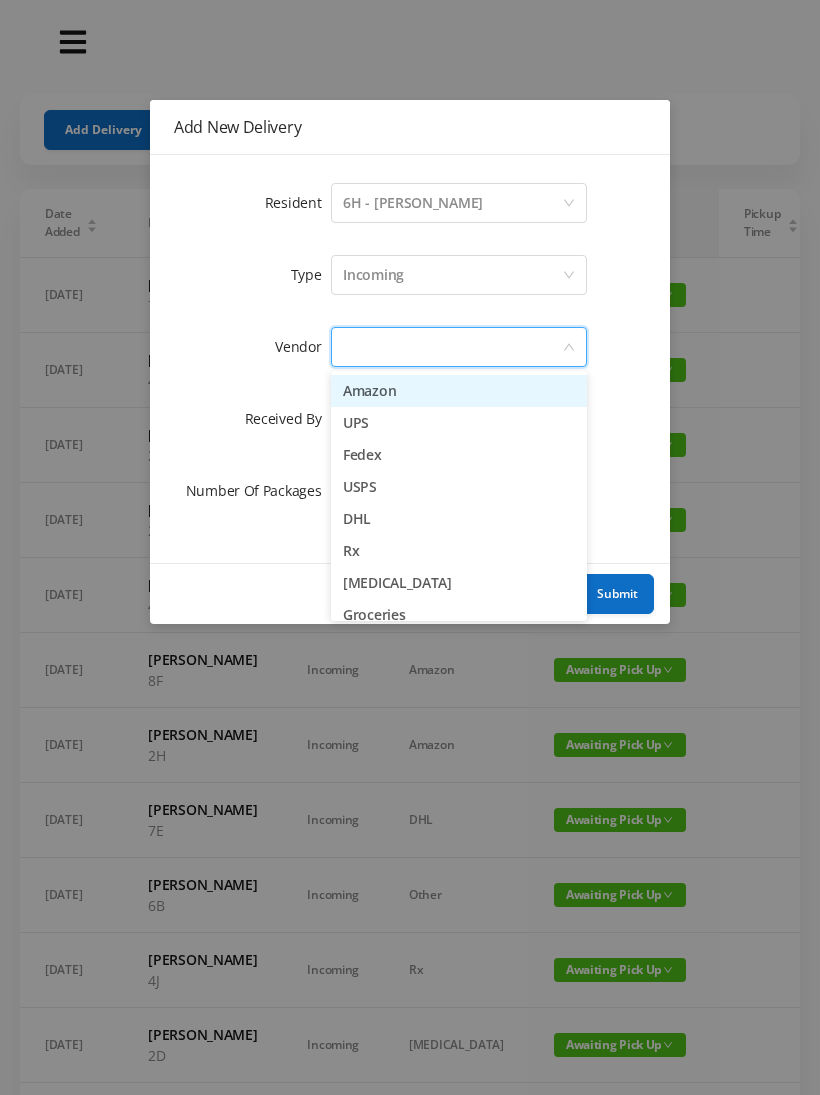 click on "Amazon" at bounding box center [459, 391] 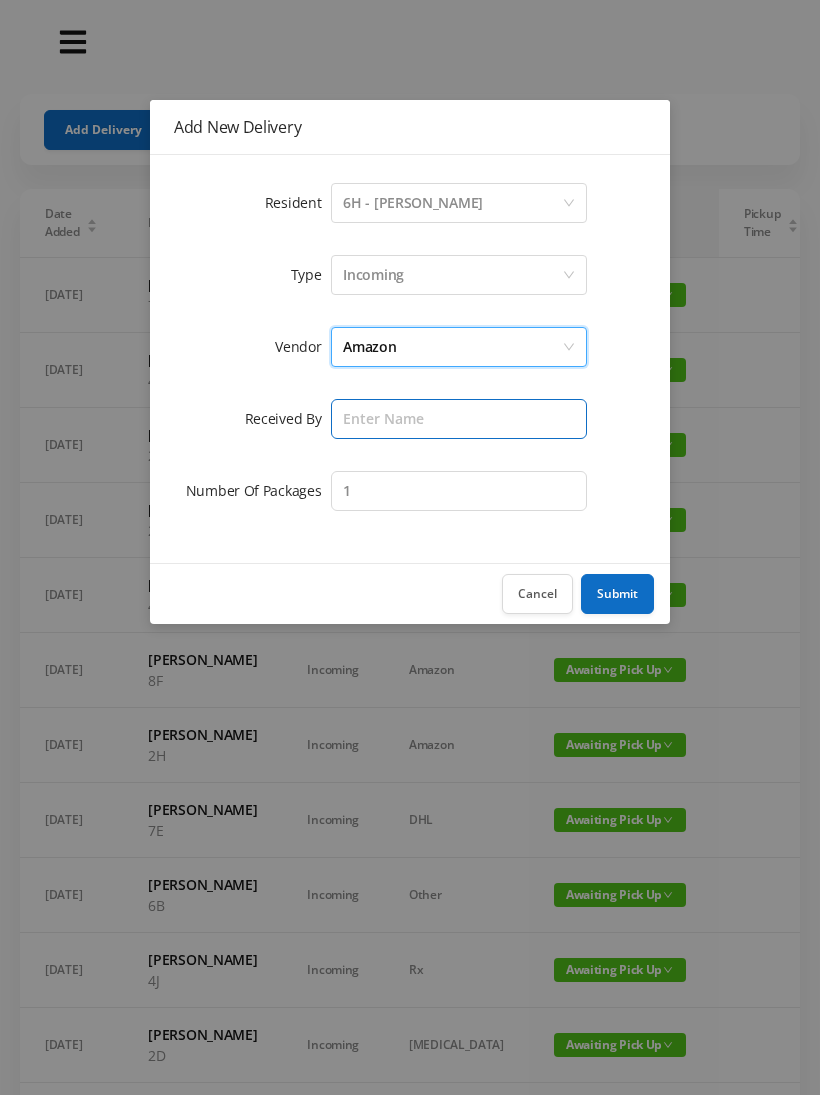 click at bounding box center (459, 419) 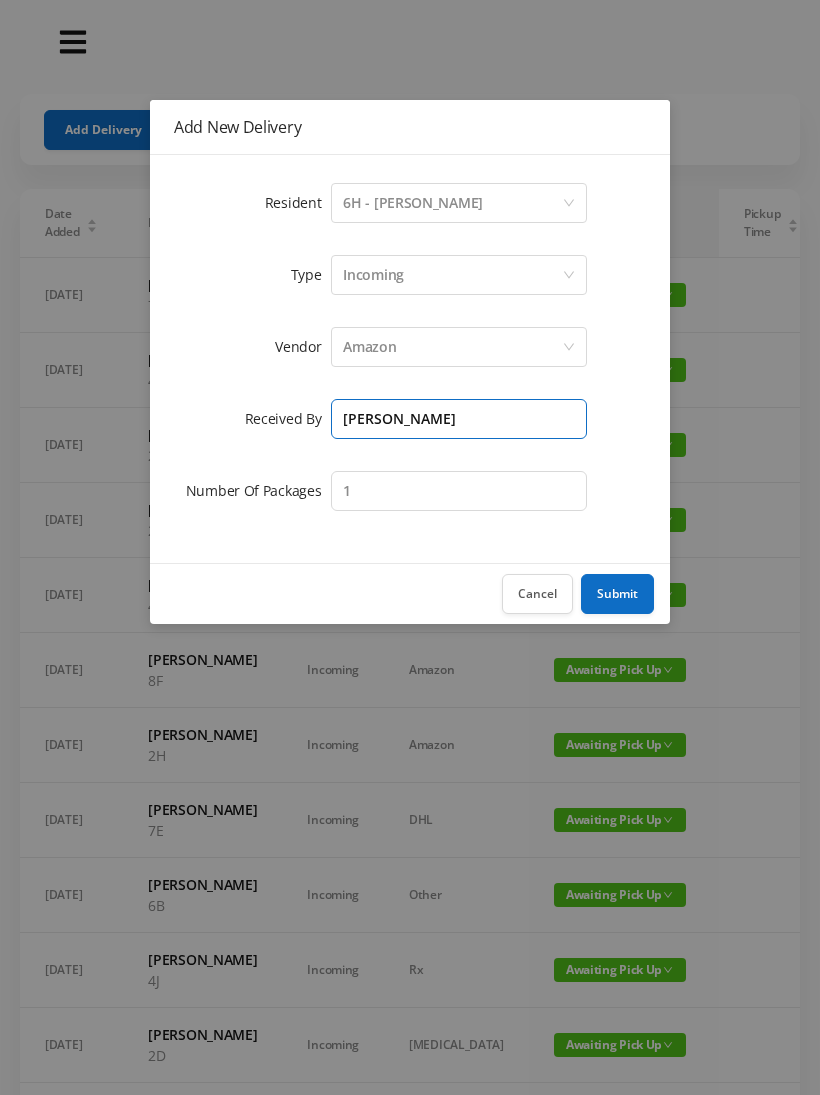 type on "[PERSON_NAME]" 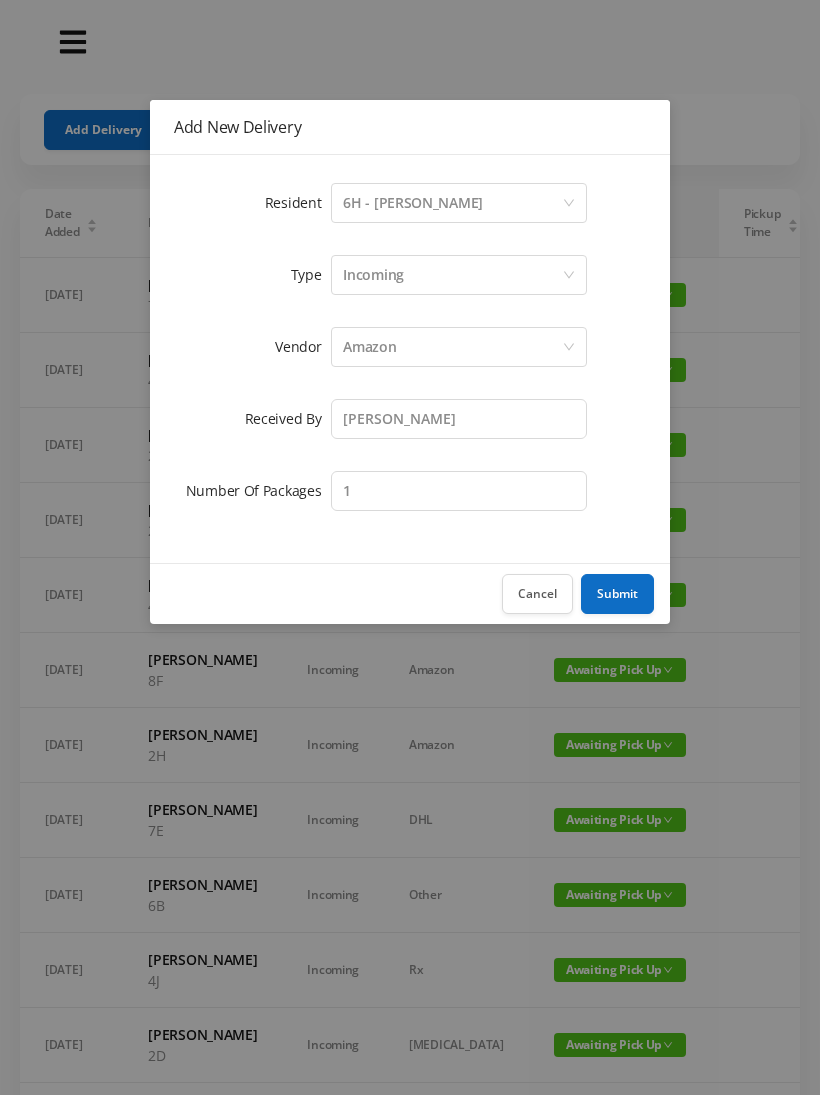 click on "Submit" at bounding box center [617, 594] 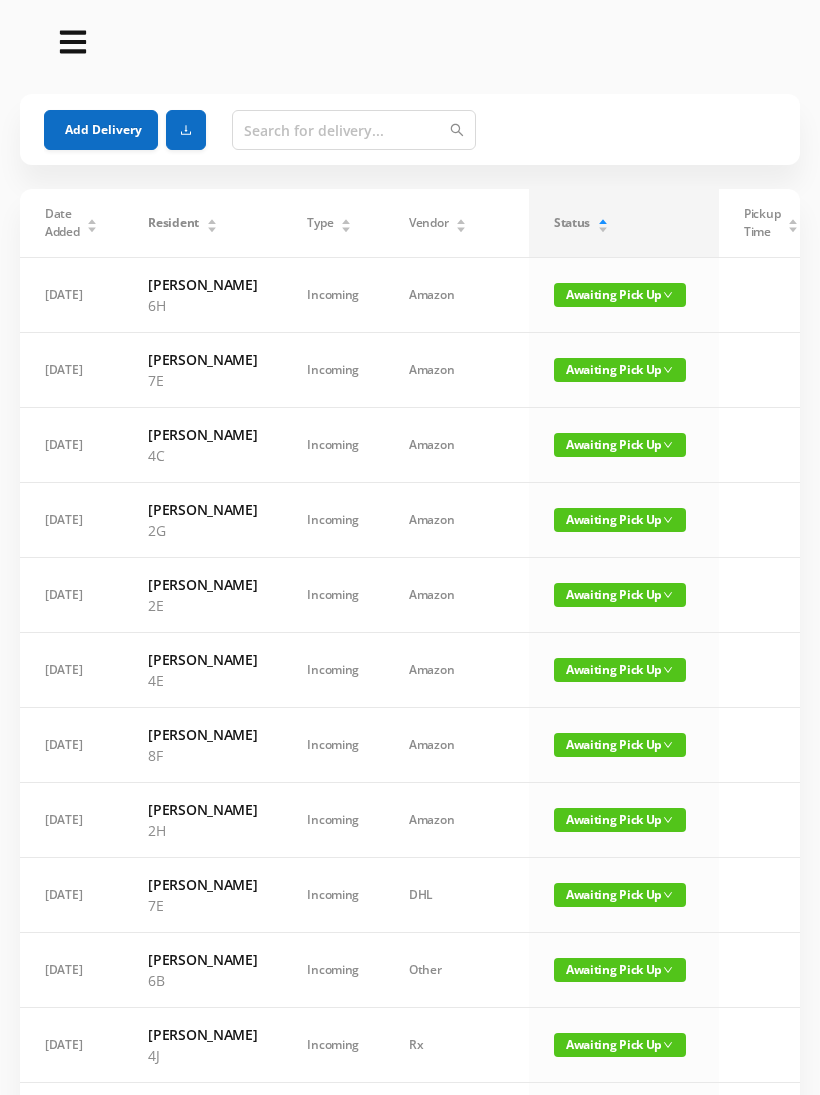 click on "Awaiting Pick Up" at bounding box center (620, 595) 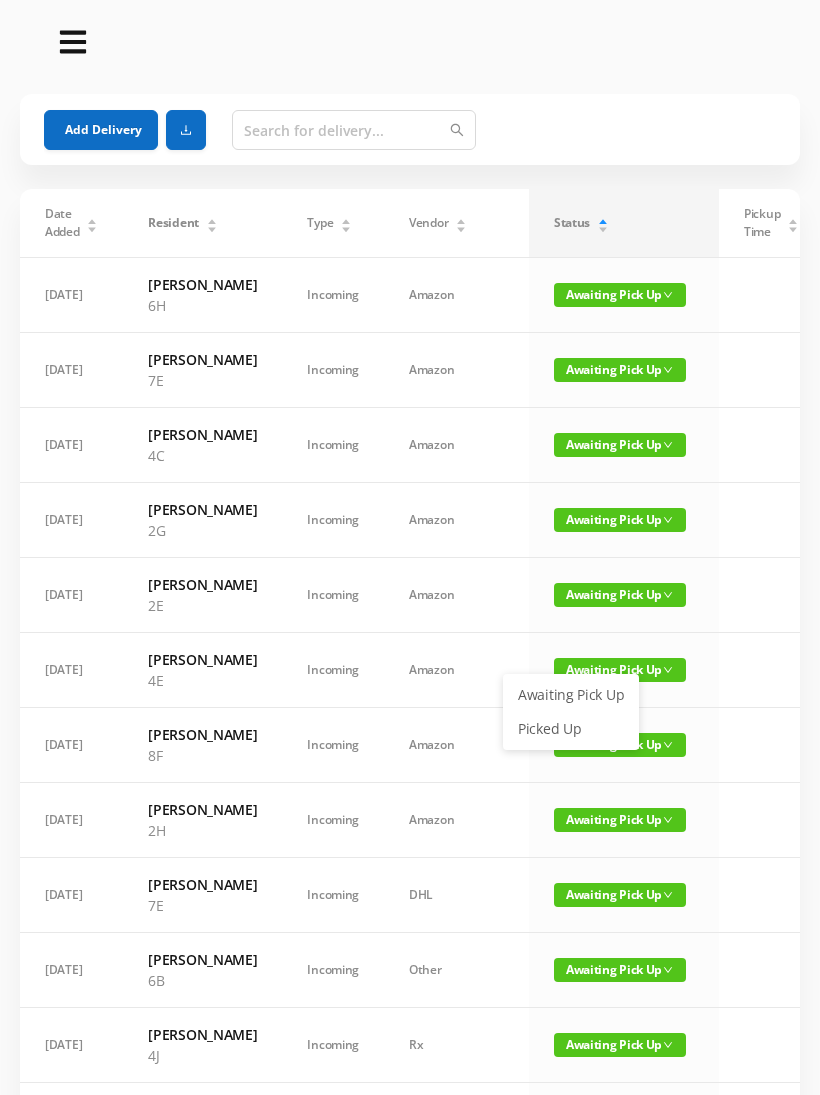 click on "Picked Up" at bounding box center (571, 729) 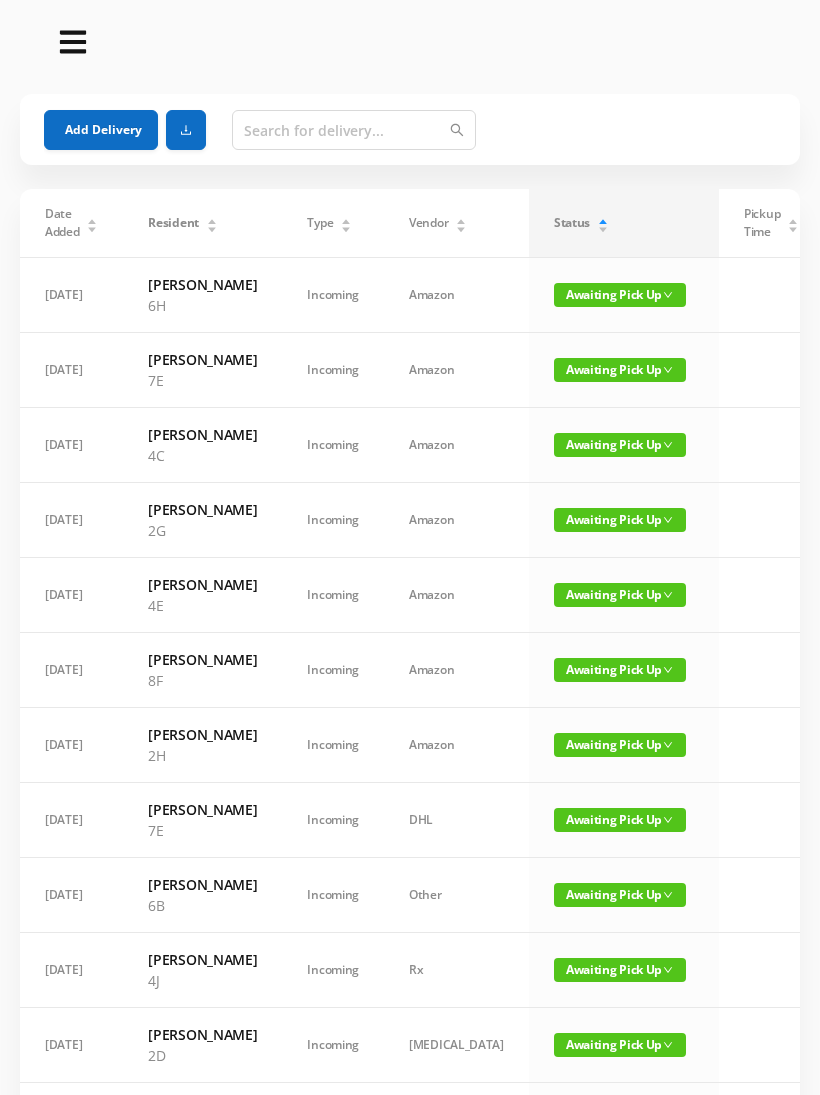 click on "Add Delivery" at bounding box center (101, 130) 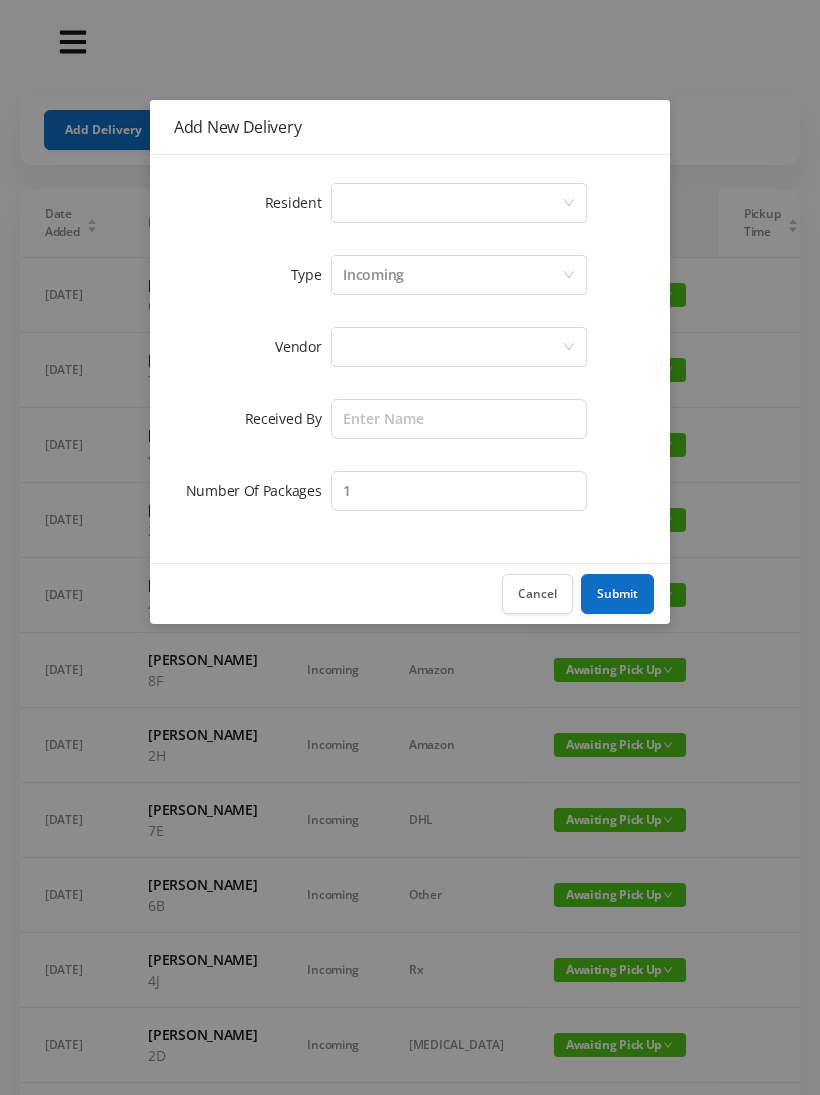 click on "Select a person" at bounding box center (452, 203) 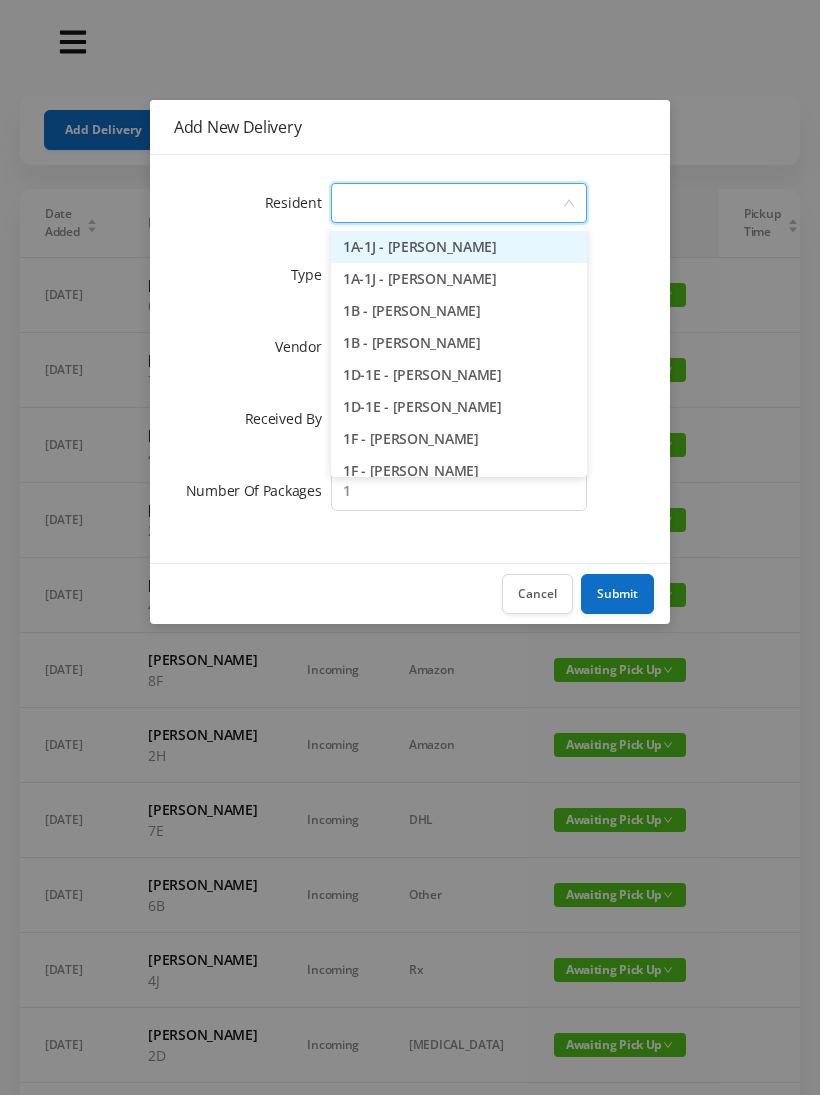 type on "2" 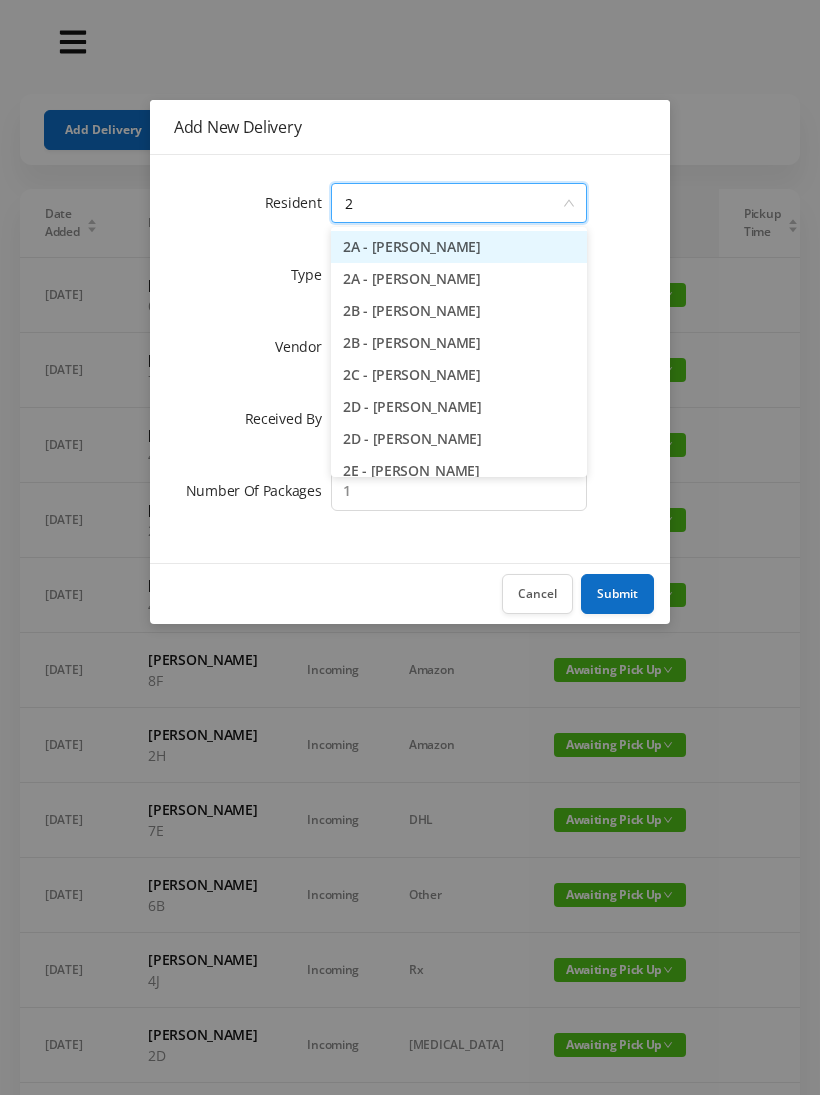 click on "2A - [PERSON_NAME]" at bounding box center (459, 279) 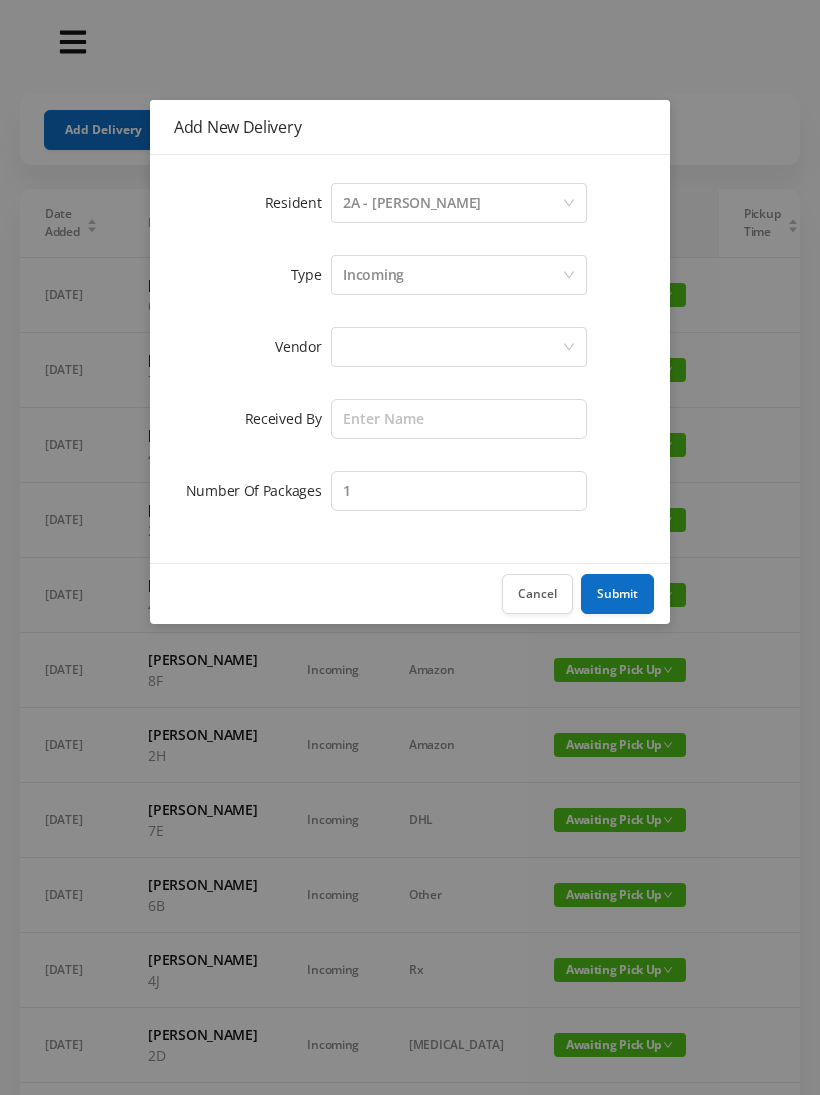 click at bounding box center (452, 347) 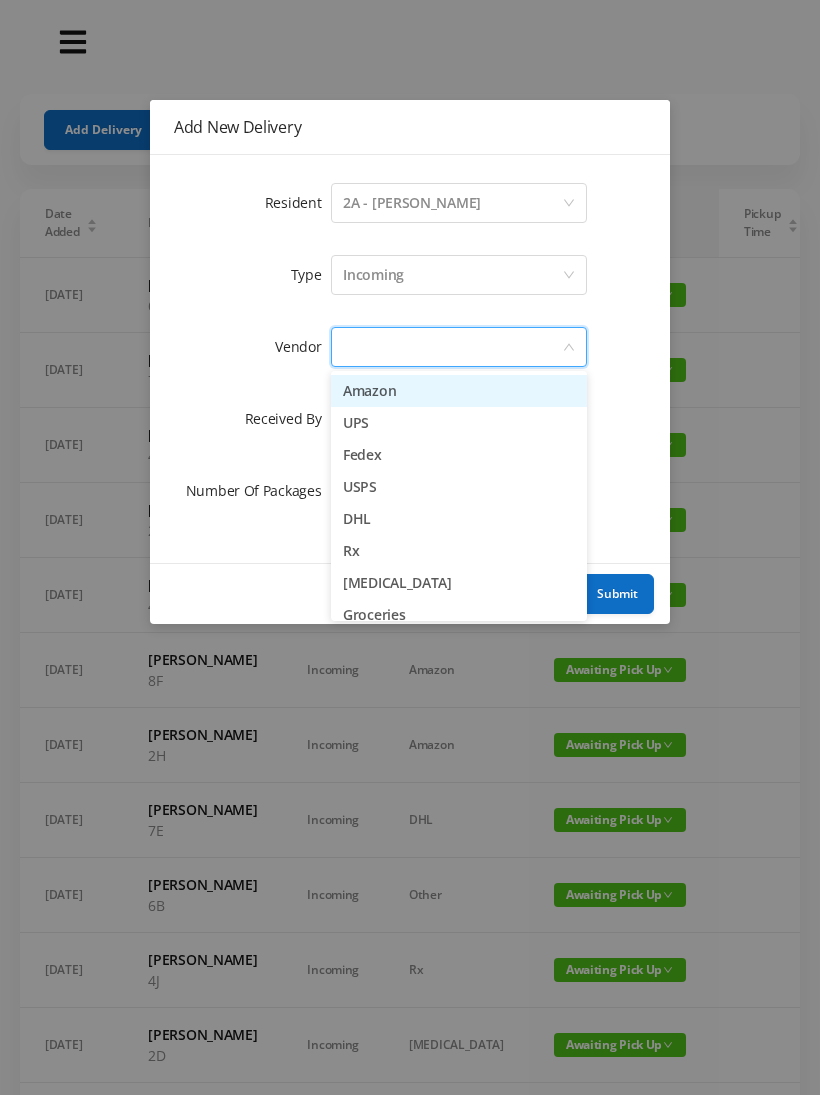 click on "Amazon" at bounding box center [459, 391] 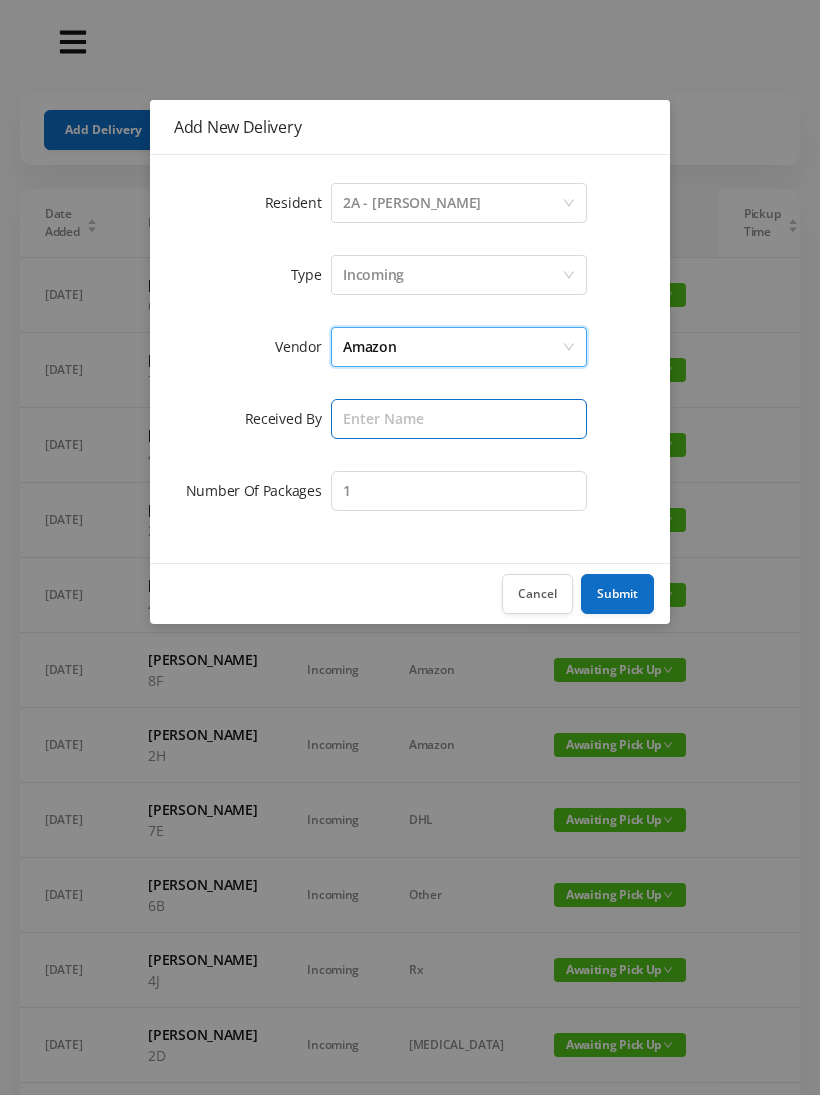 click at bounding box center [459, 419] 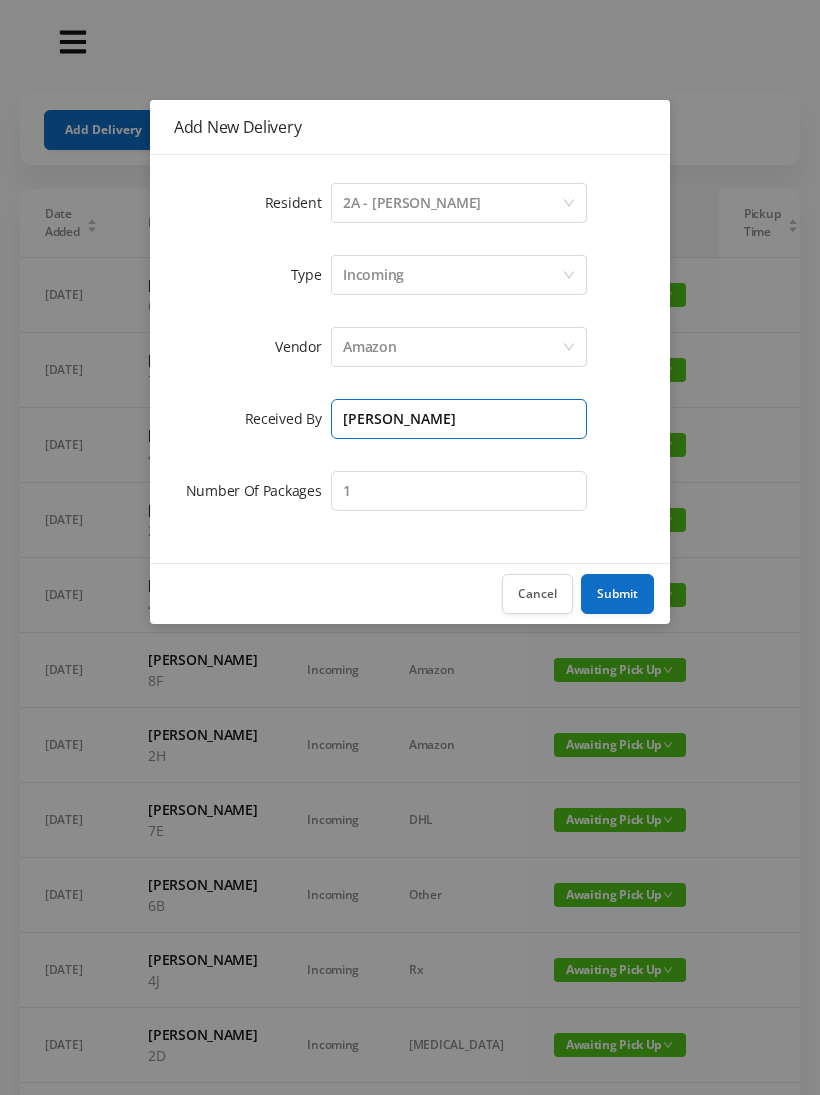 type on "[PERSON_NAME]" 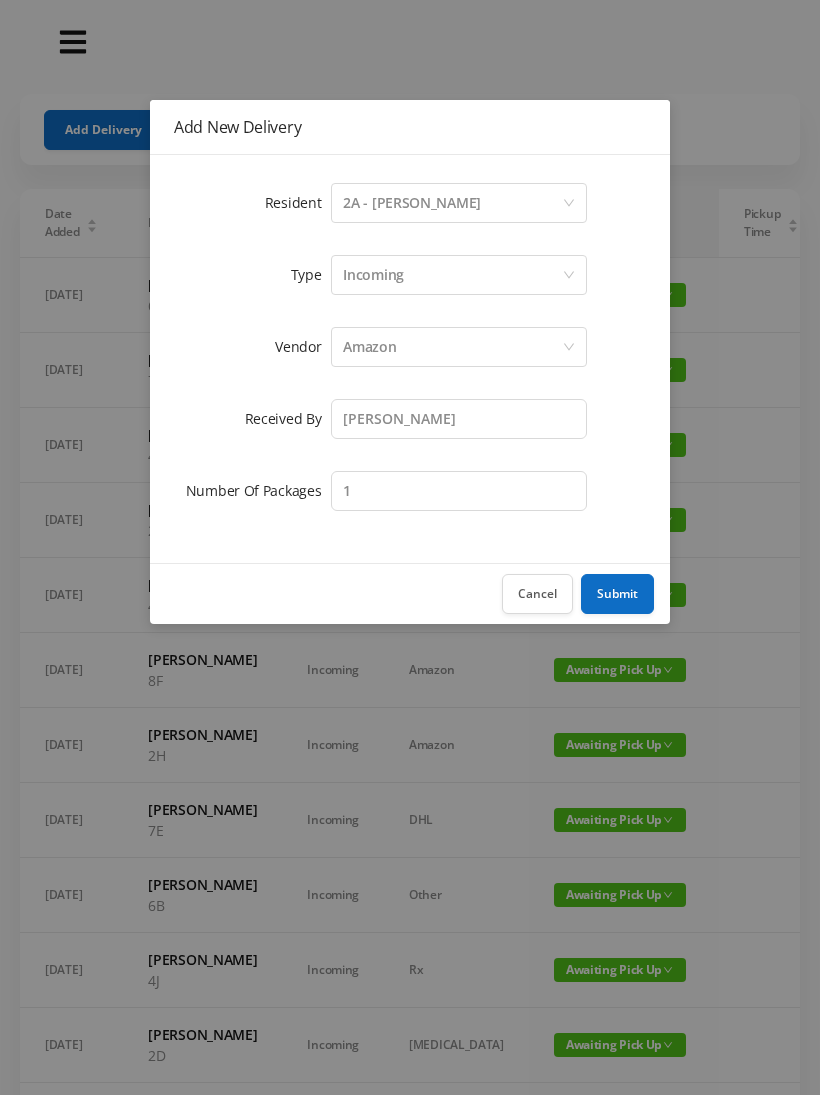 click on "Submit" at bounding box center [617, 594] 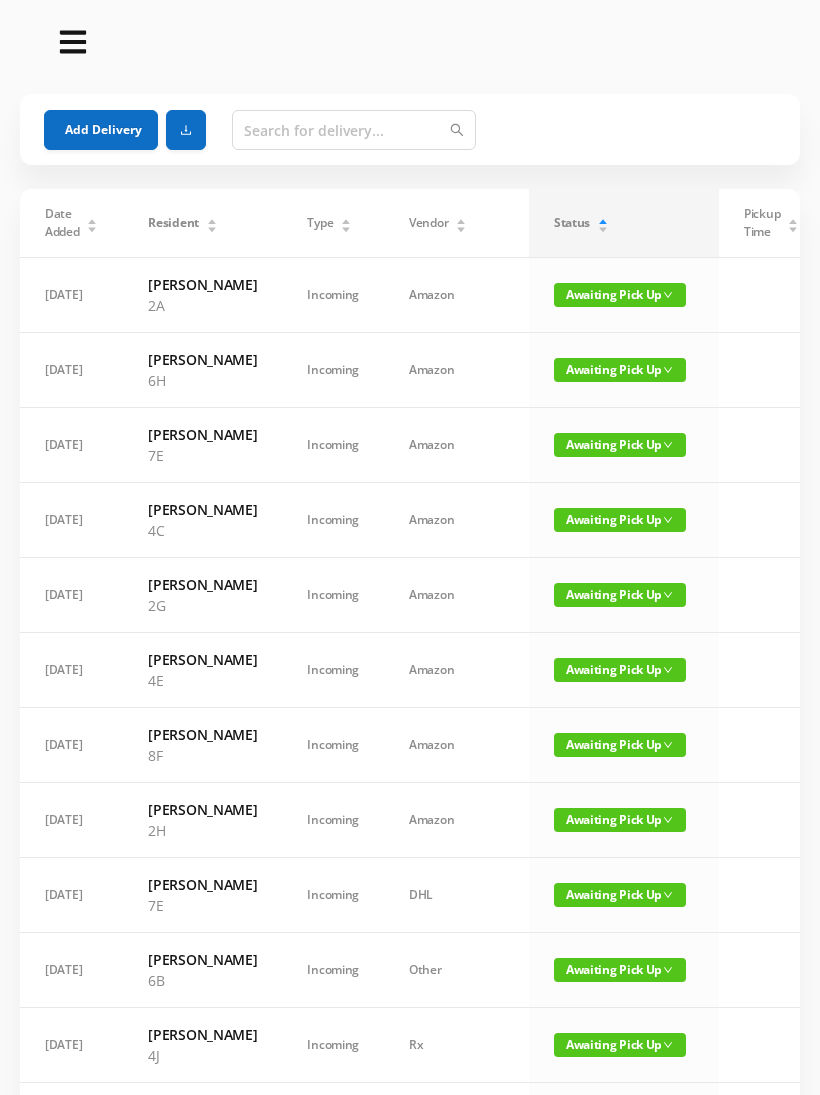 click on "Add Delivery" at bounding box center [101, 130] 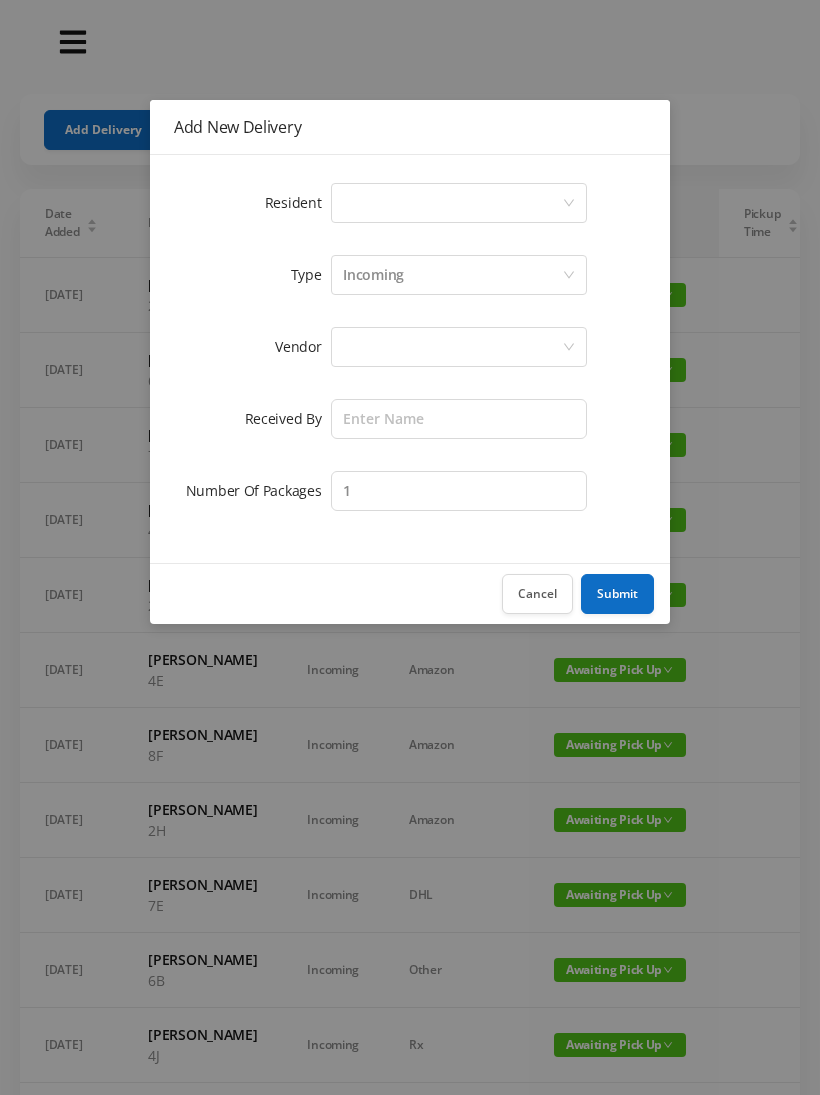 click on "Select a person" at bounding box center [452, 203] 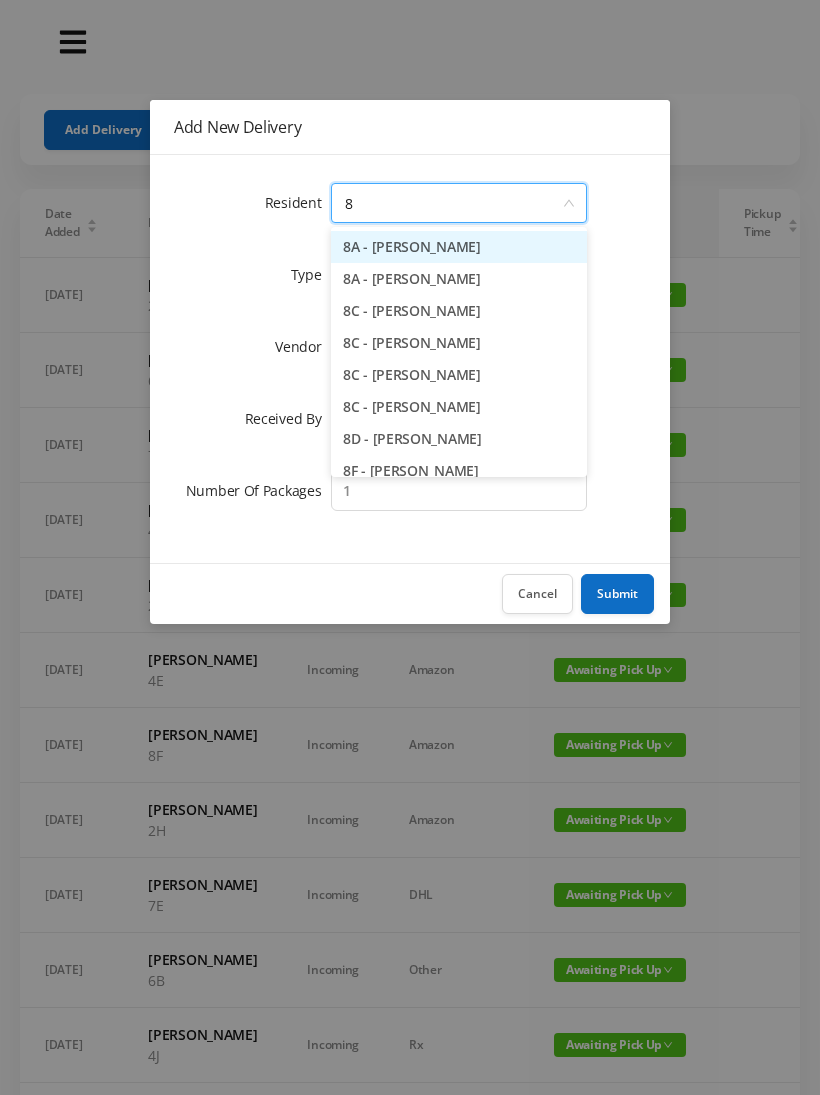 type on "8h" 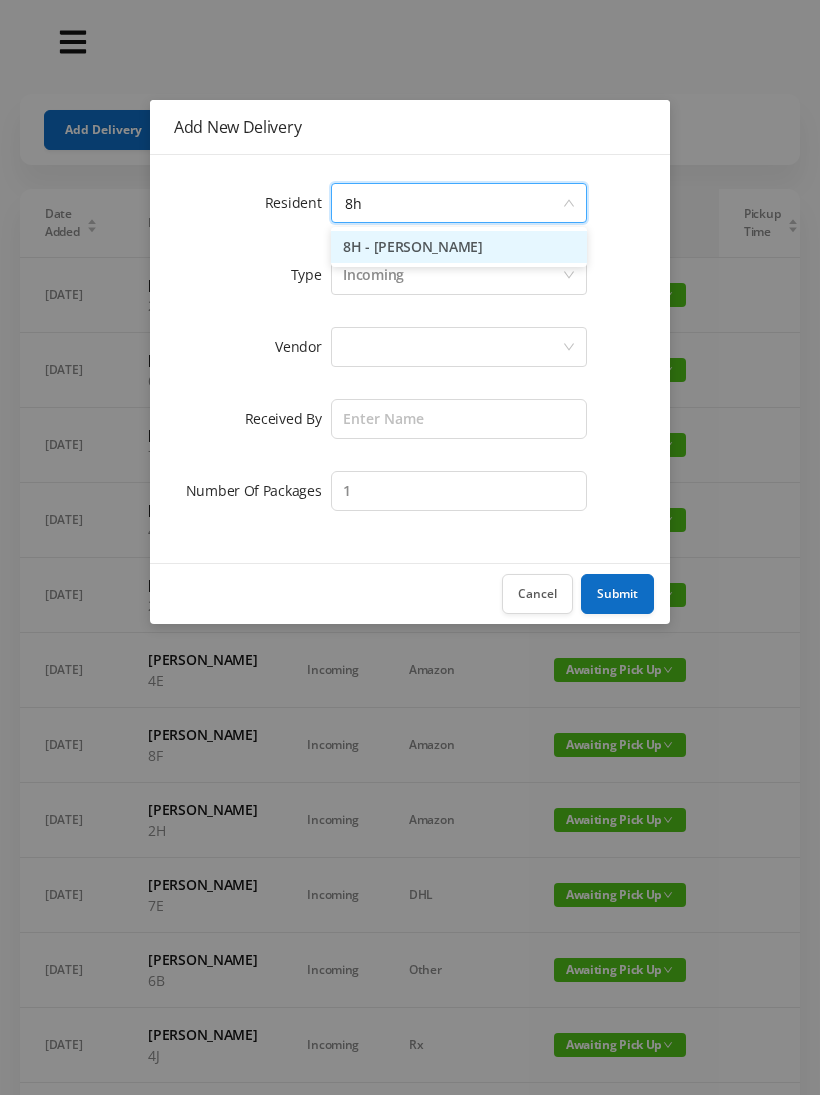 click on "8H - [PERSON_NAME]" at bounding box center (459, 247) 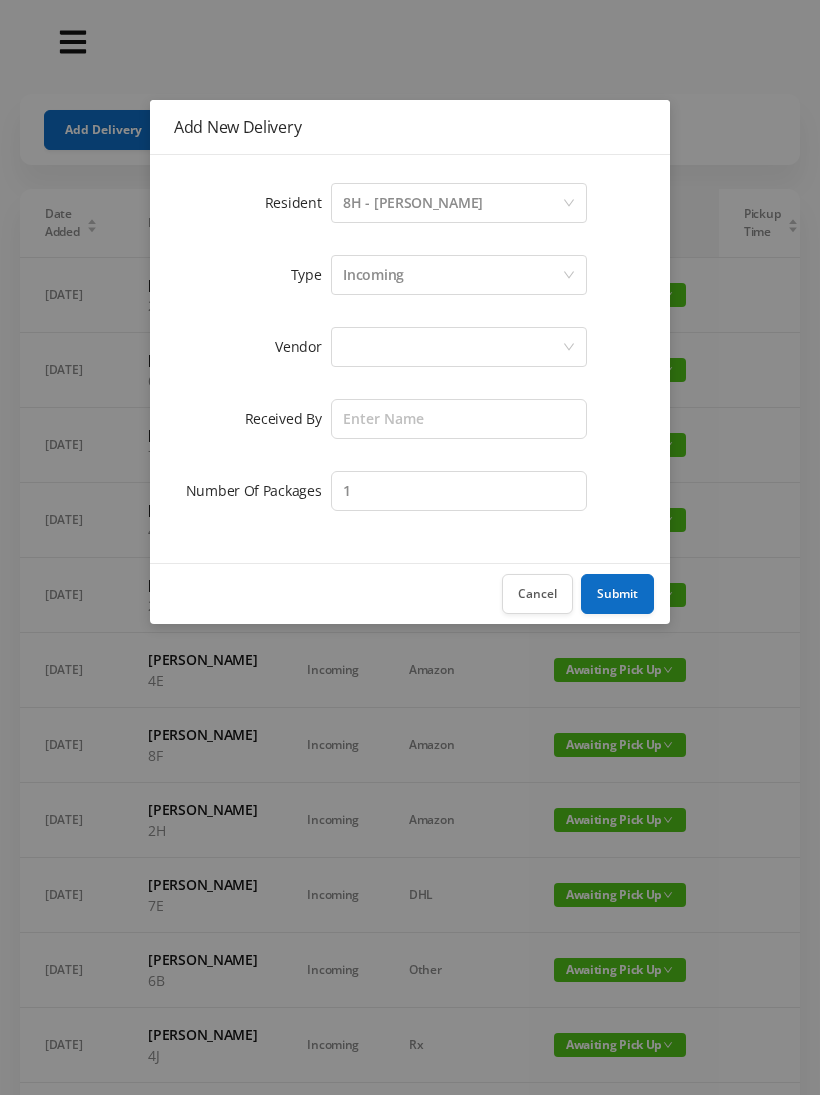 click at bounding box center (452, 347) 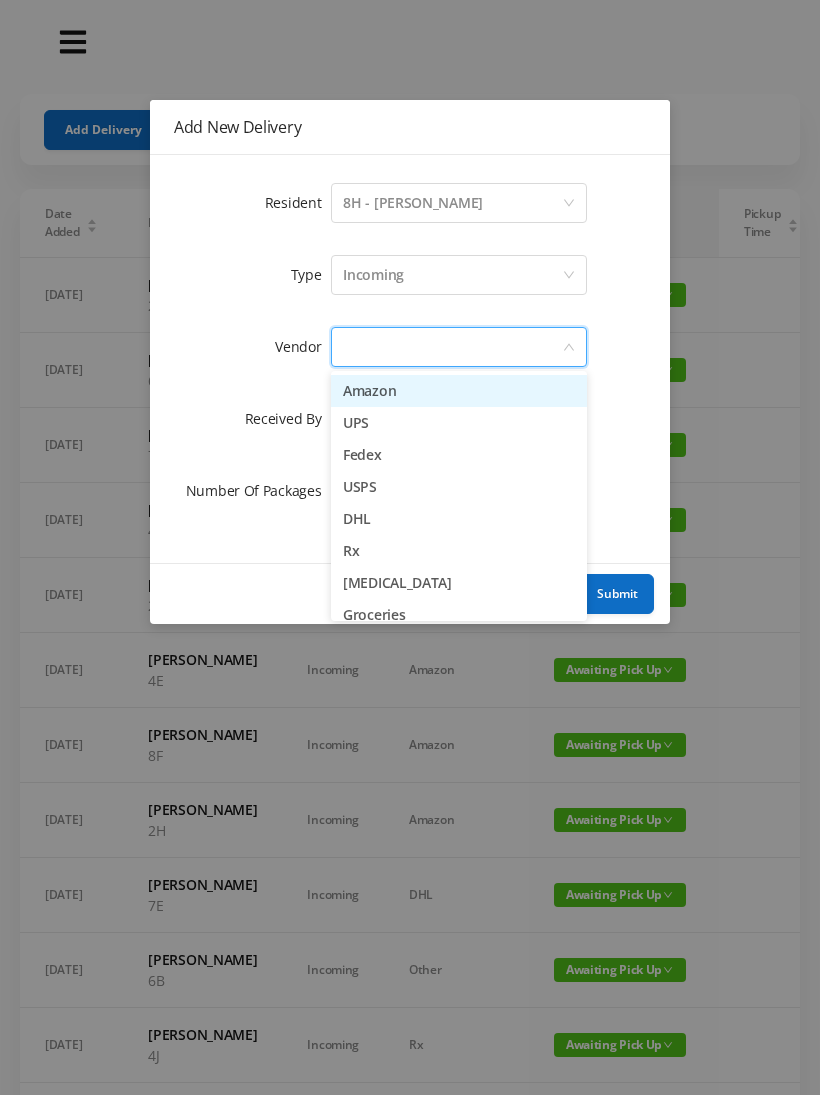 click on "Amazon" at bounding box center (459, 391) 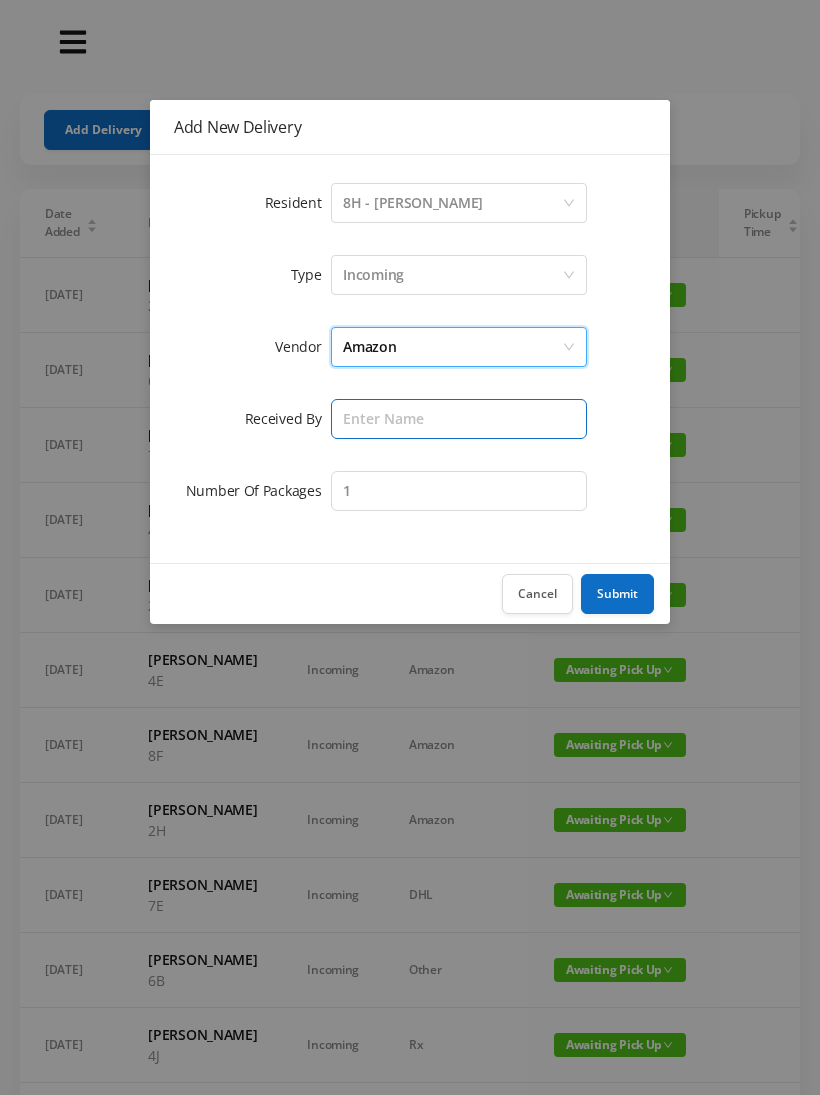 click at bounding box center (459, 419) 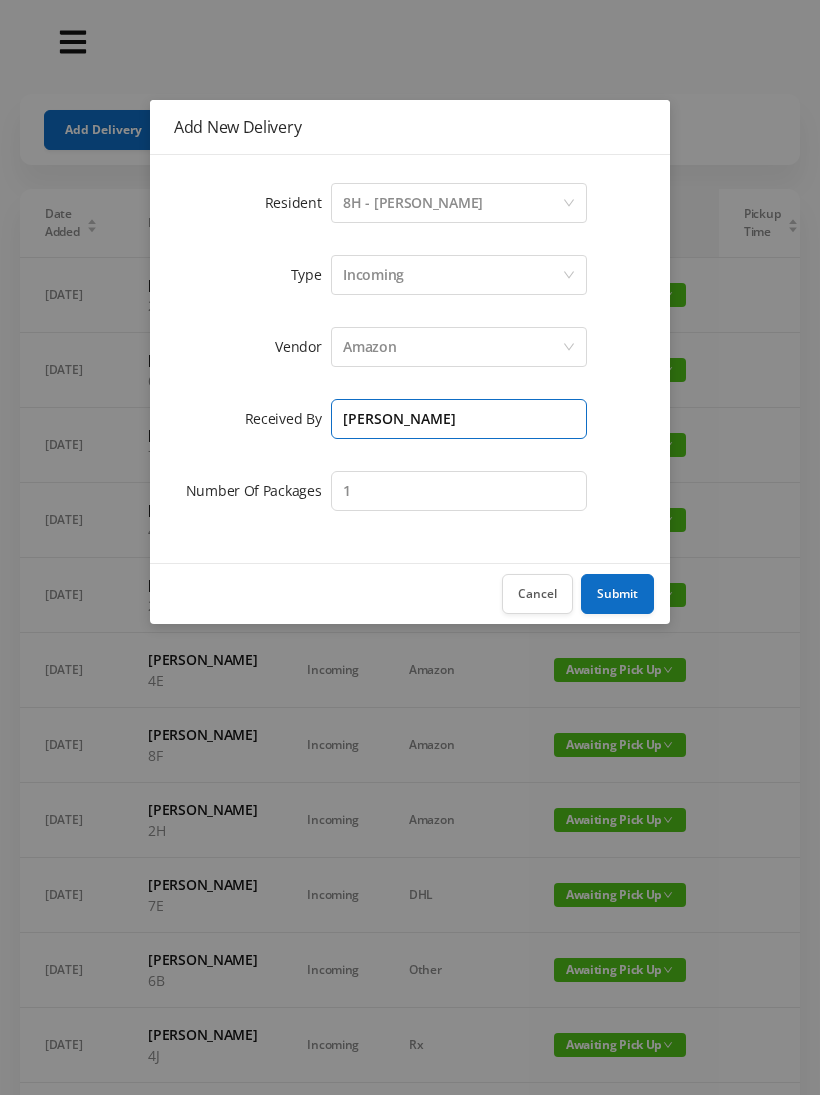type on "[PERSON_NAME]" 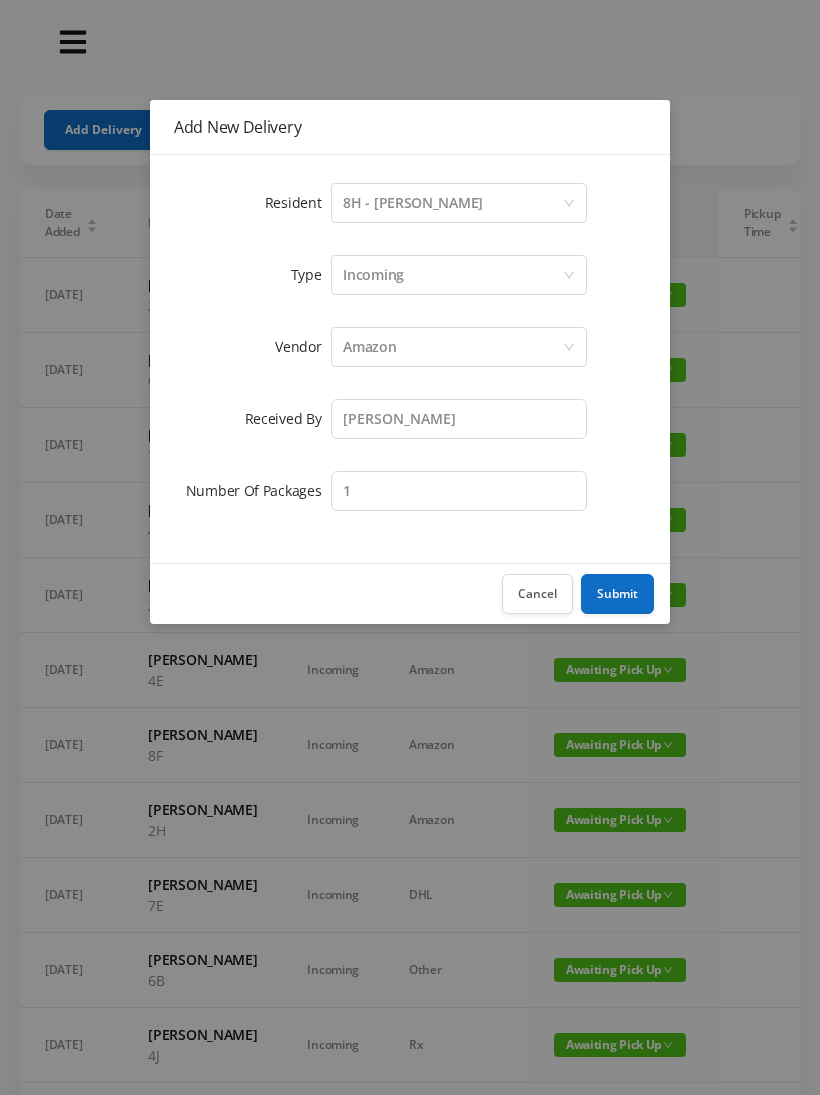 click on "Submit" at bounding box center (617, 594) 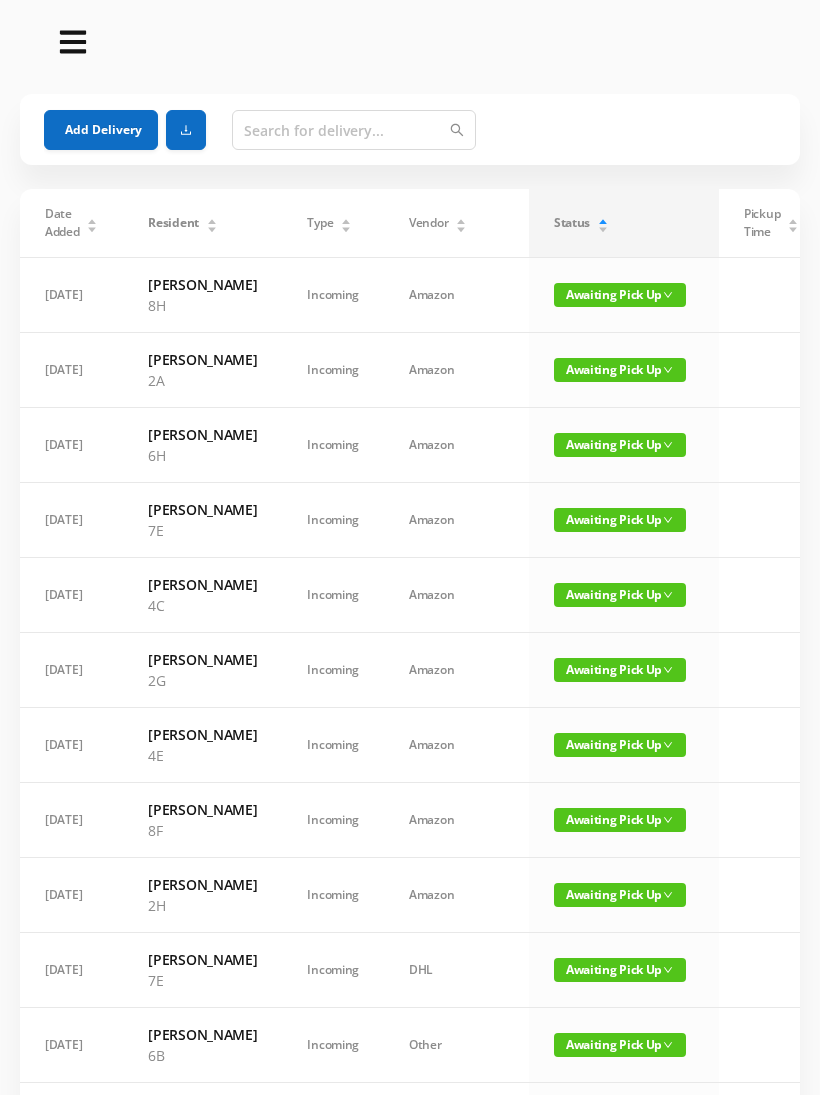 click on "Add Delivery" at bounding box center (101, 130) 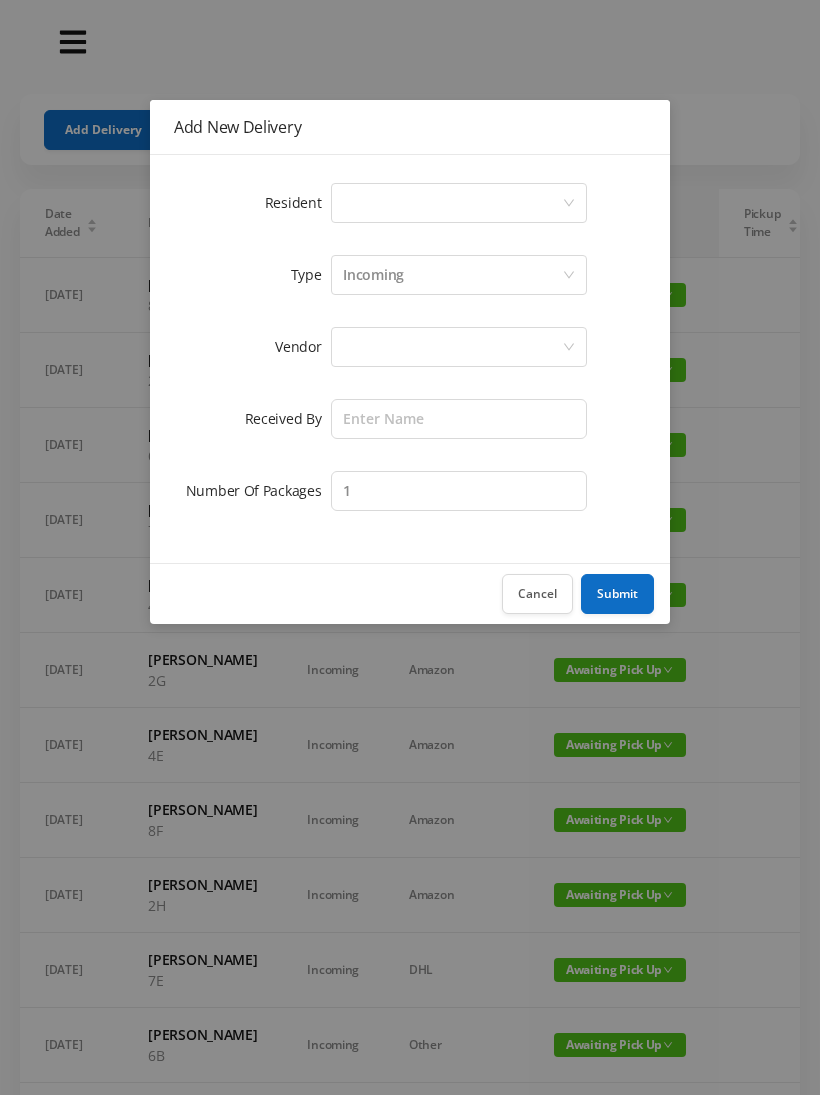 click on "Select a person" at bounding box center (452, 203) 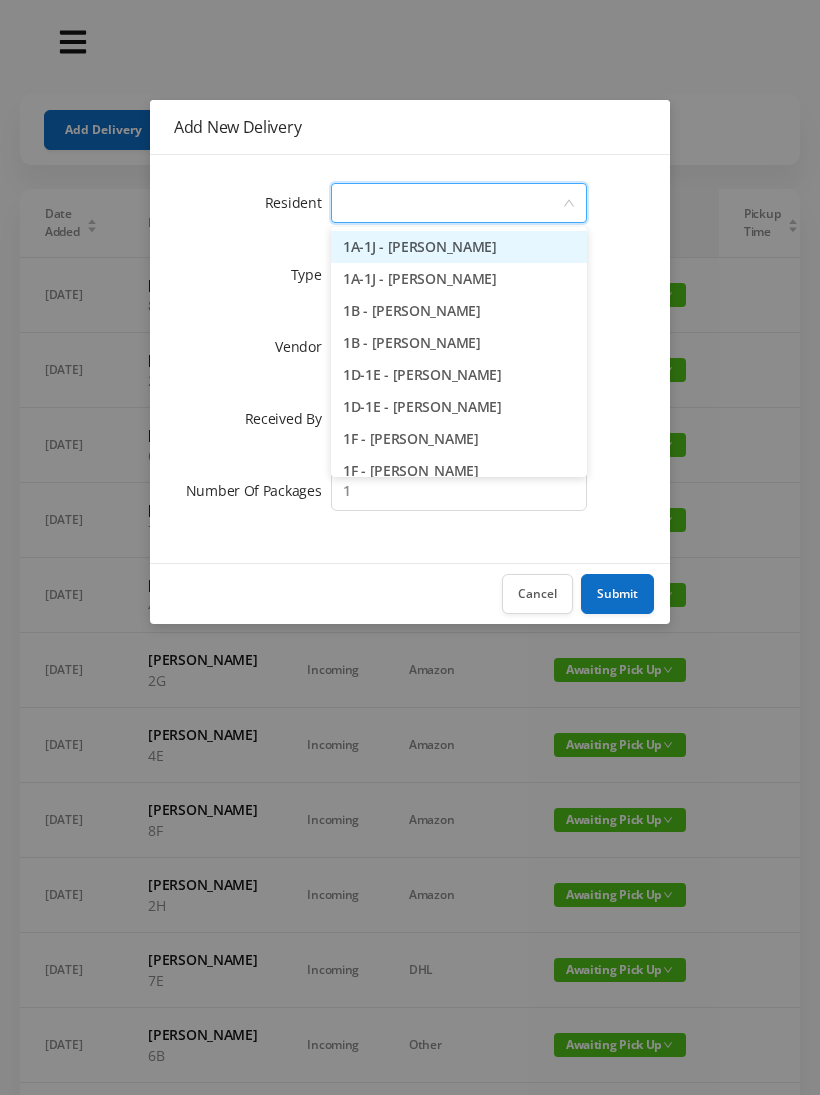 type on "8" 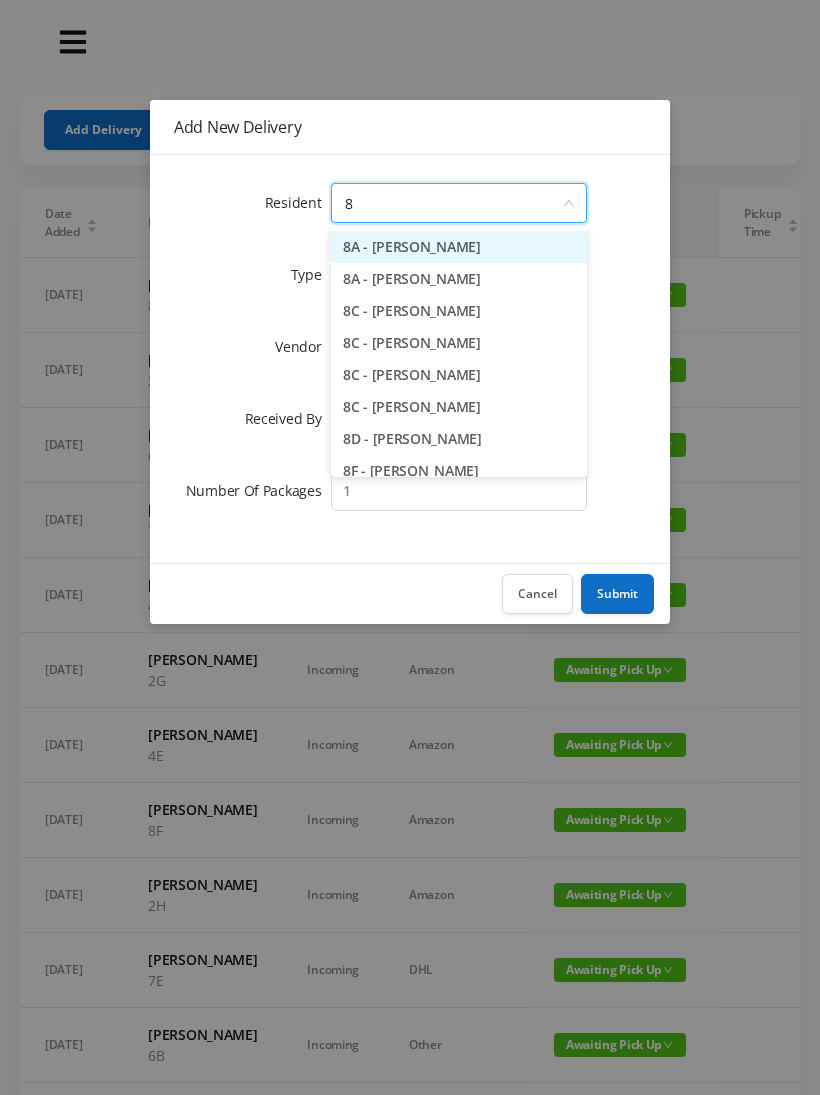 click on "8A - [PERSON_NAME]" at bounding box center [459, 247] 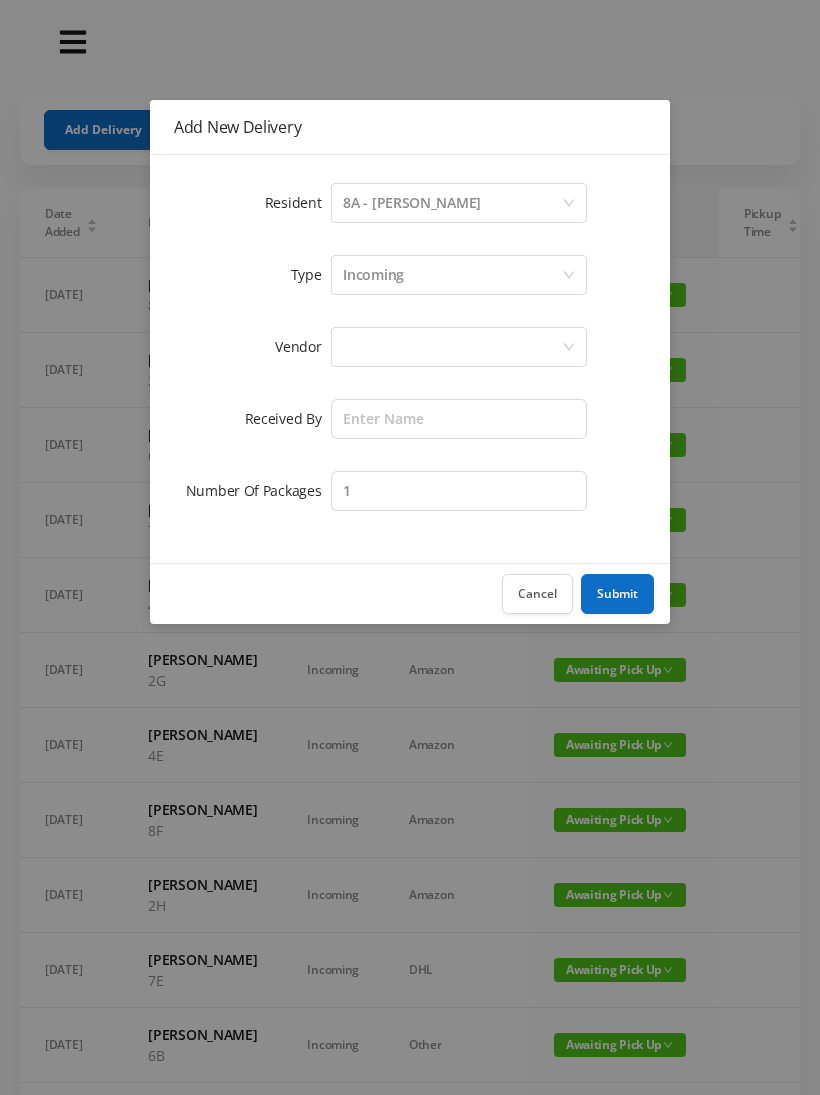 click at bounding box center [452, 347] 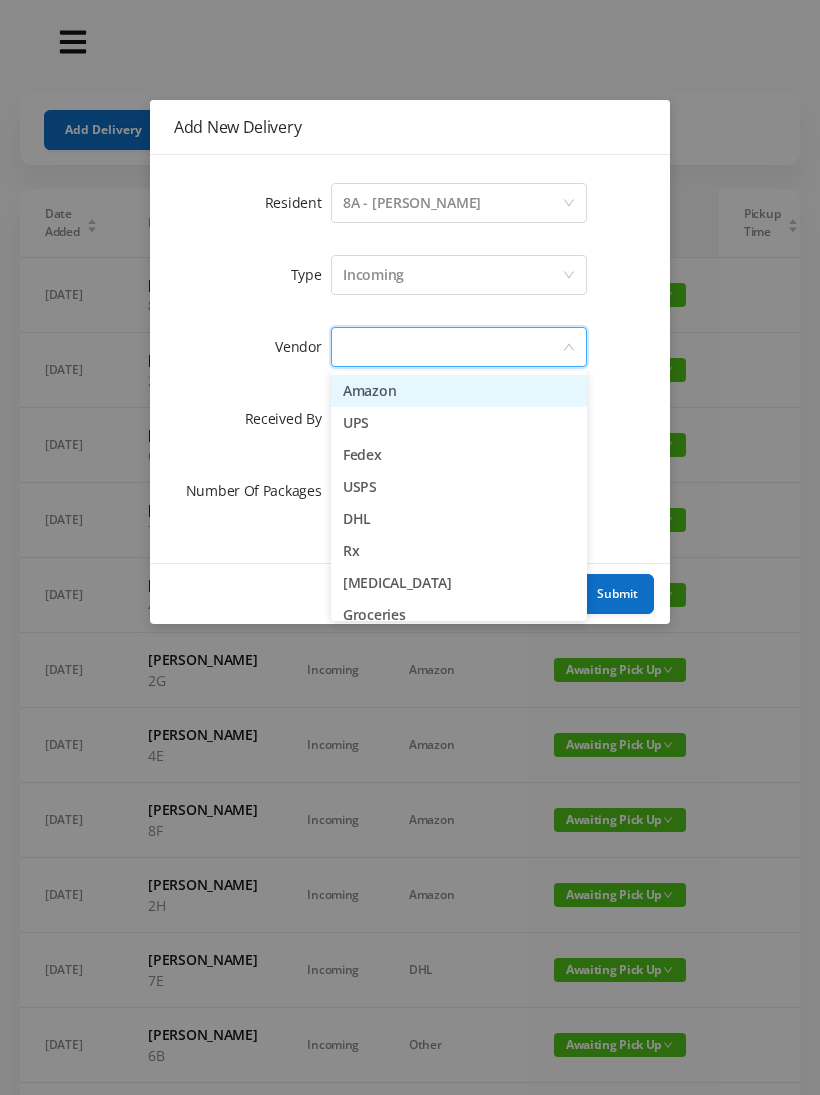 click on "Amazon" at bounding box center (459, 391) 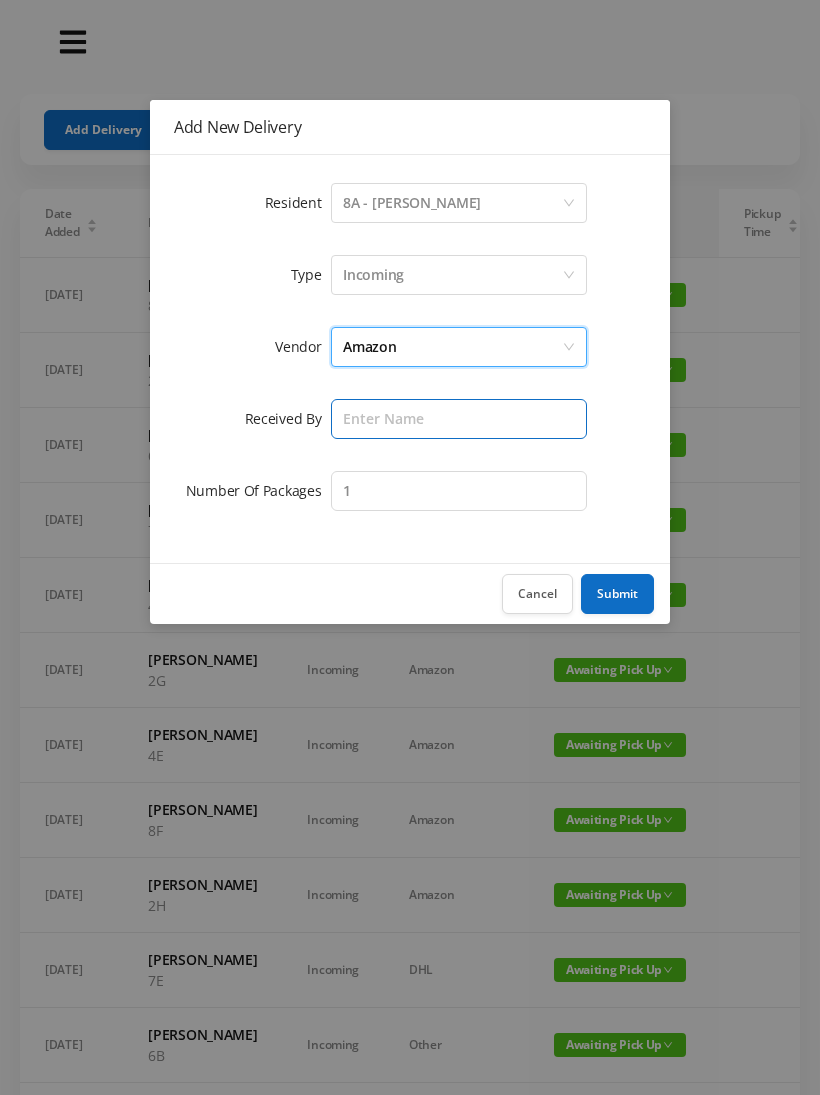 click at bounding box center (459, 419) 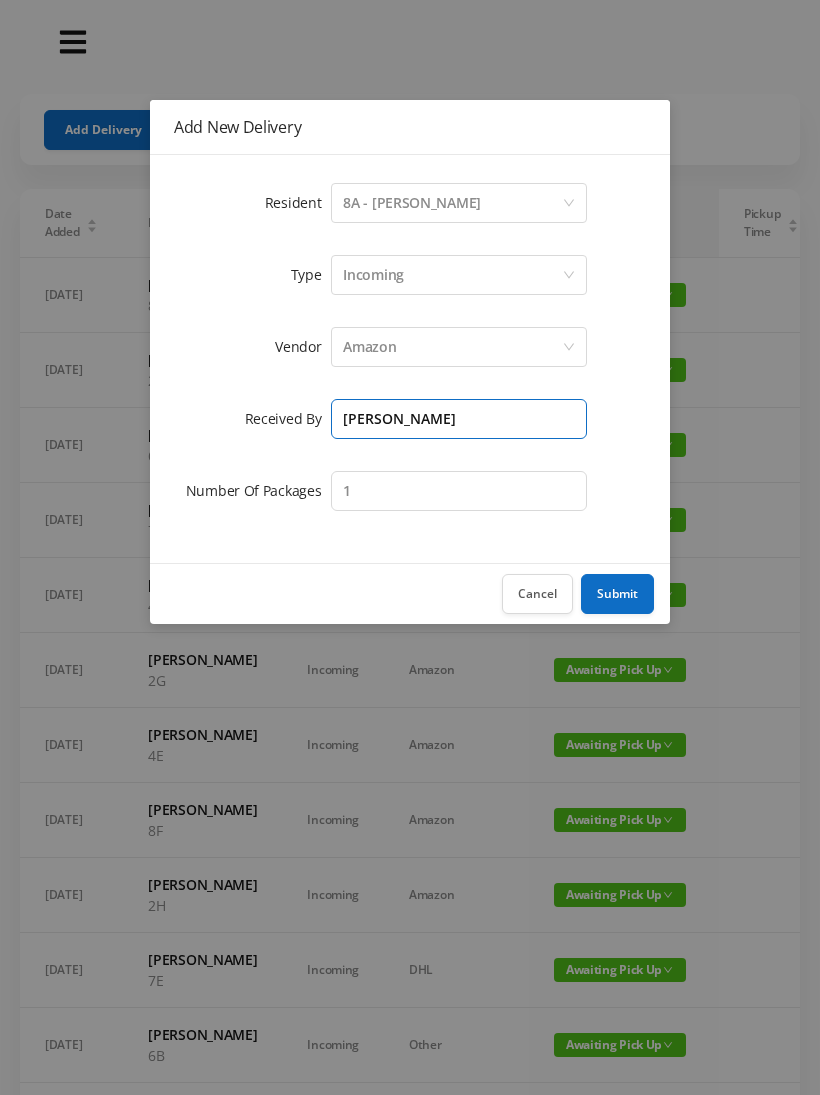 type on "[PERSON_NAME]" 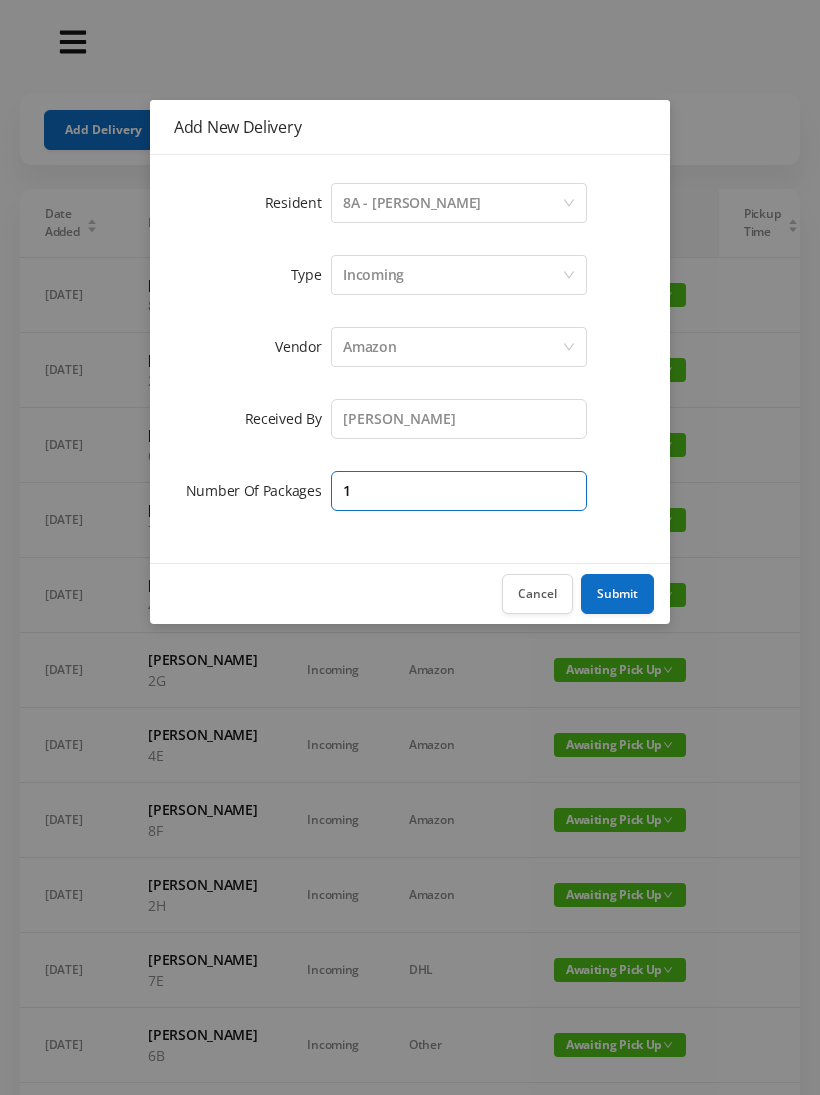 click on "1" at bounding box center (459, 491) 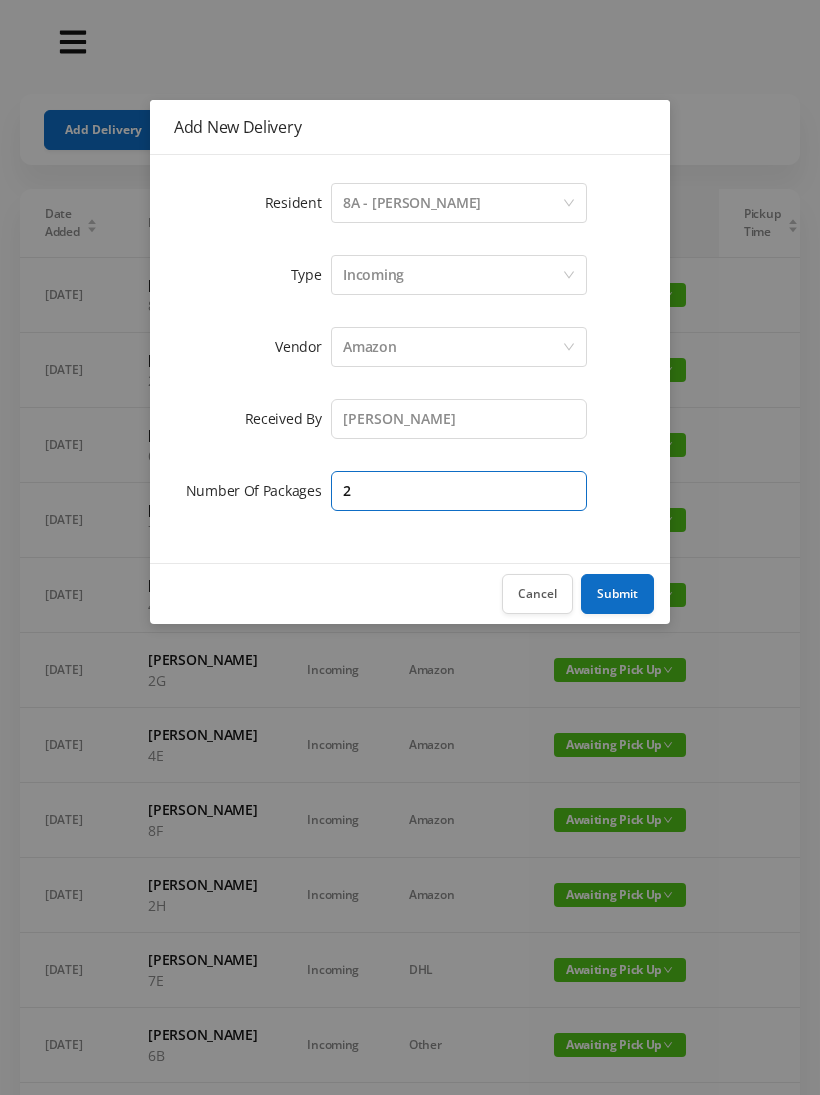 type on "2" 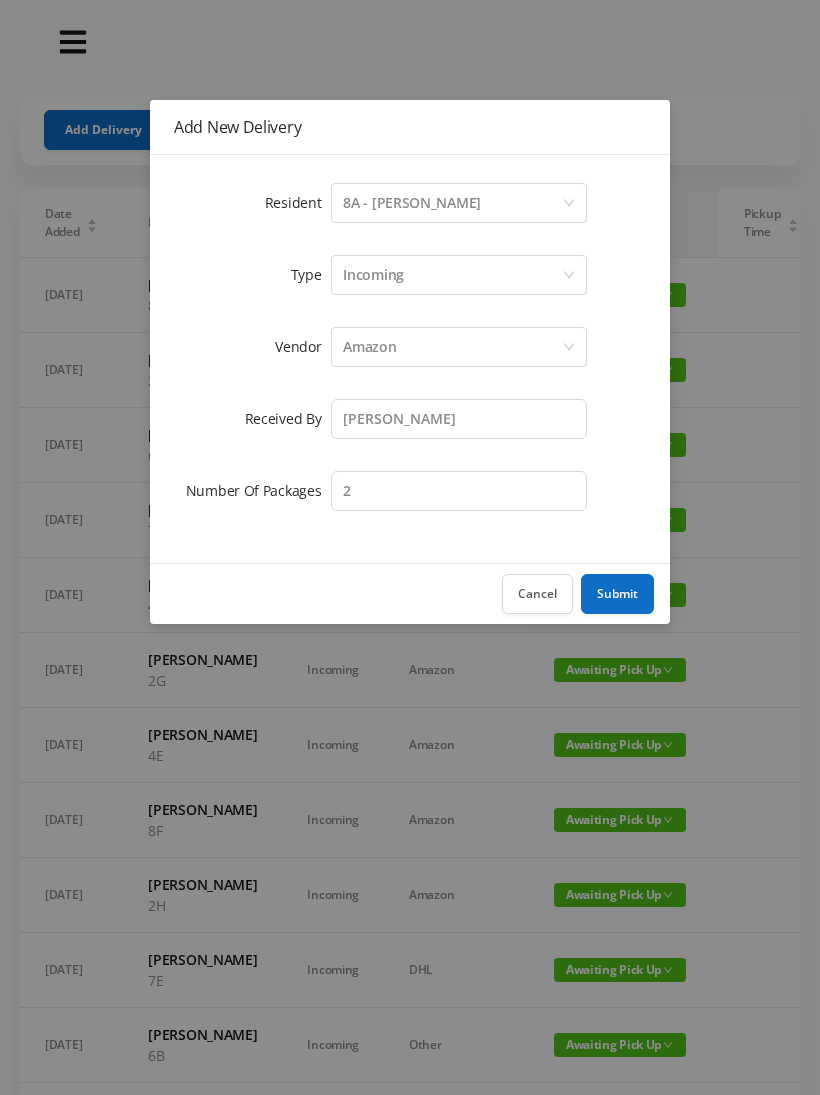 click on "Submit" at bounding box center [617, 594] 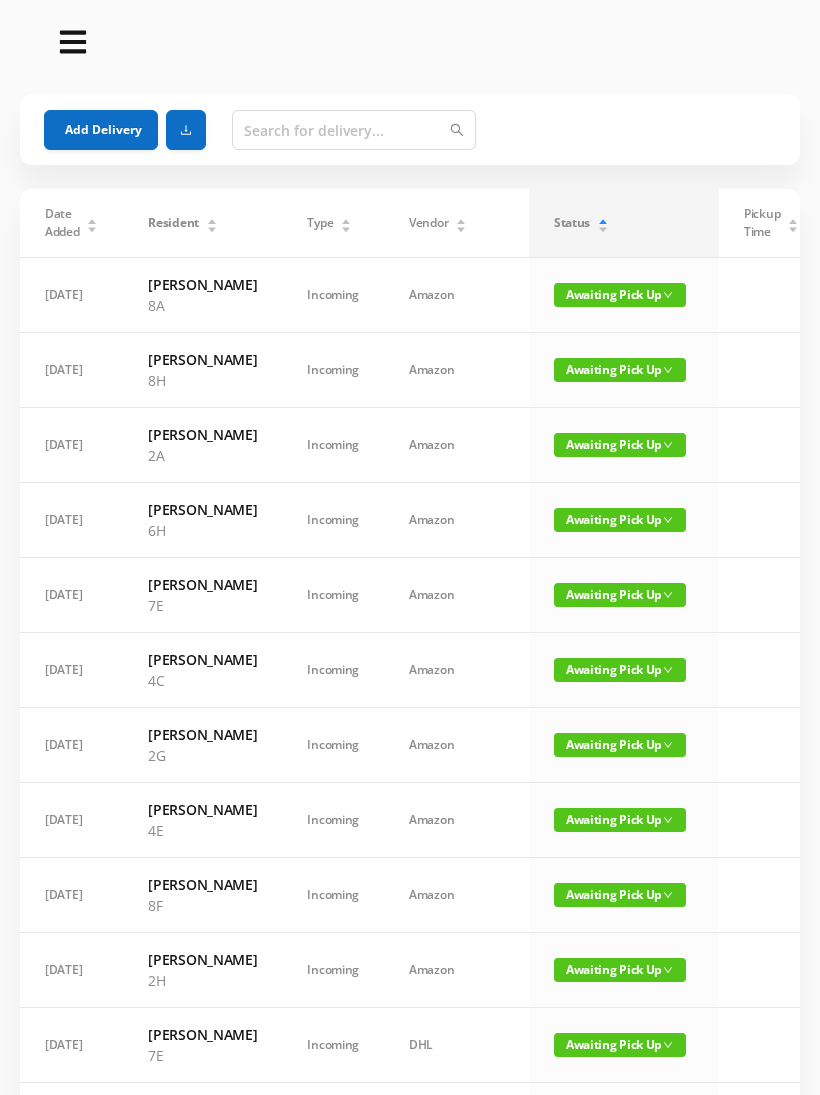 click on "Add Delivery" at bounding box center (101, 130) 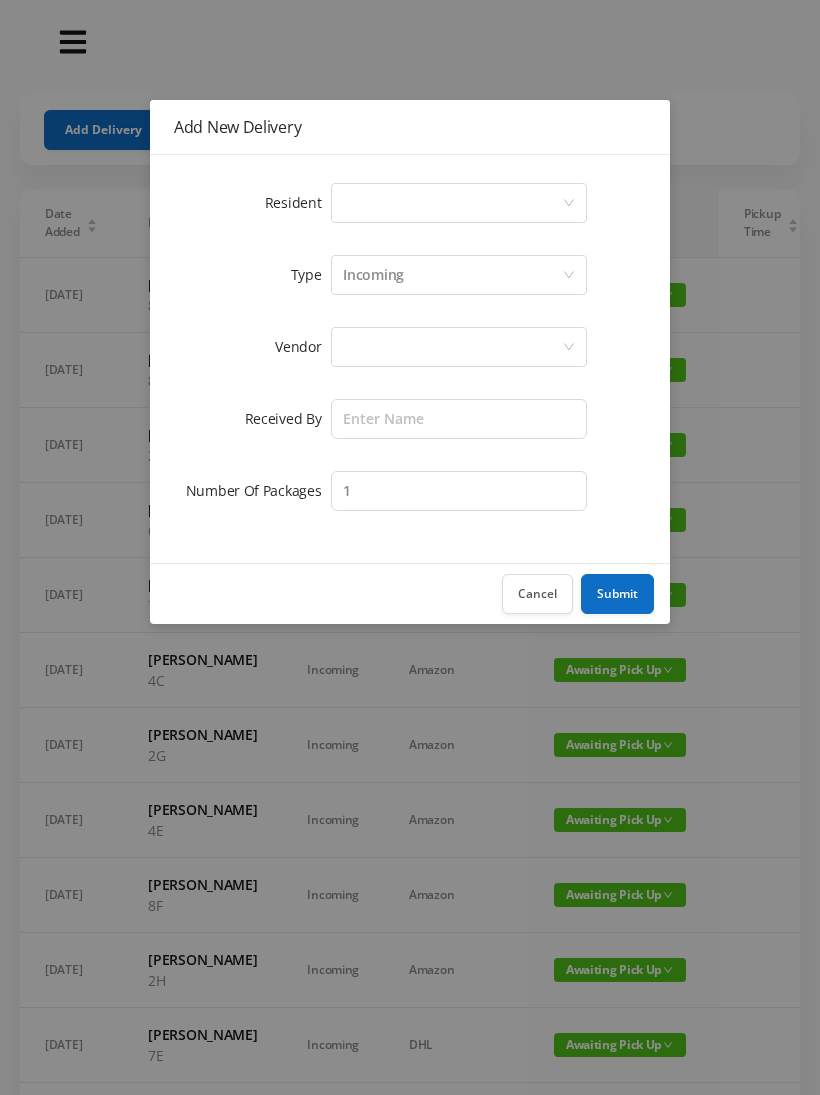 click on "Select a person" at bounding box center (452, 203) 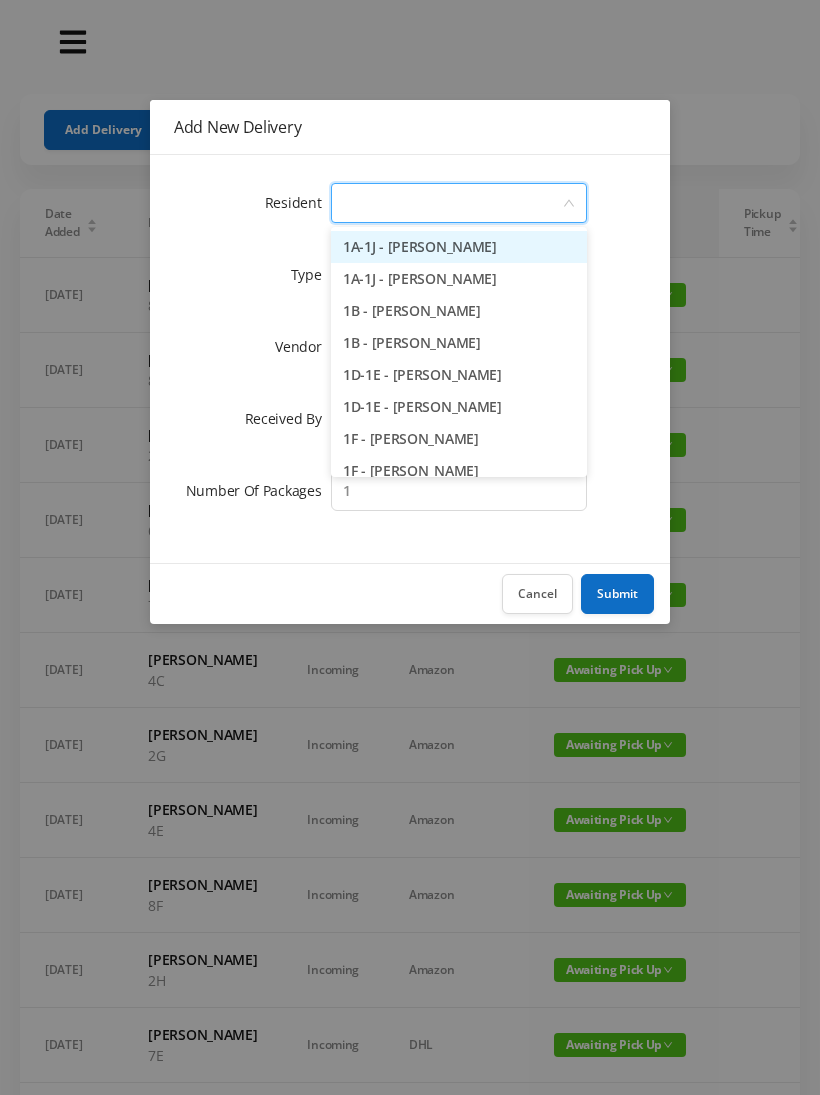 type on "C" 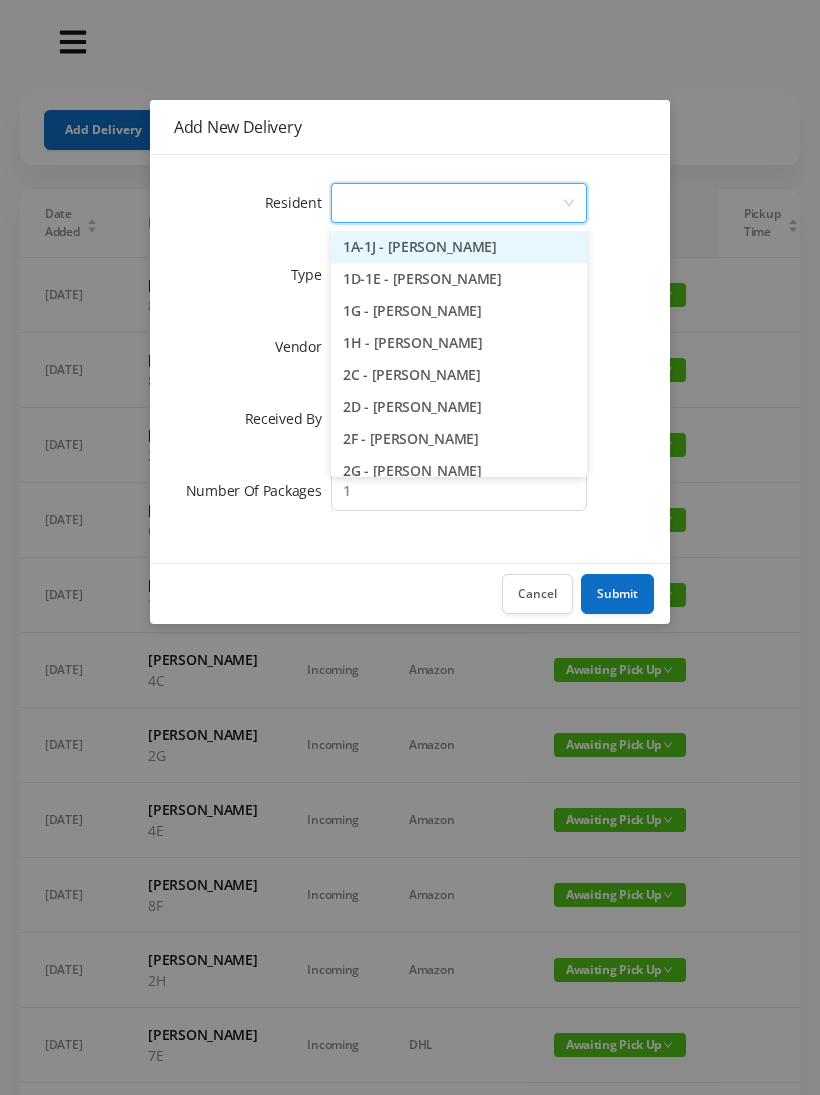 click on "Cancel" at bounding box center (537, 594) 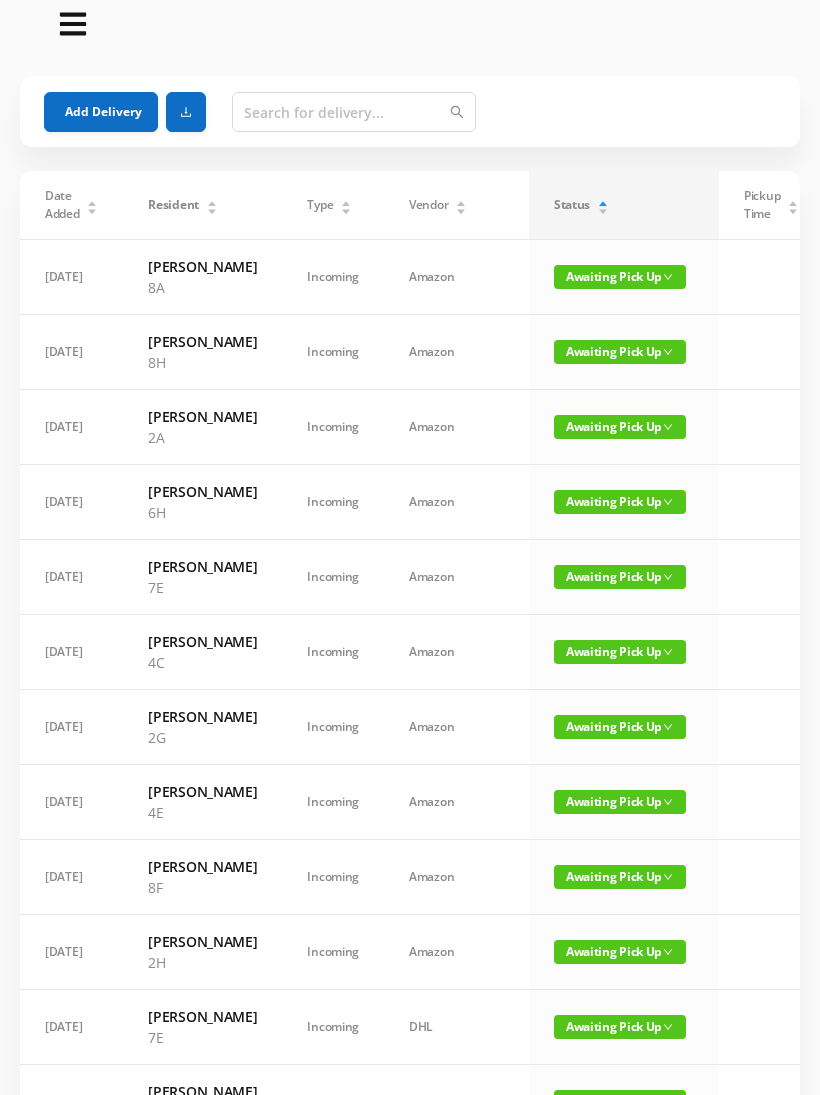 scroll, scrollTop: 0, scrollLeft: 0, axis: both 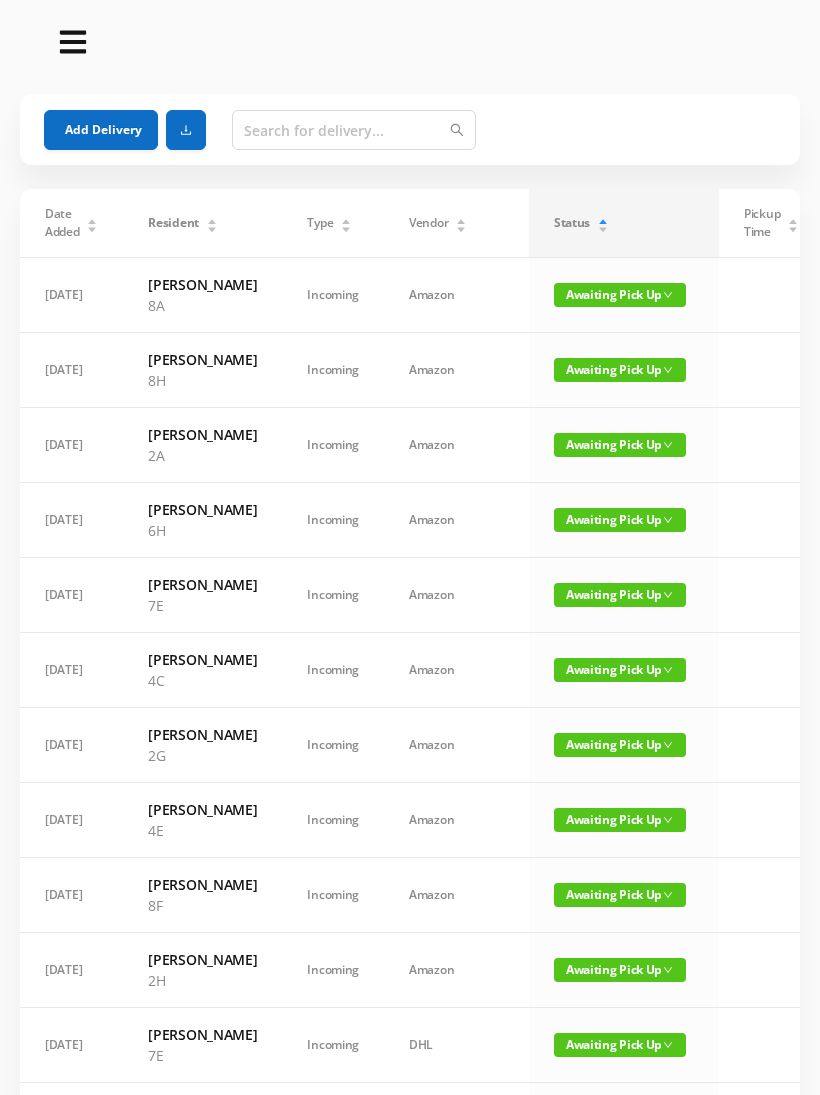 click on "Add Delivery" at bounding box center (101, 130) 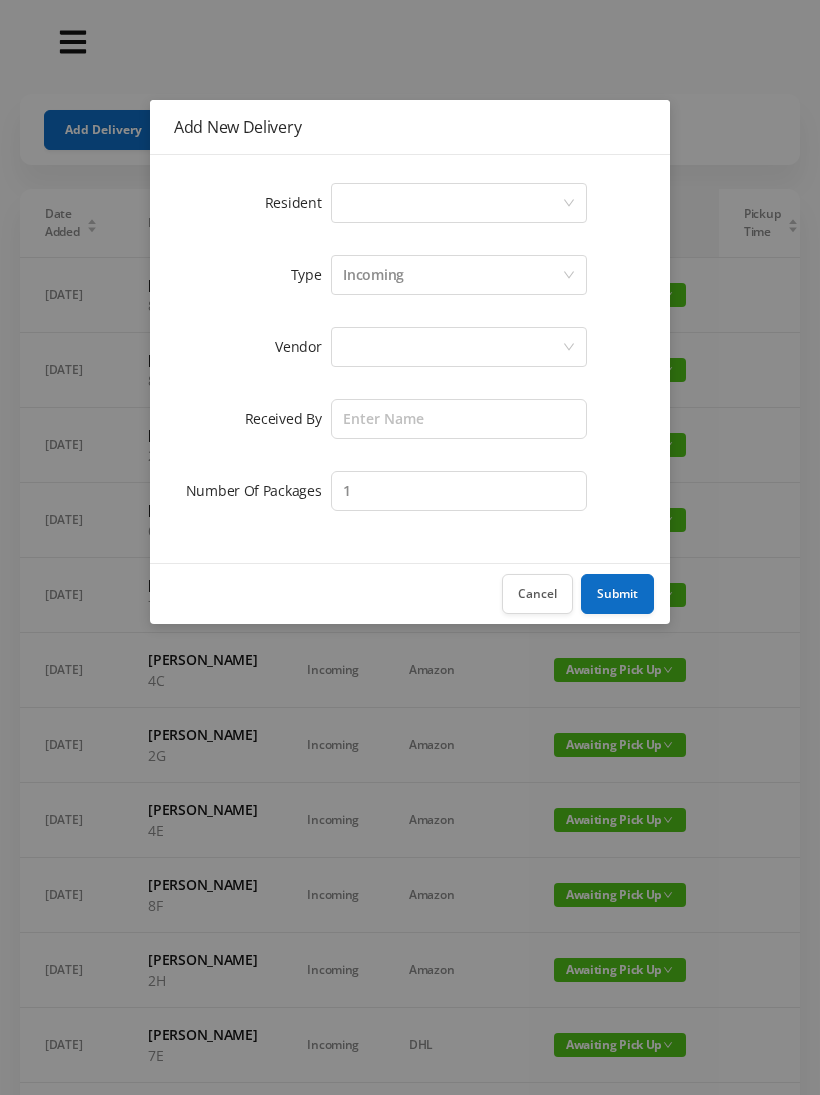 click on "Select a person" at bounding box center (452, 203) 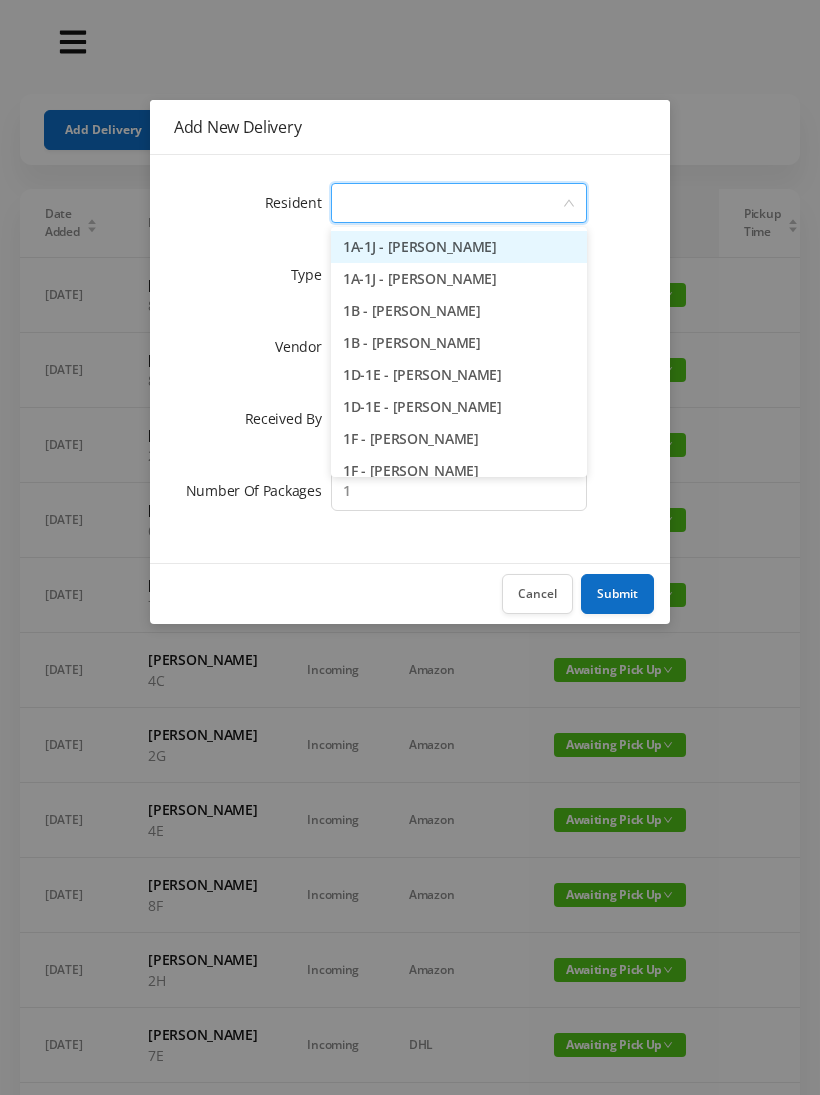 type on "6" 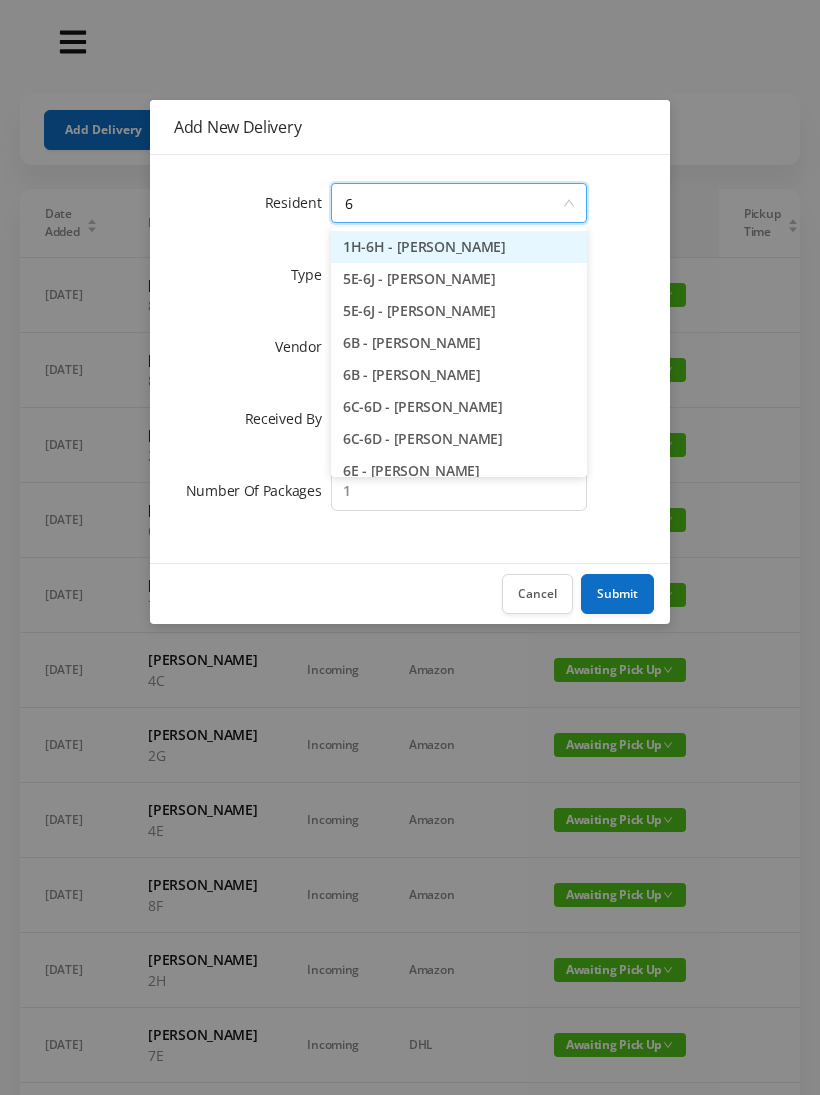 click on "6C-6D - [PERSON_NAME]" at bounding box center (459, 439) 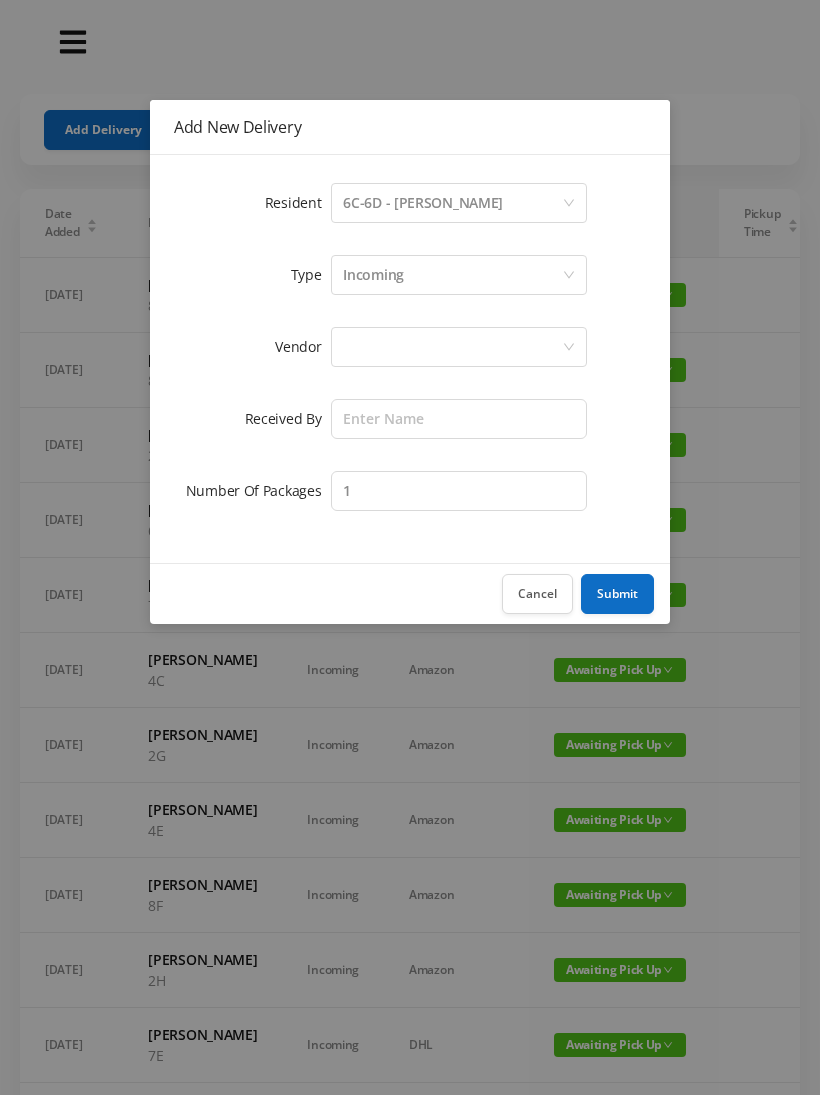 click at bounding box center (452, 347) 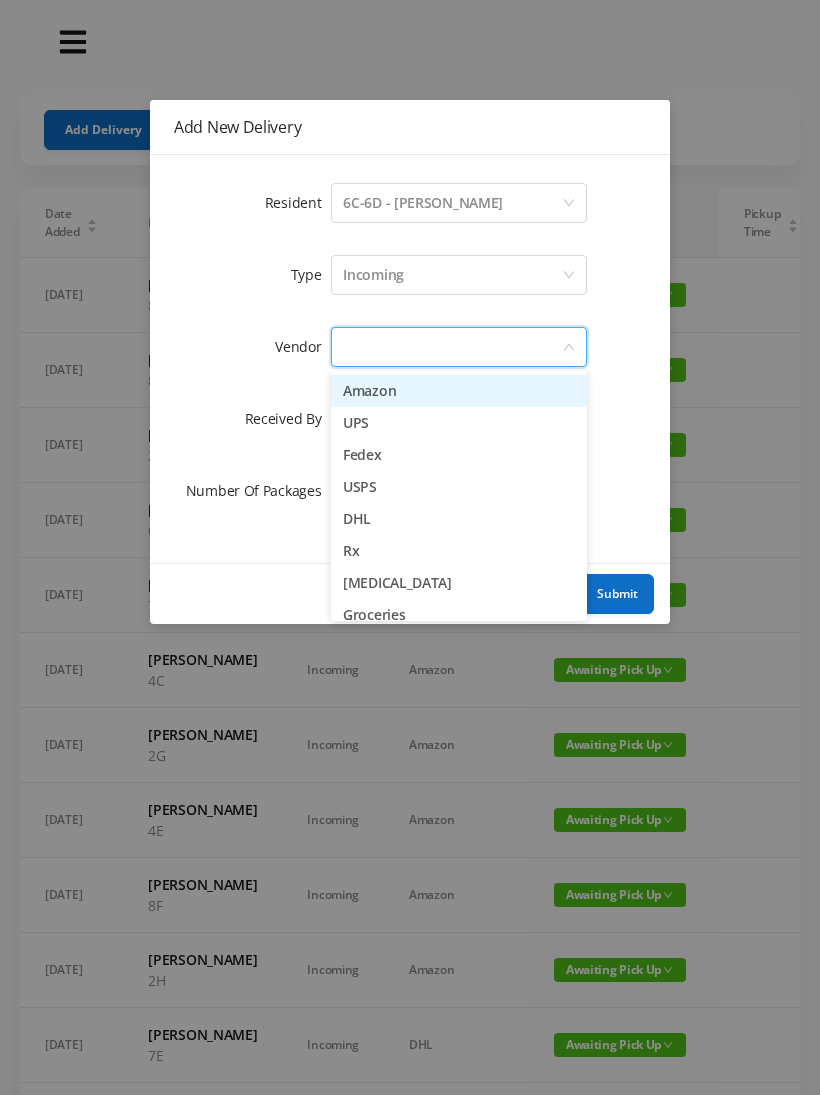 click on "Amazon" at bounding box center (459, 391) 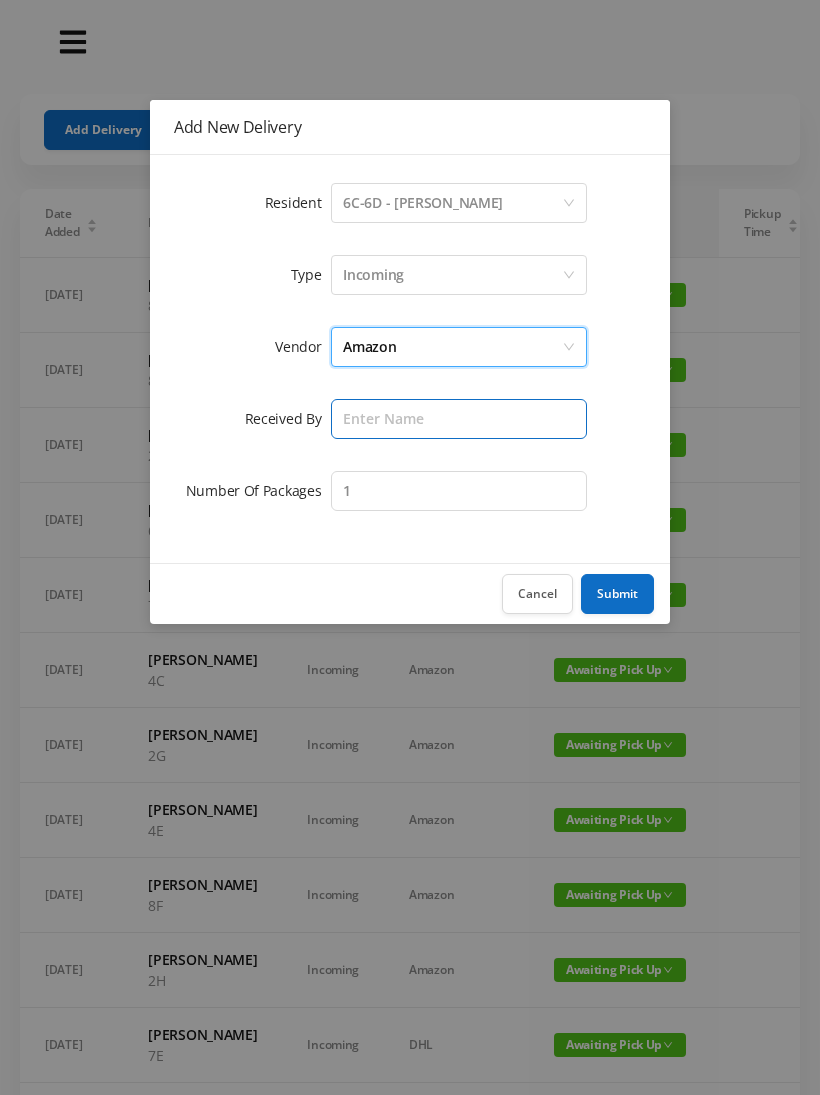 click at bounding box center (459, 419) 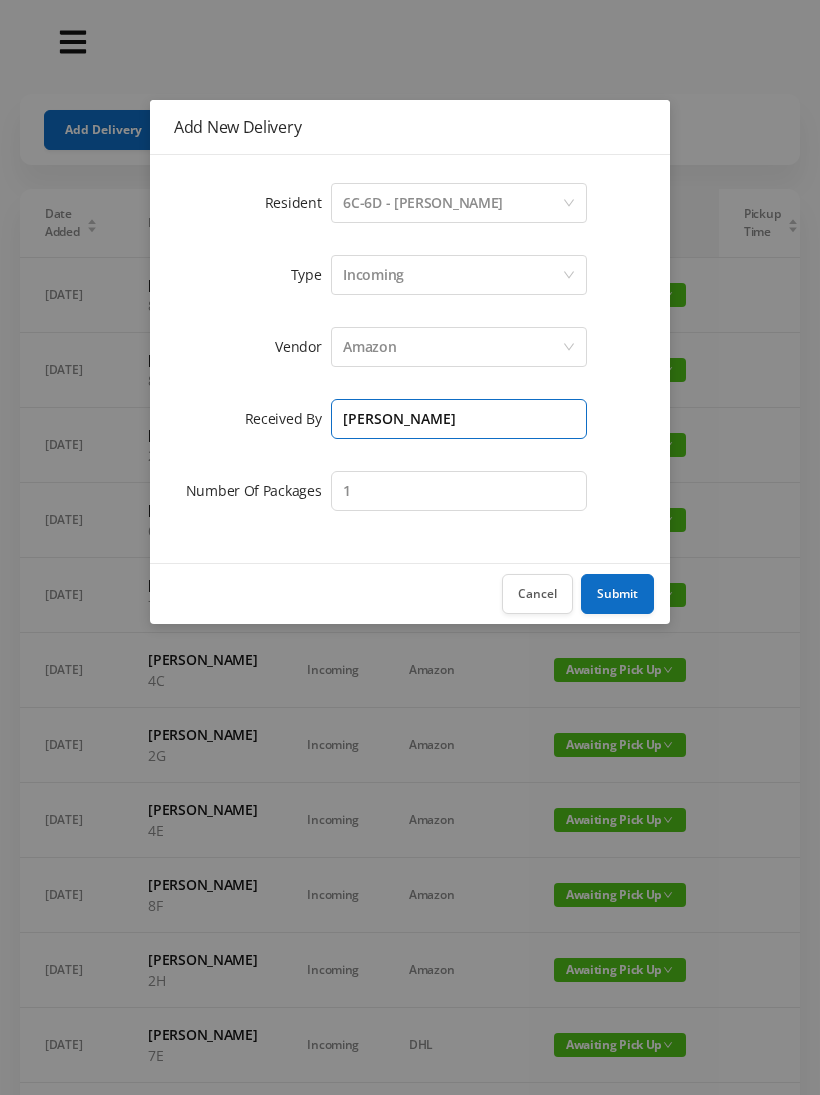 type on "[PERSON_NAME]" 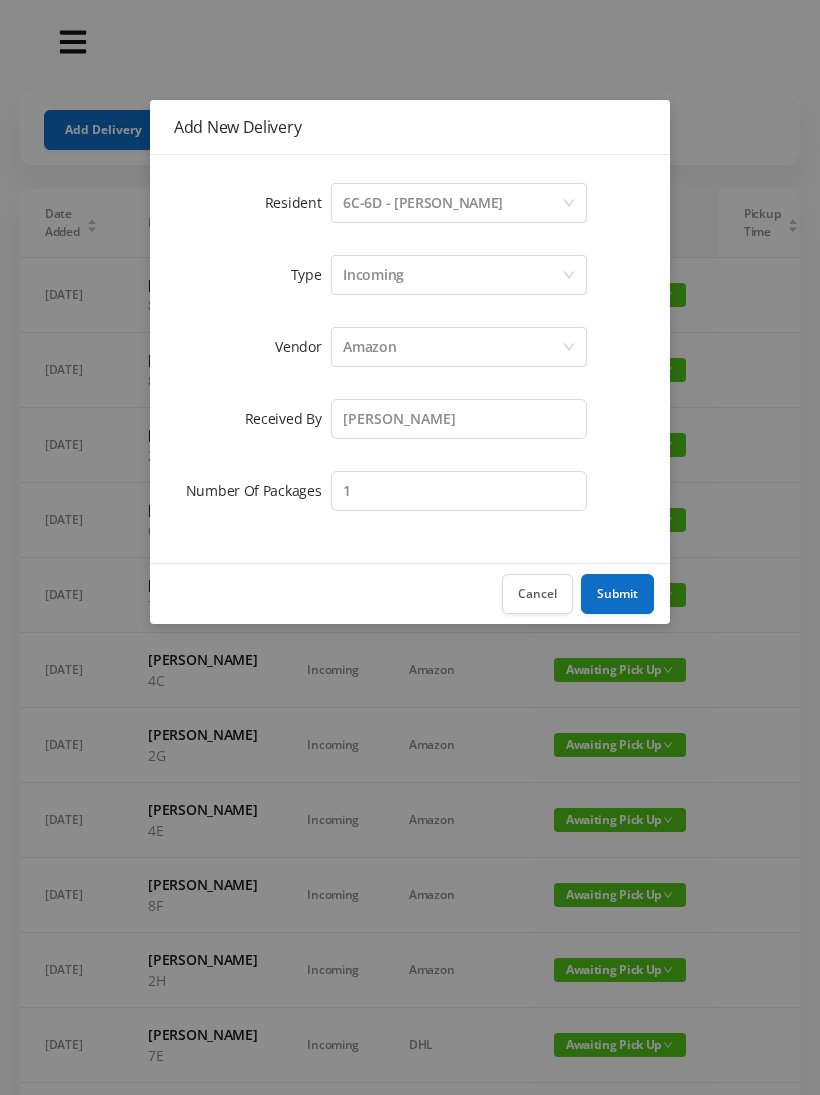 click on "Submit" at bounding box center [617, 594] 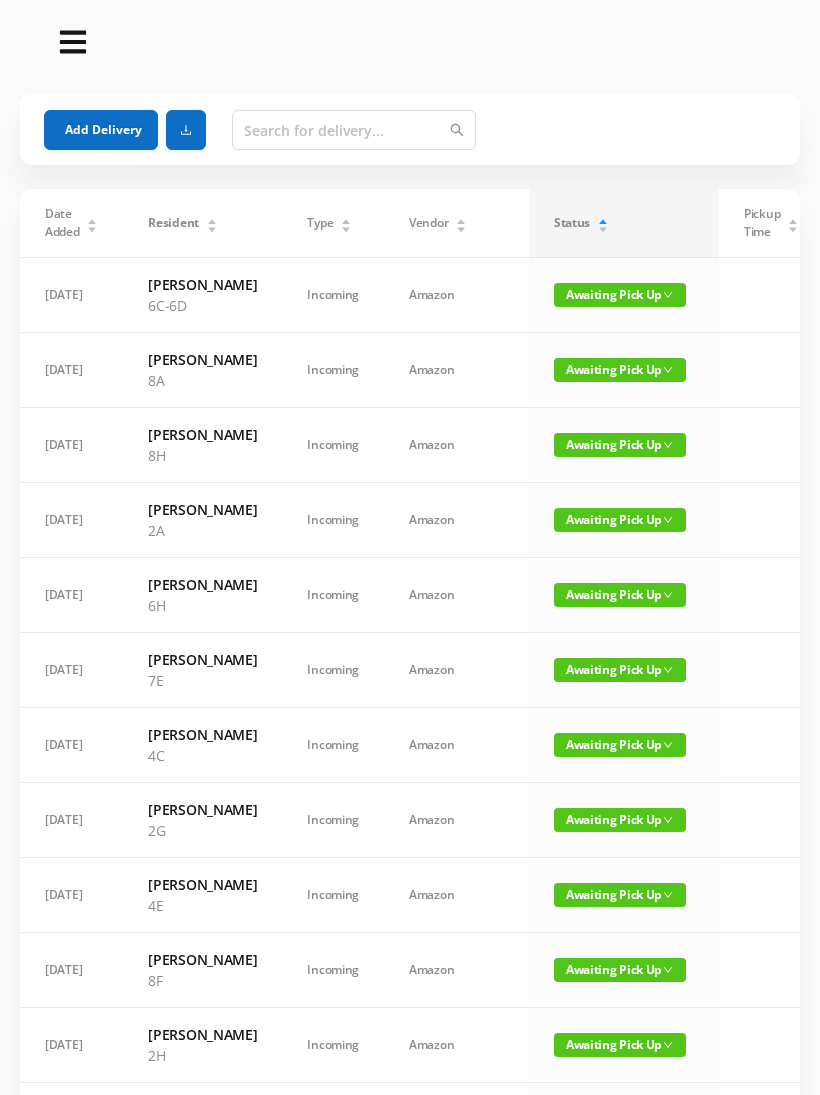 click on "Add Delivery" at bounding box center (101, 130) 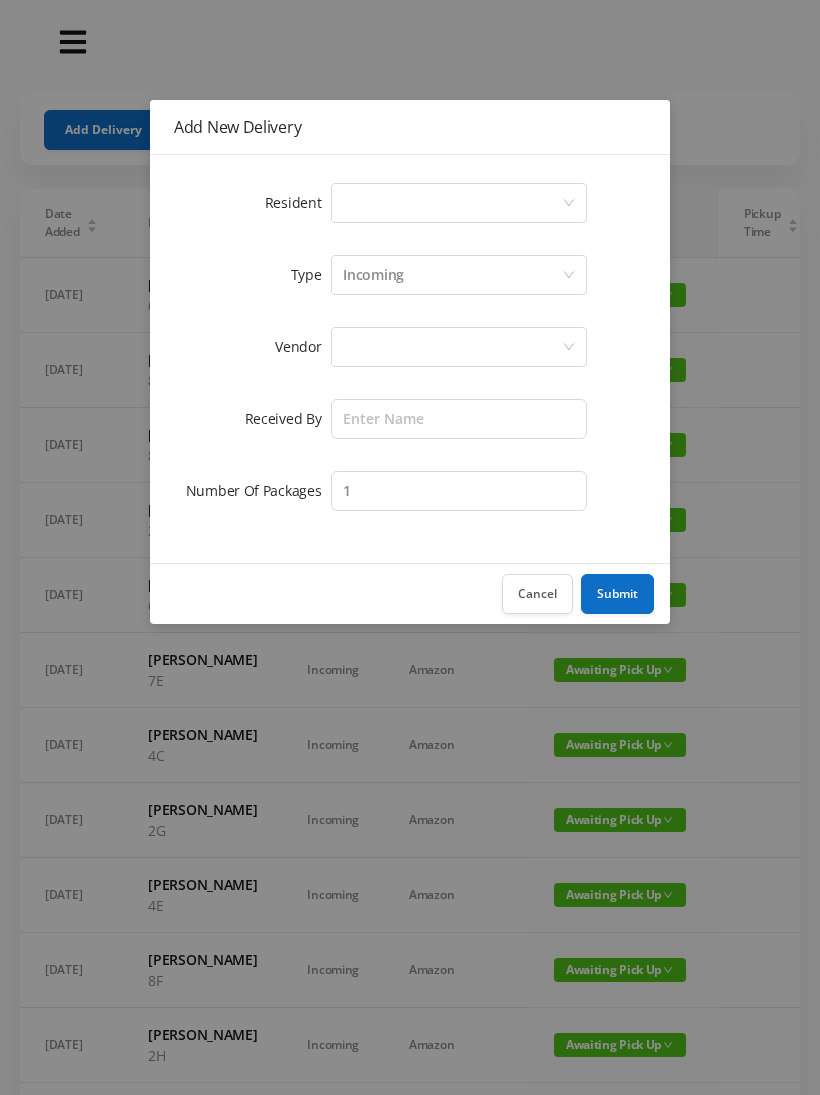 click on "Select a person" at bounding box center (452, 203) 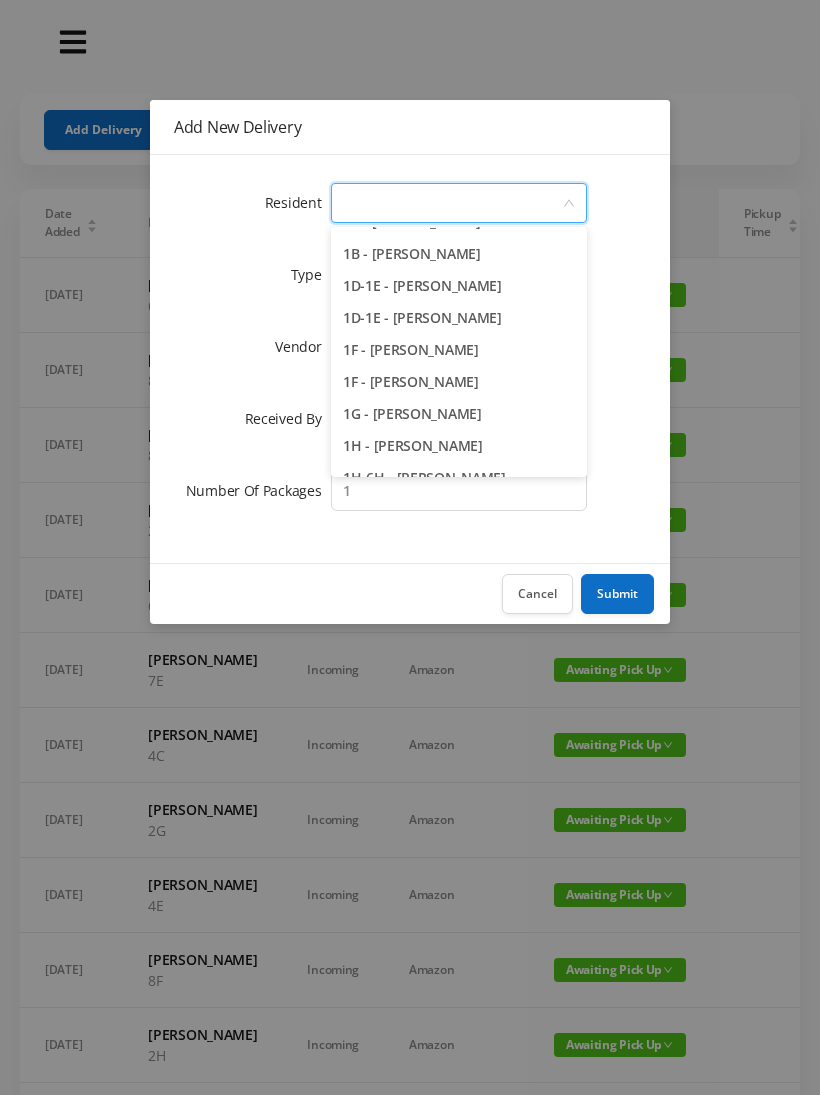 click at bounding box center (452, 203) 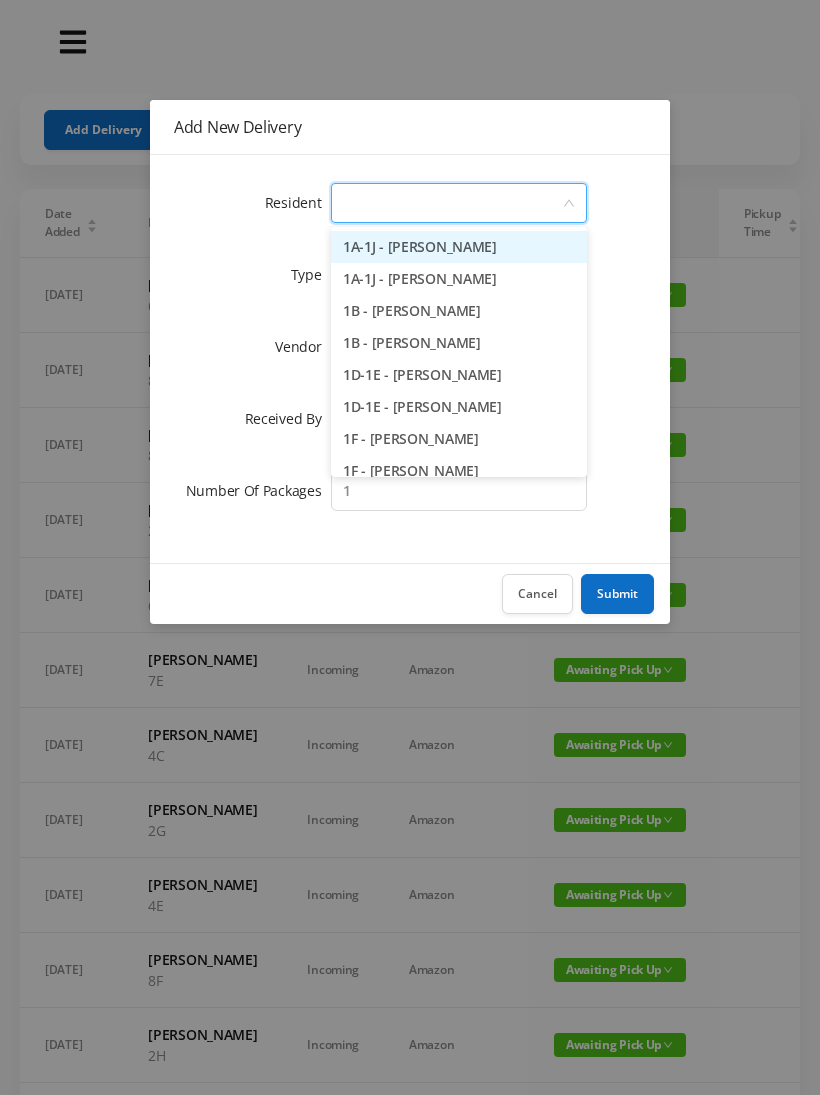scroll, scrollTop: 0, scrollLeft: 0, axis: both 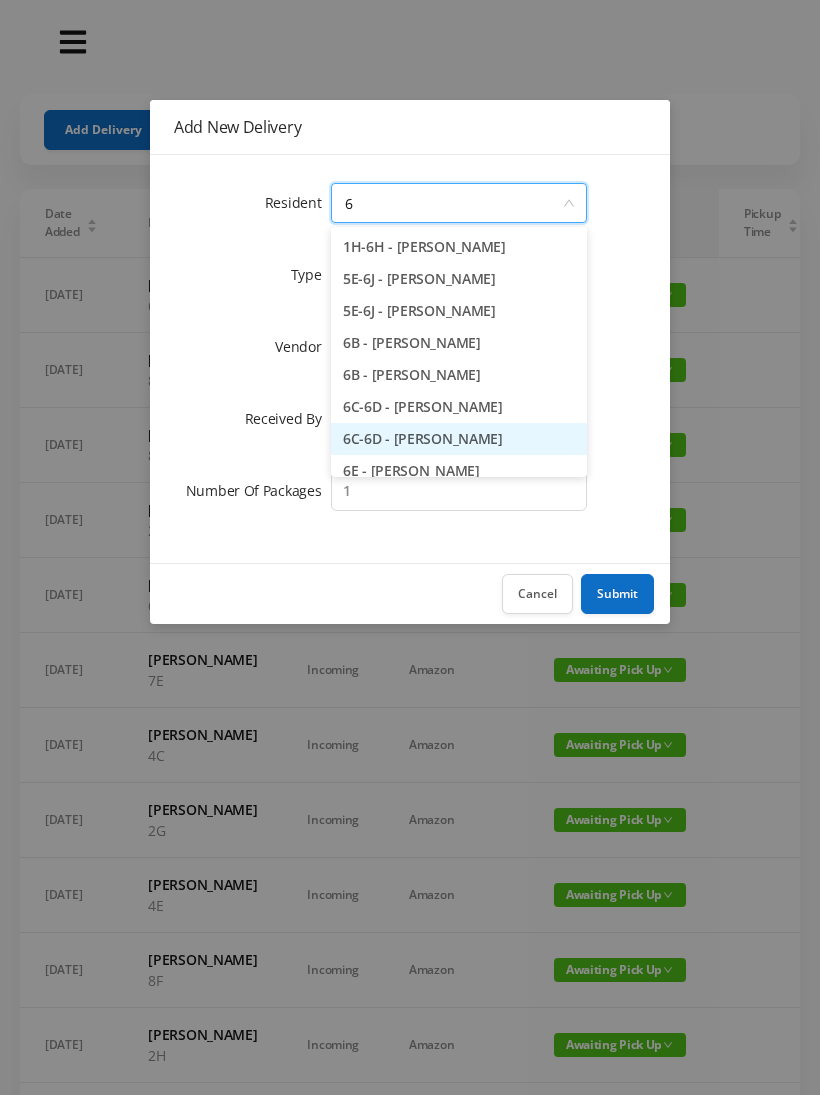 click on "6C-6D - [PERSON_NAME]" at bounding box center [459, 439] 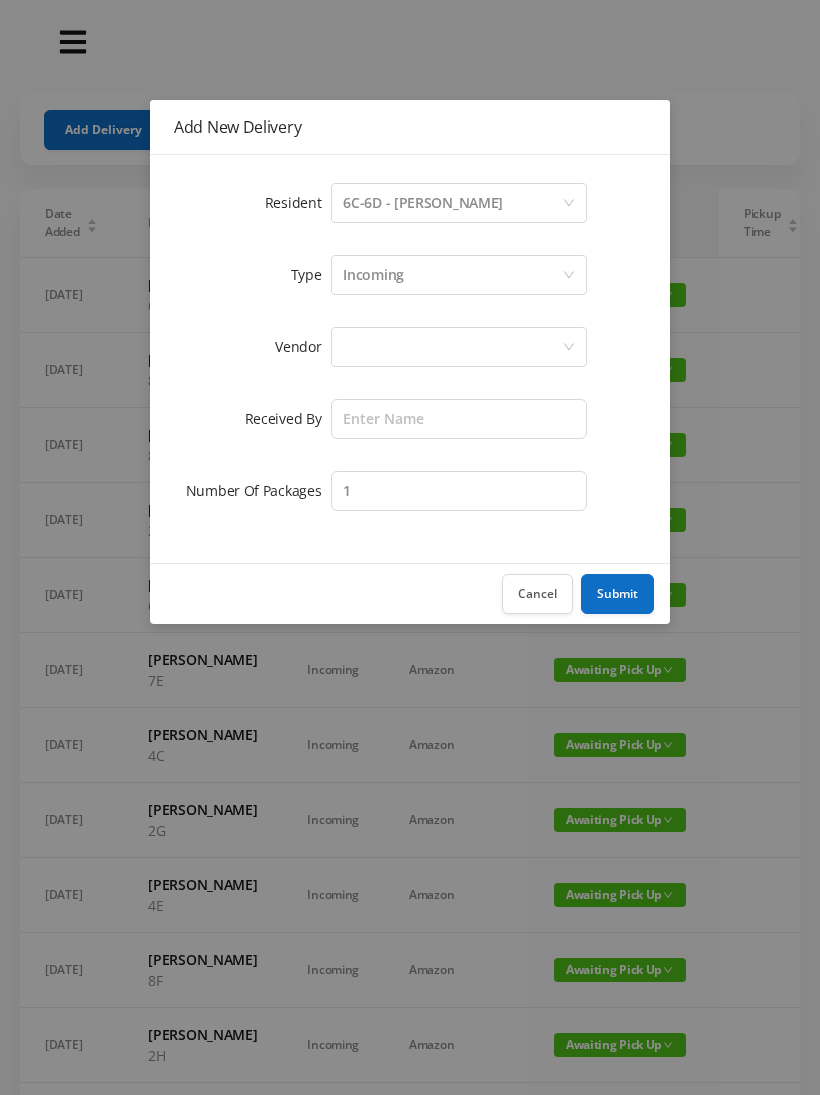 click at bounding box center (452, 347) 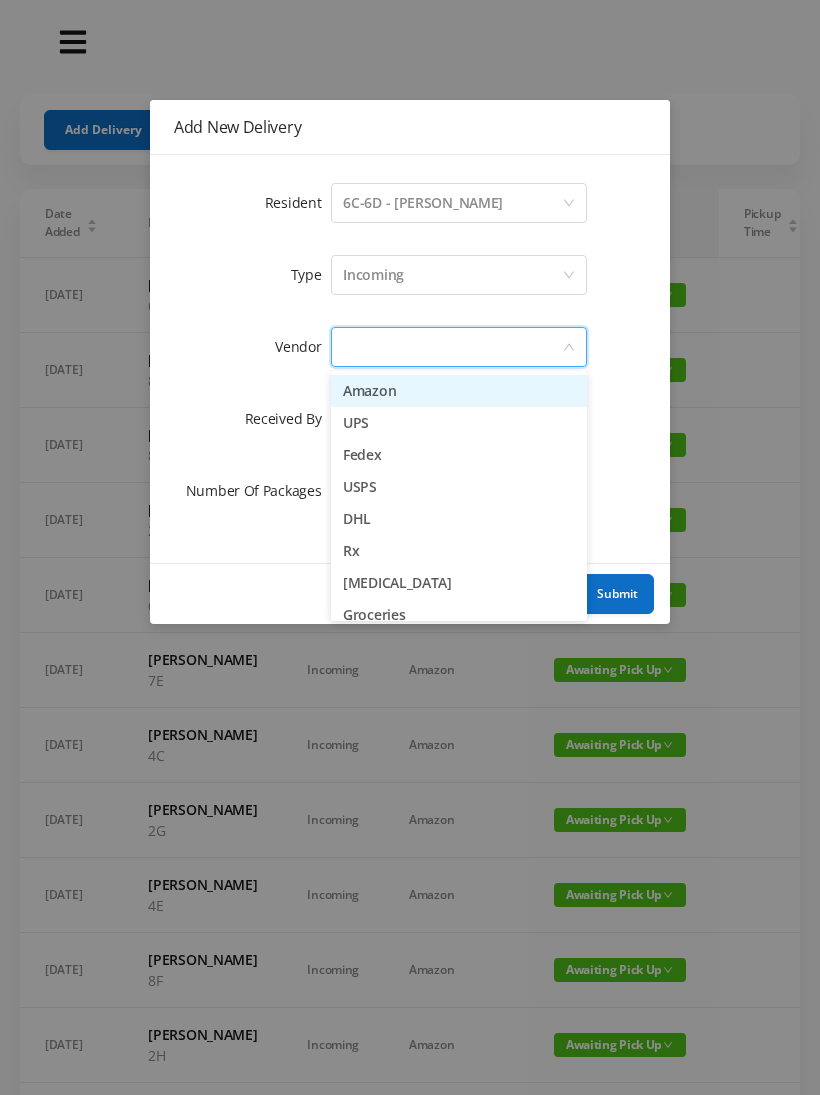 click on "Amazon" at bounding box center [459, 391] 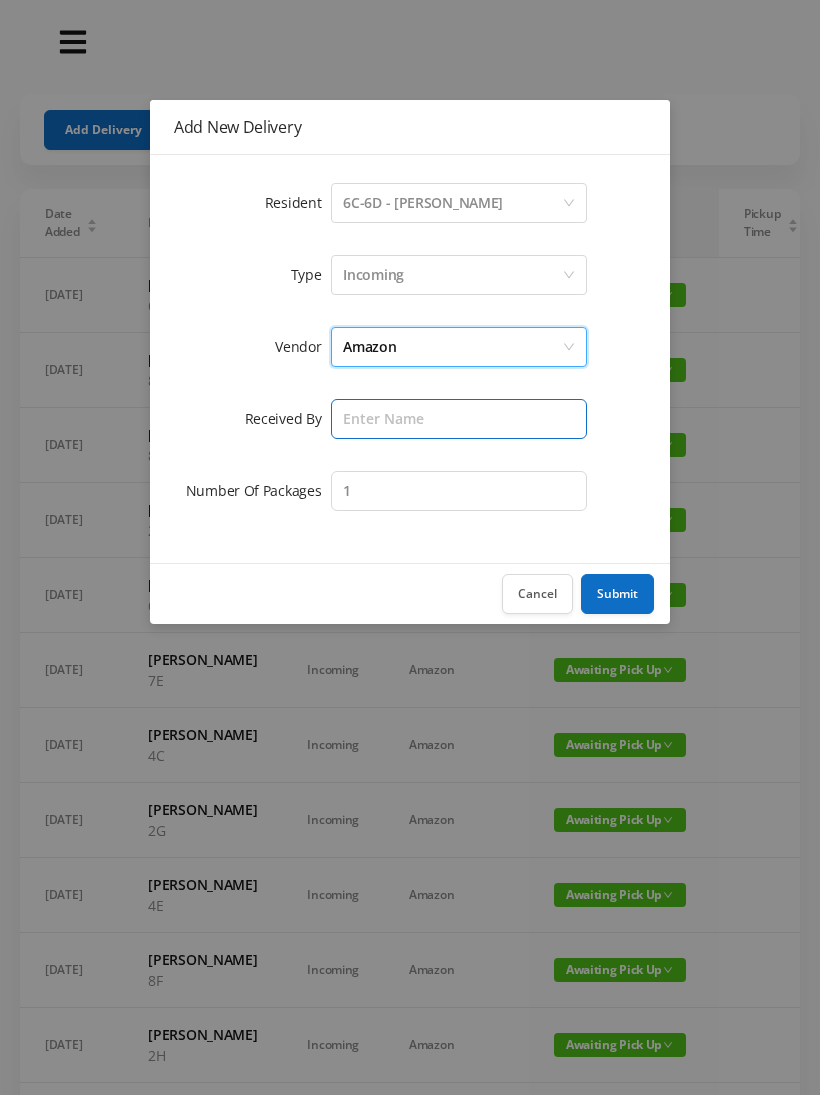 click at bounding box center [459, 419] 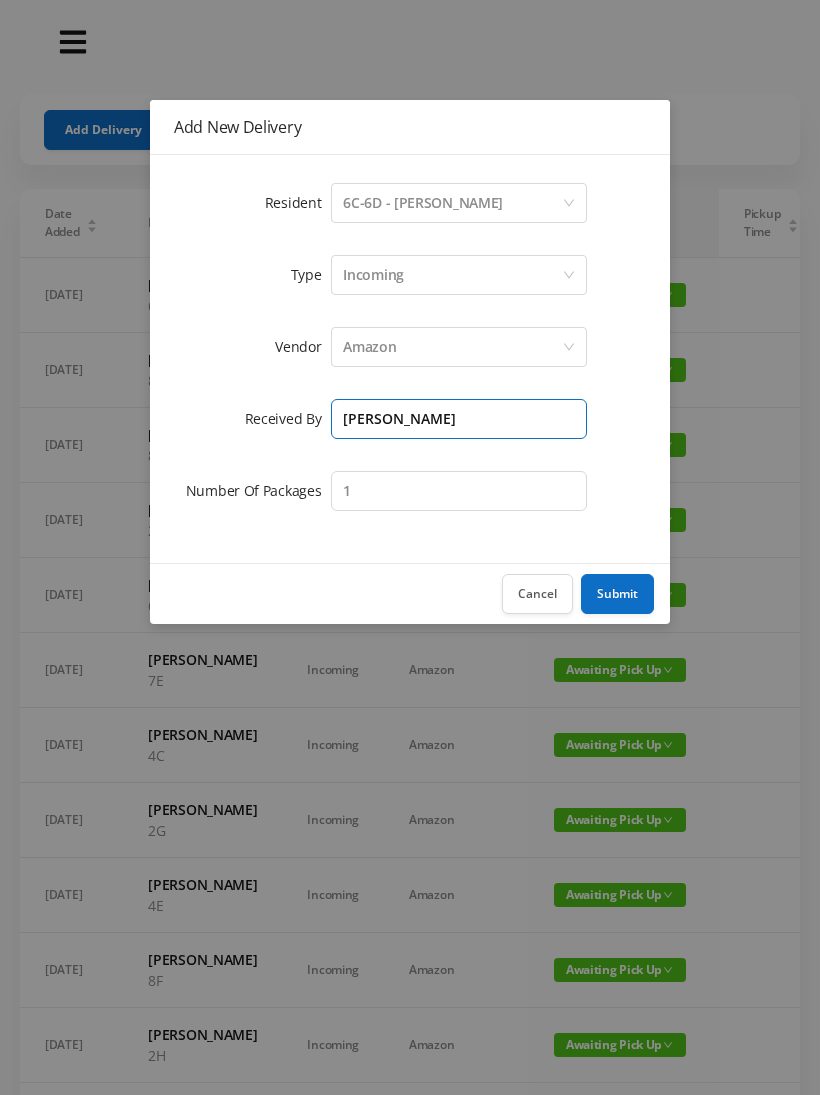type on "[PERSON_NAME]" 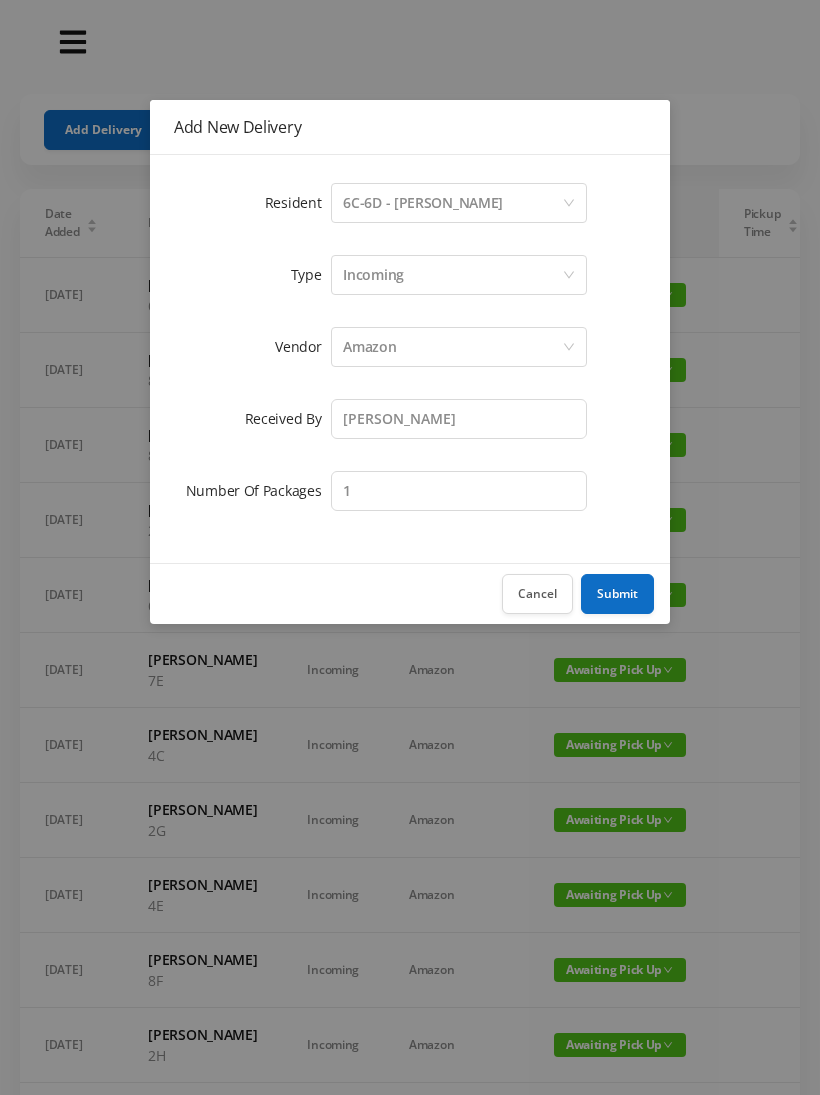 click on "Submit" at bounding box center (617, 594) 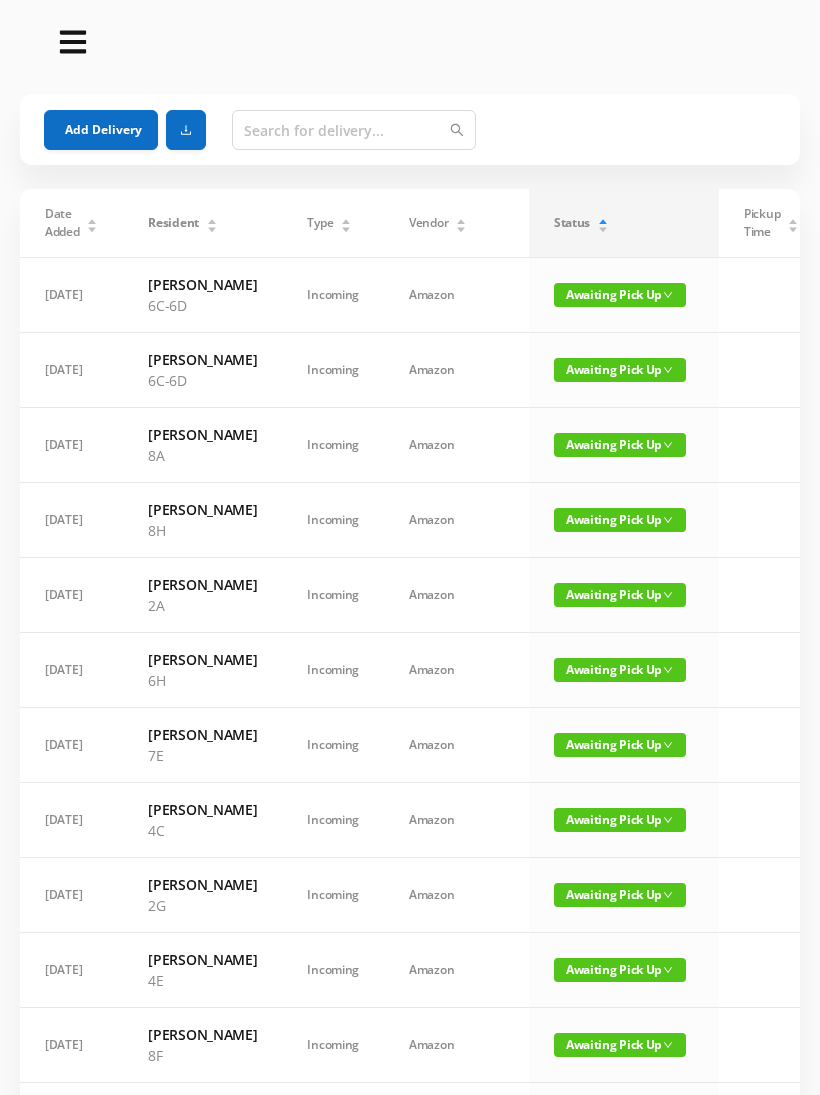 click on "Add Delivery" at bounding box center (101, 130) 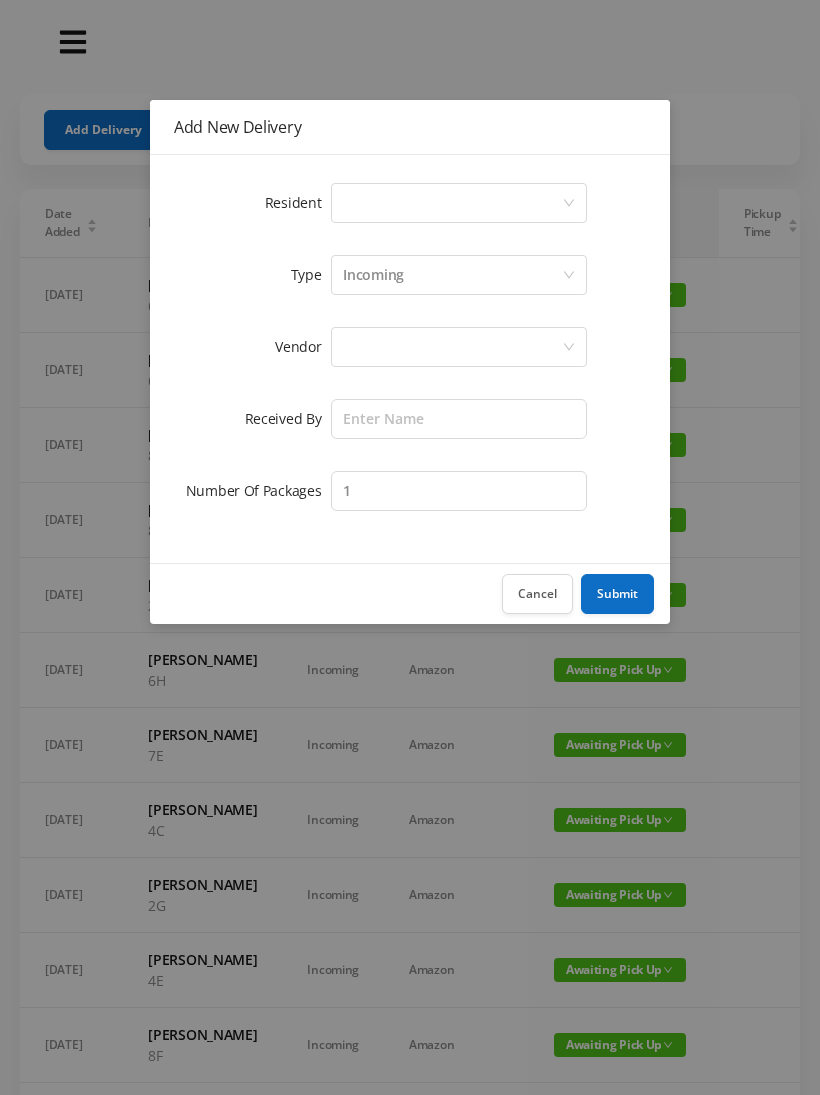 click on "Select a person" at bounding box center [452, 203] 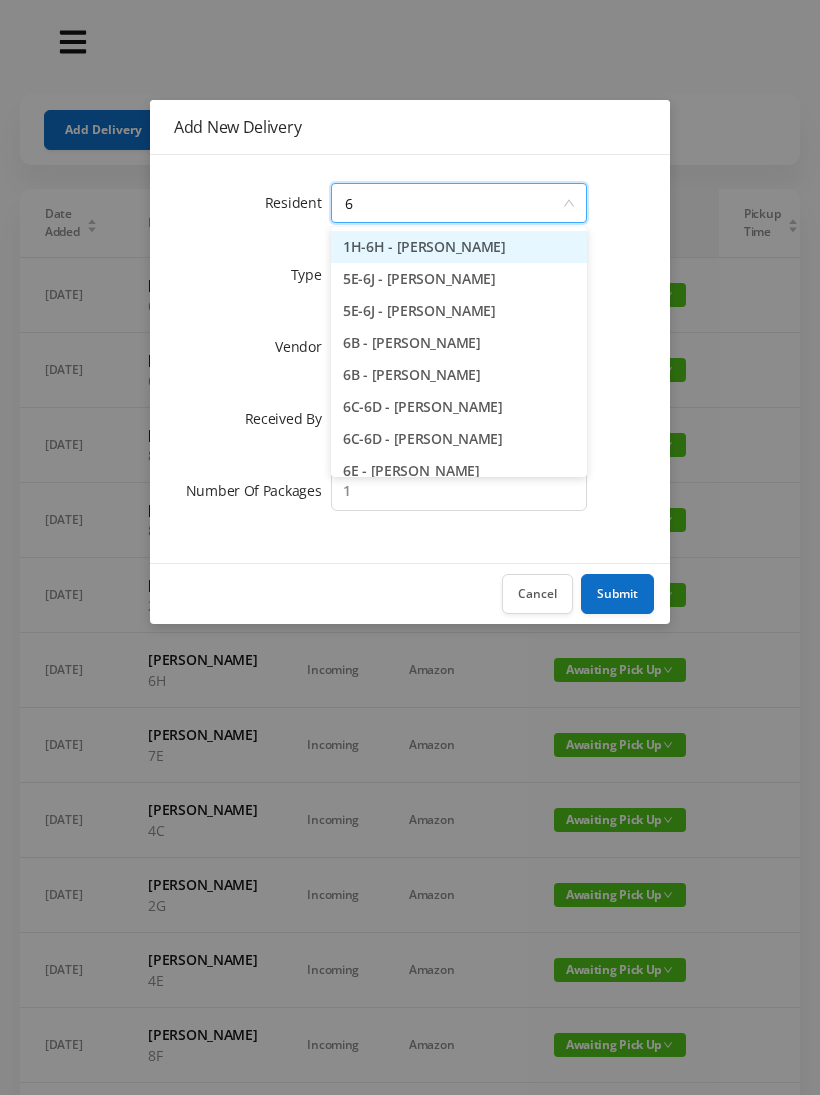 type on "6b" 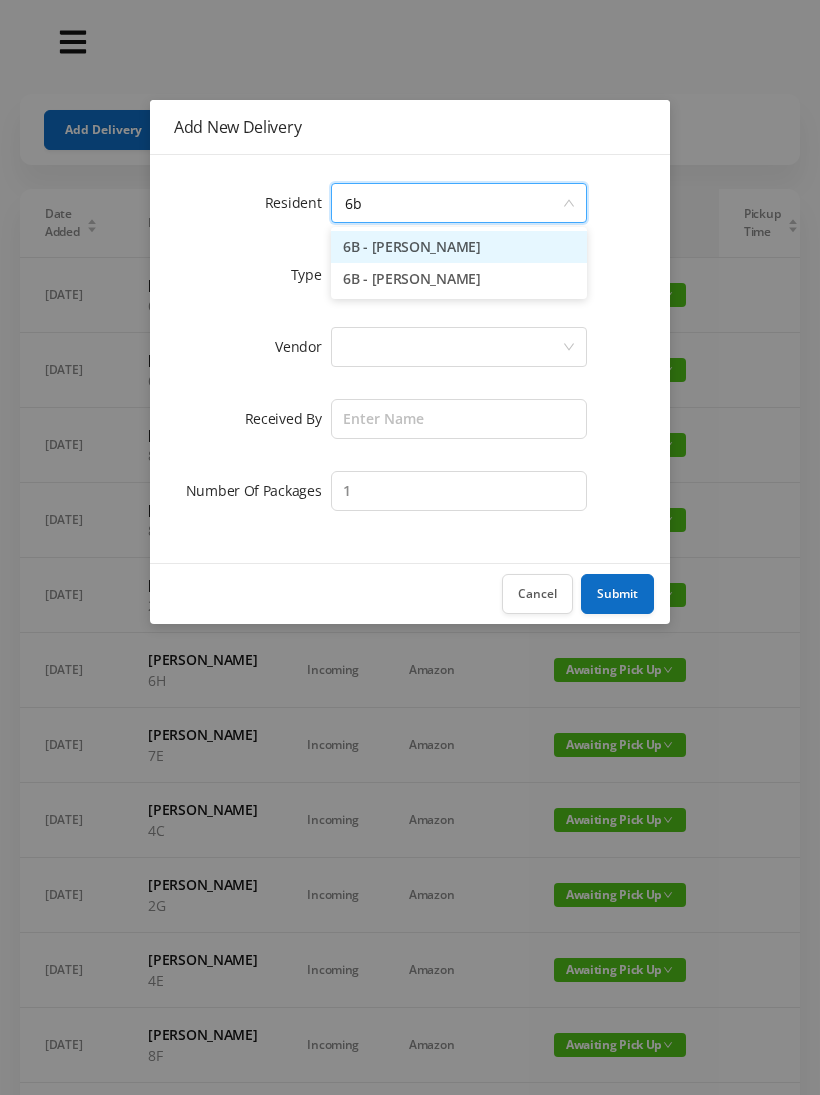 click on "6B - [PERSON_NAME]" at bounding box center (459, 279) 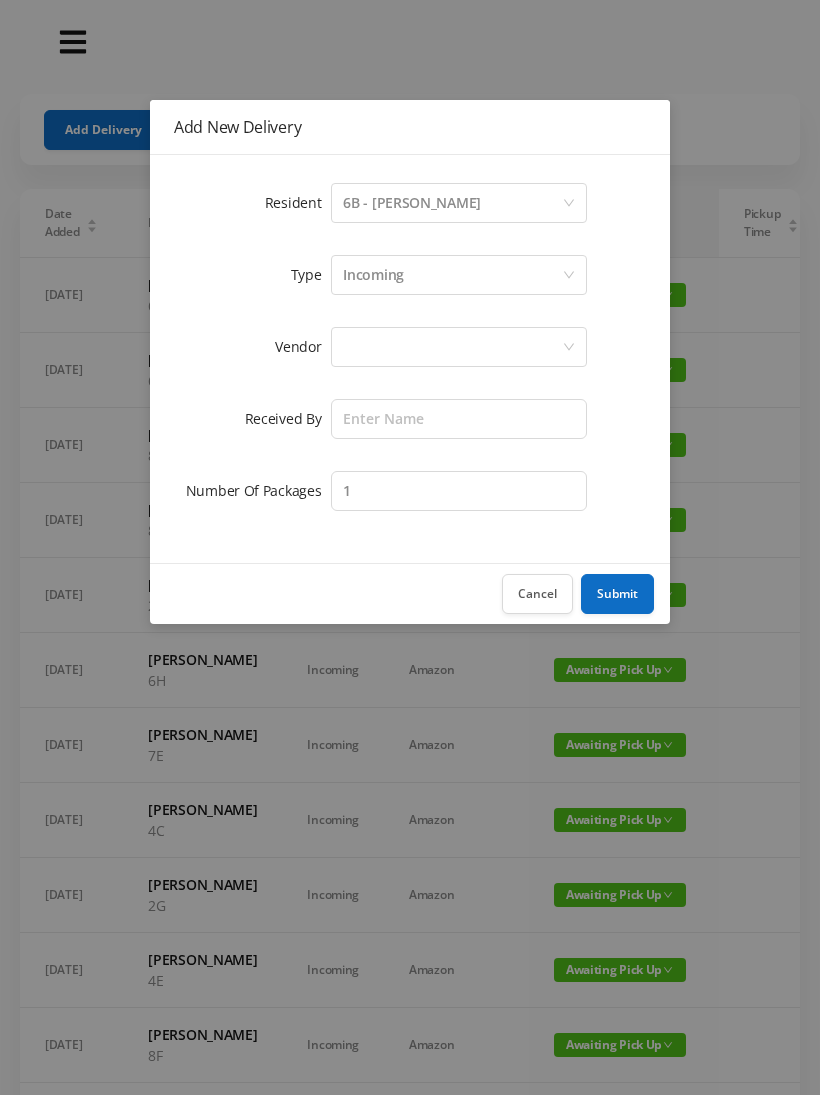 click at bounding box center [452, 347] 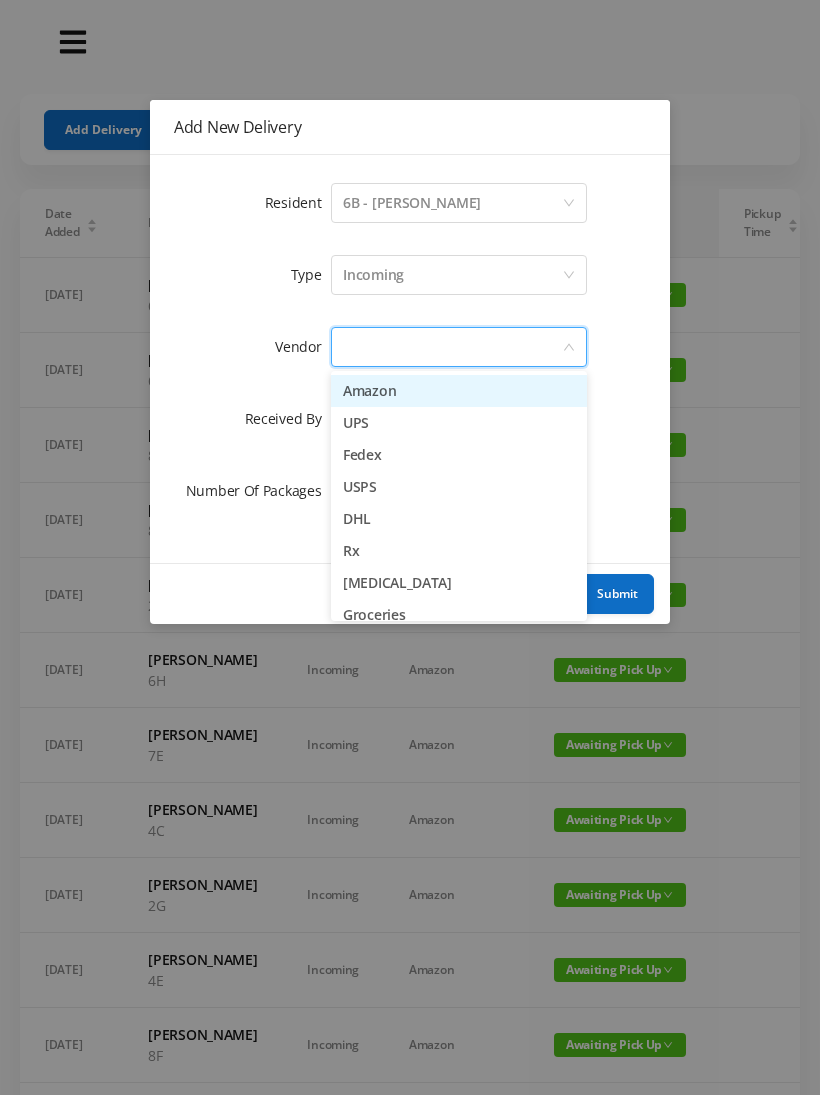 click on "Amazon" at bounding box center (459, 391) 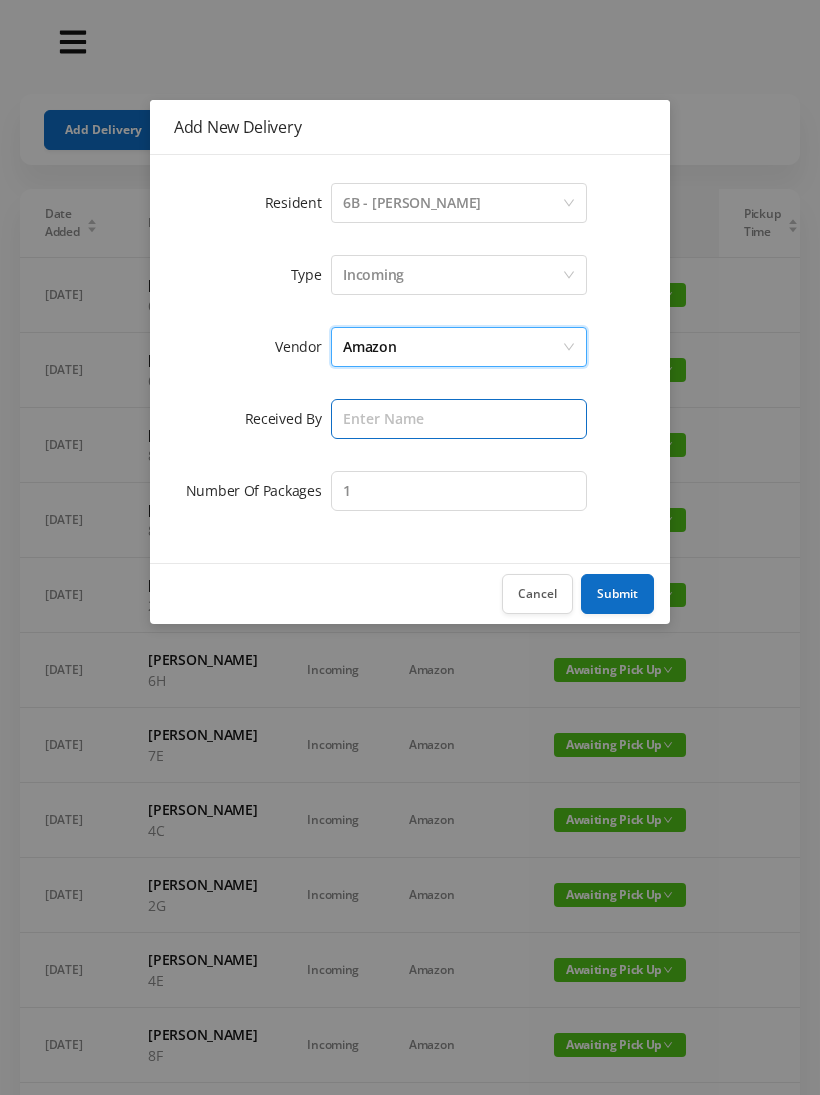 click at bounding box center (459, 419) 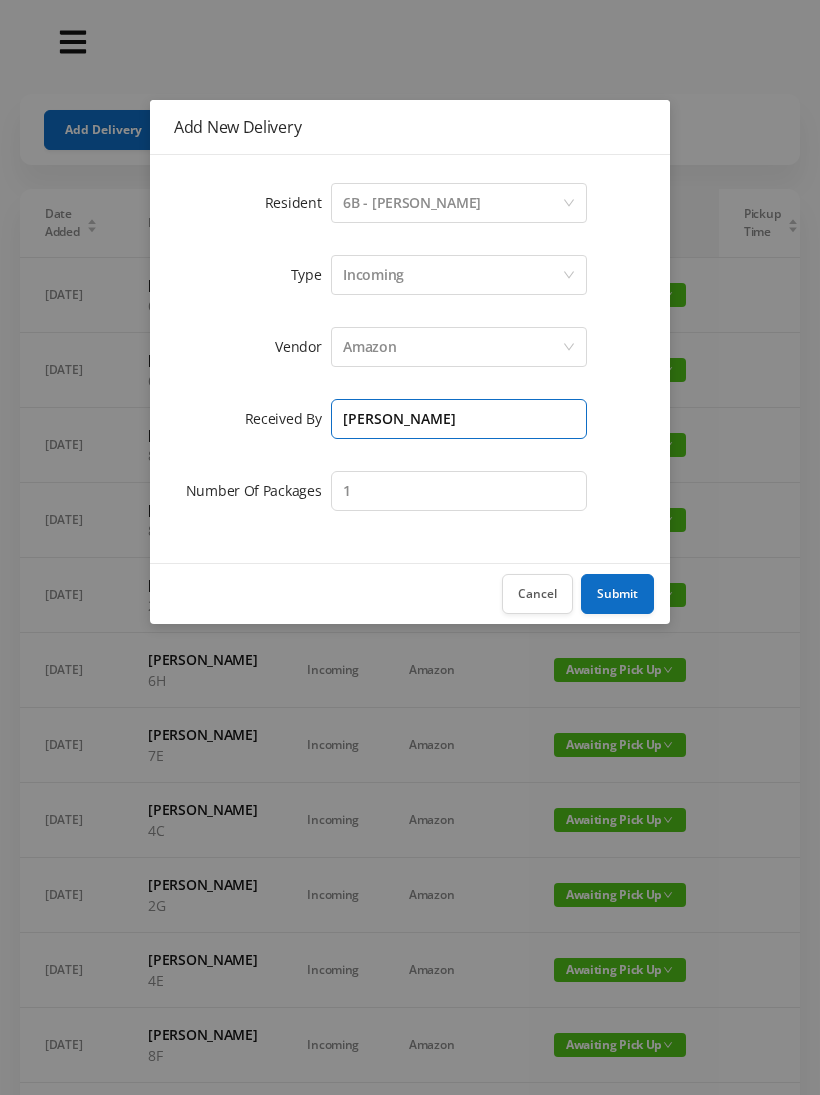 type on "[PERSON_NAME]" 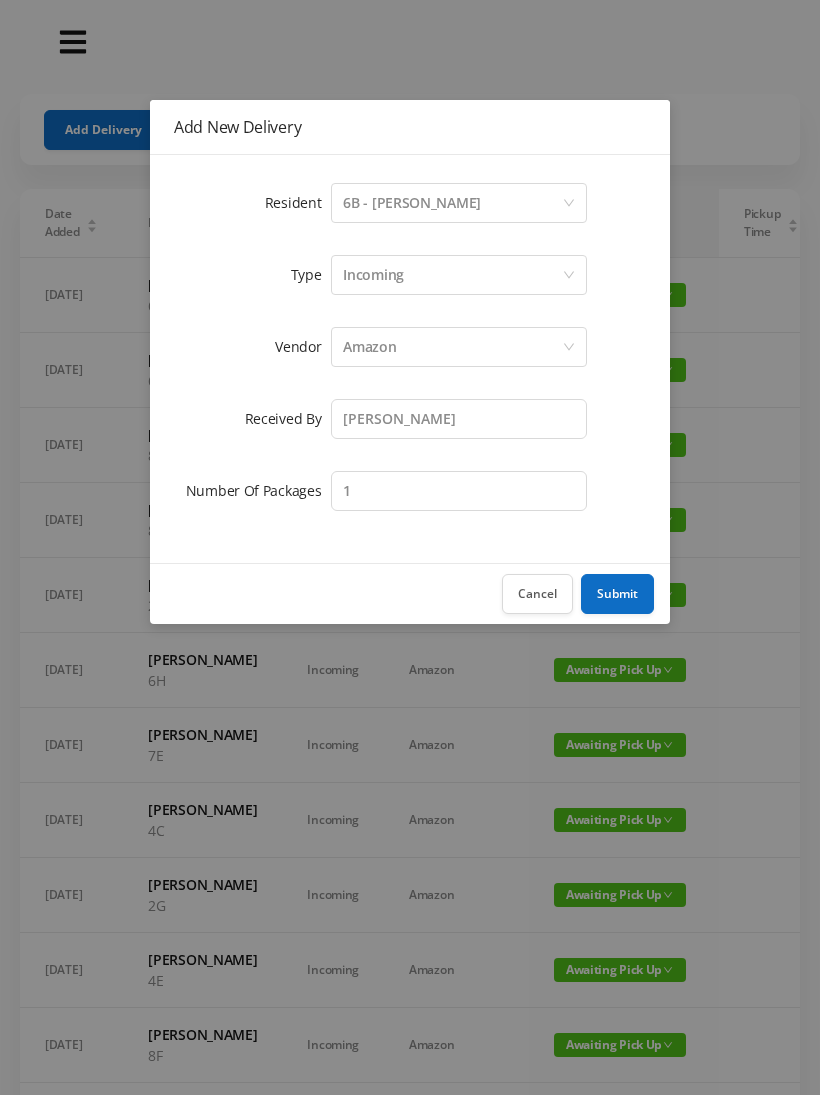 click on "Submit" at bounding box center (617, 594) 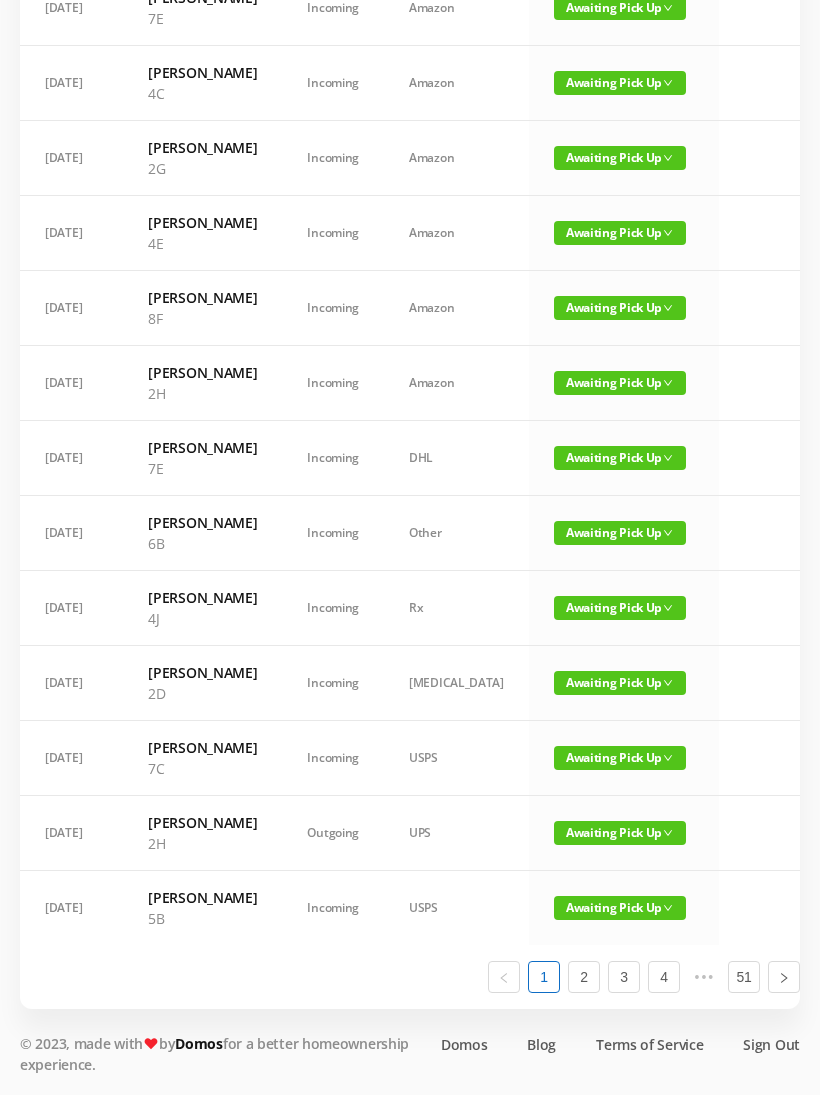 scroll, scrollTop: 1112, scrollLeft: 0, axis: vertical 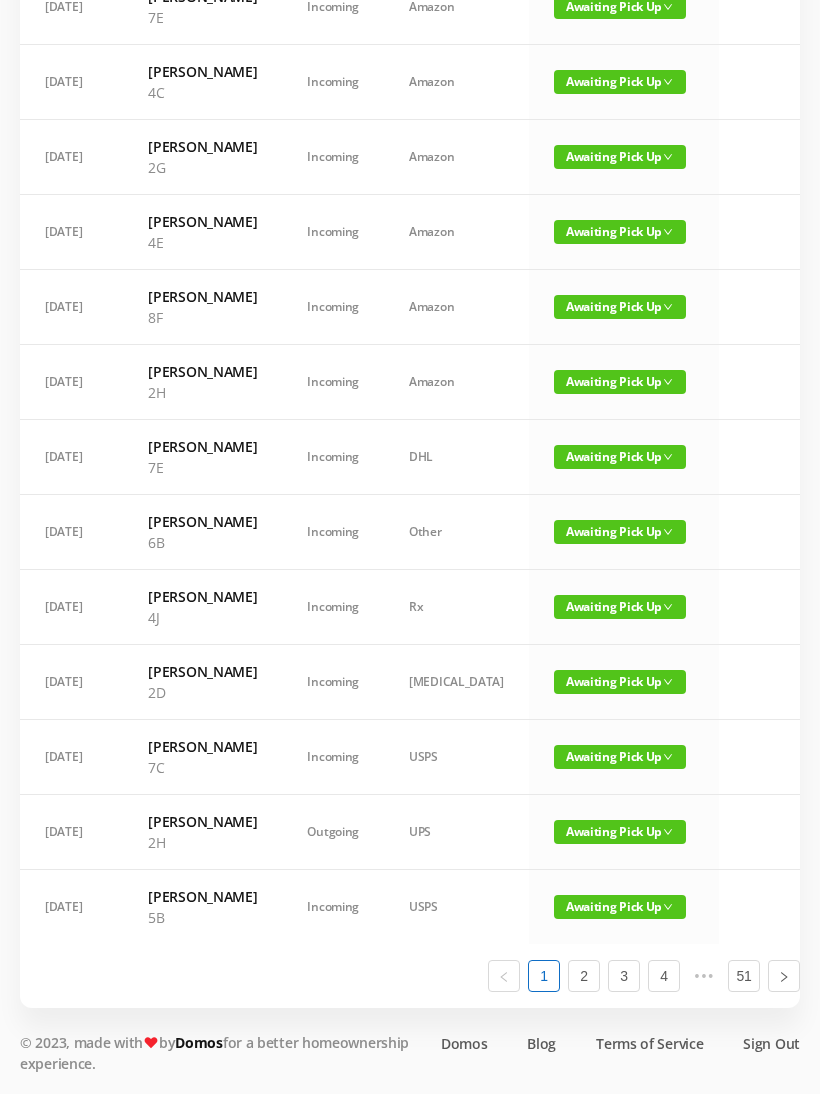 click on "Awaiting Pick Up" at bounding box center [620, 533] 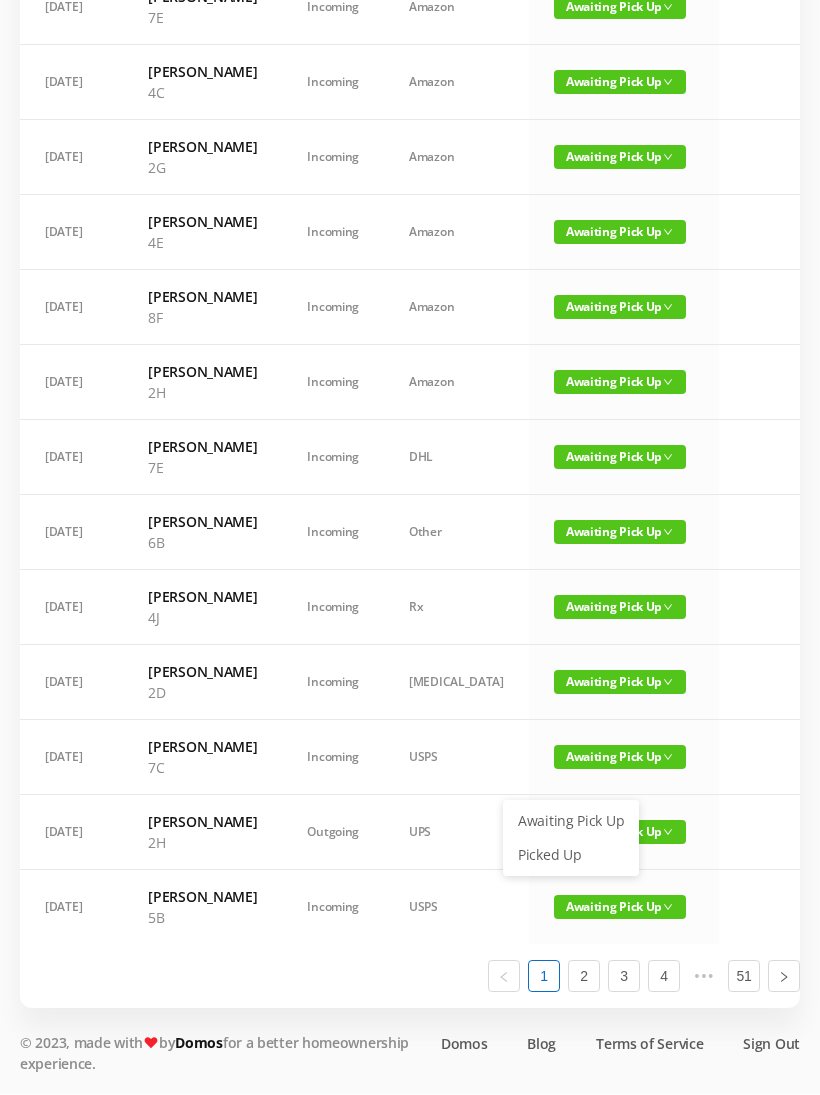 click on "Picked Up" at bounding box center [571, 856] 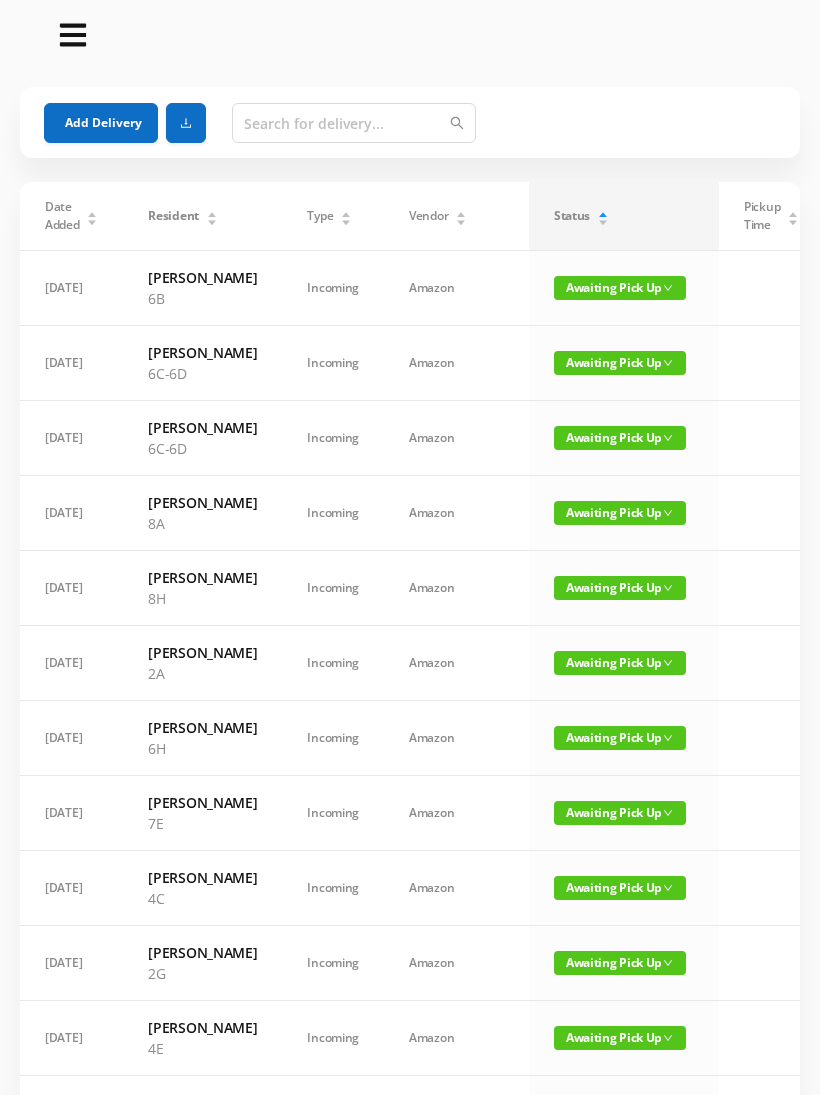scroll, scrollTop: 0, scrollLeft: 0, axis: both 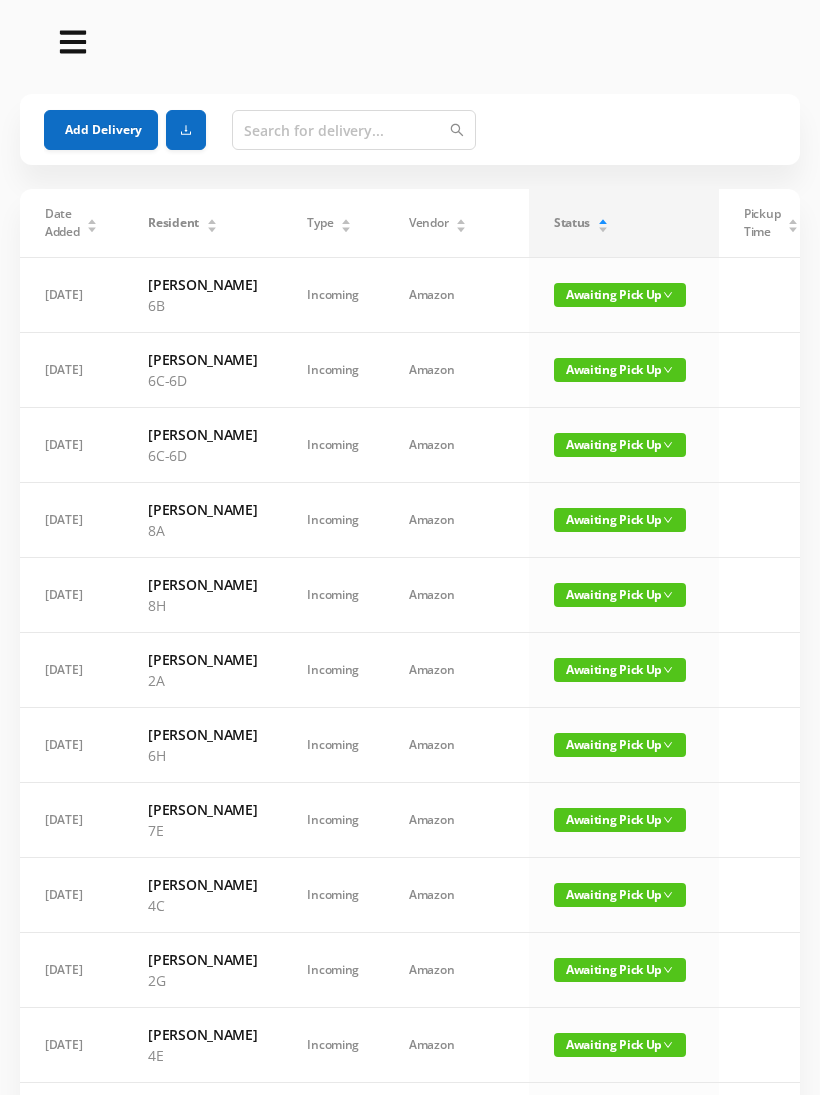click on "Awaiting Pick Up" at bounding box center [620, 295] 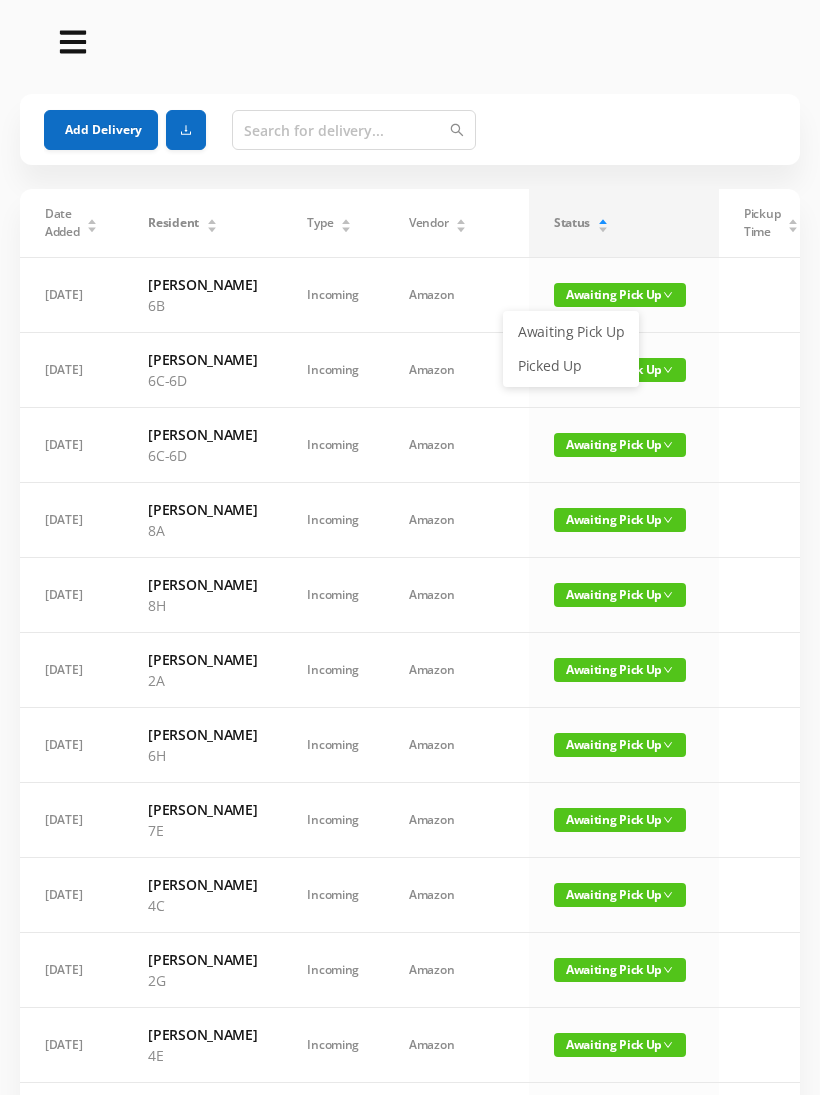 click on "Picked Up" at bounding box center (571, 366) 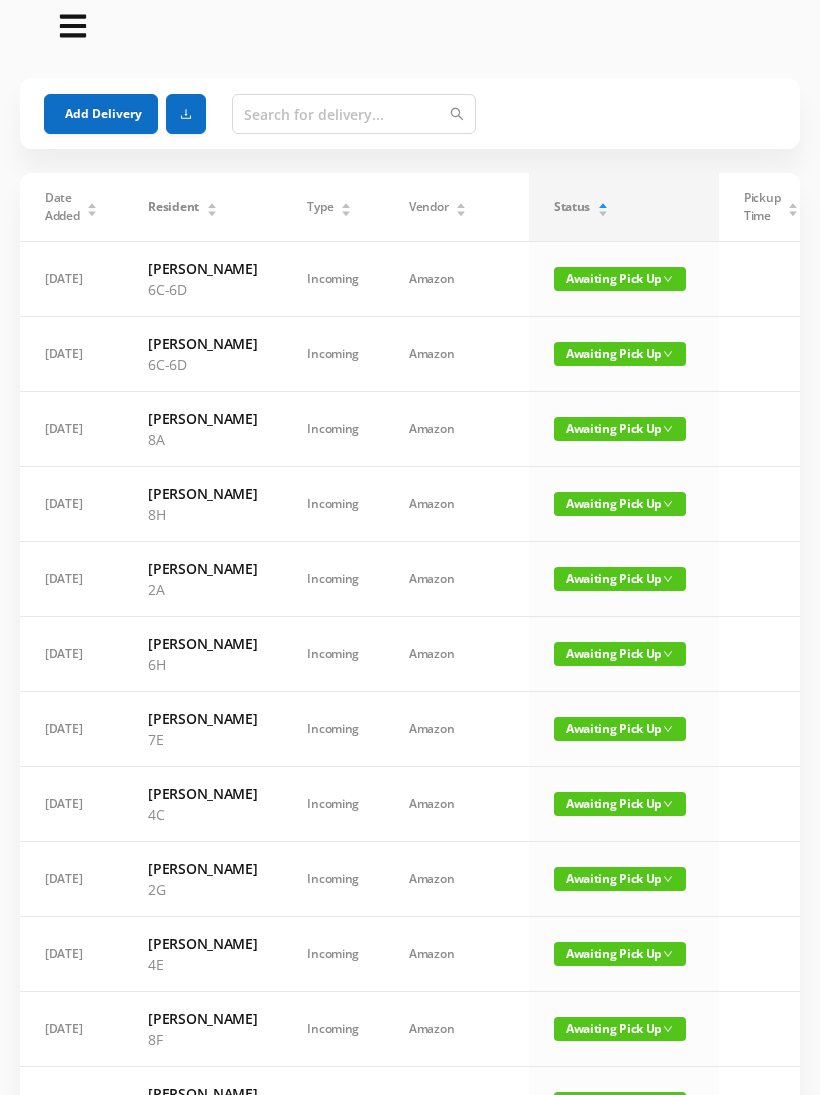 scroll, scrollTop: 0, scrollLeft: 0, axis: both 